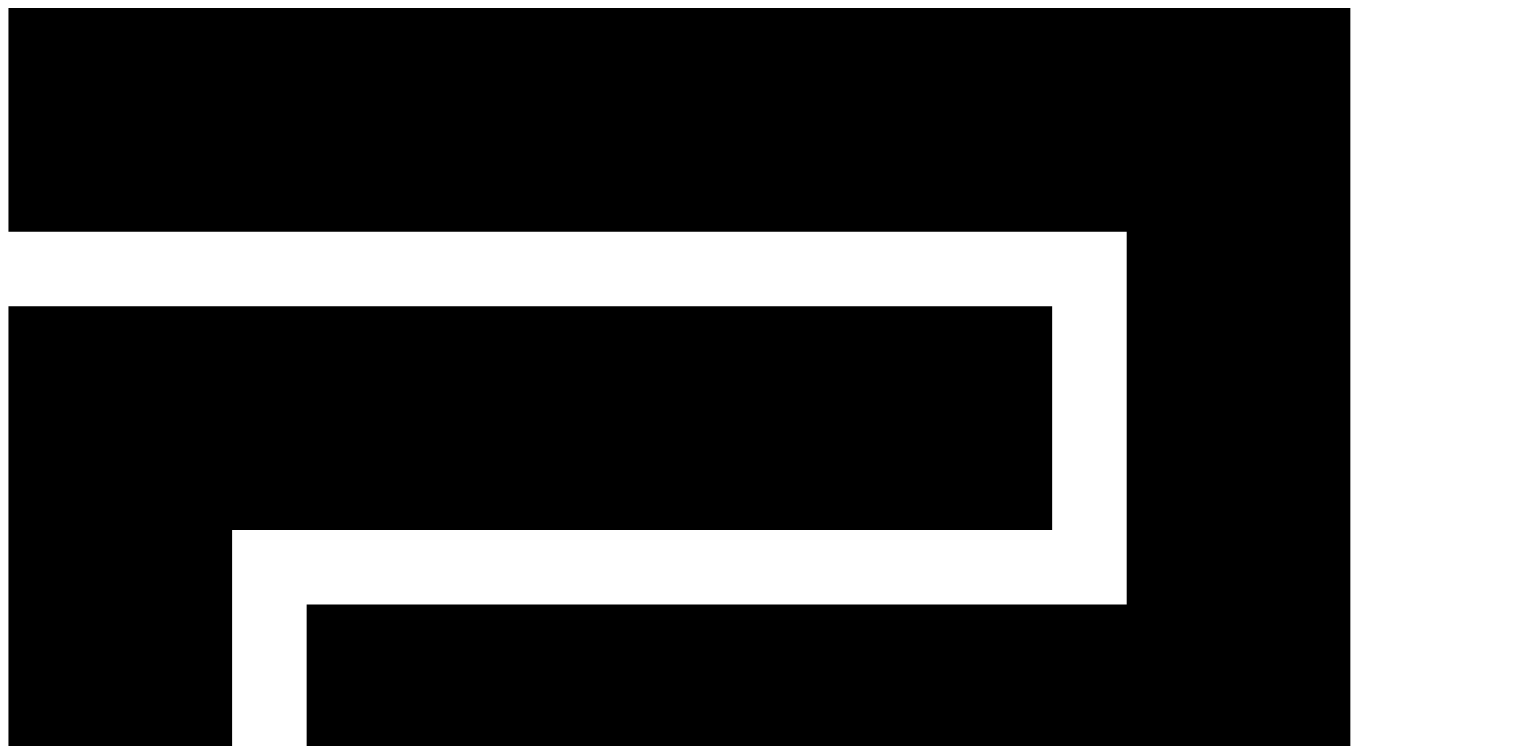 scroll, scrollTop: 0, scrollLeft: 0, axis: both 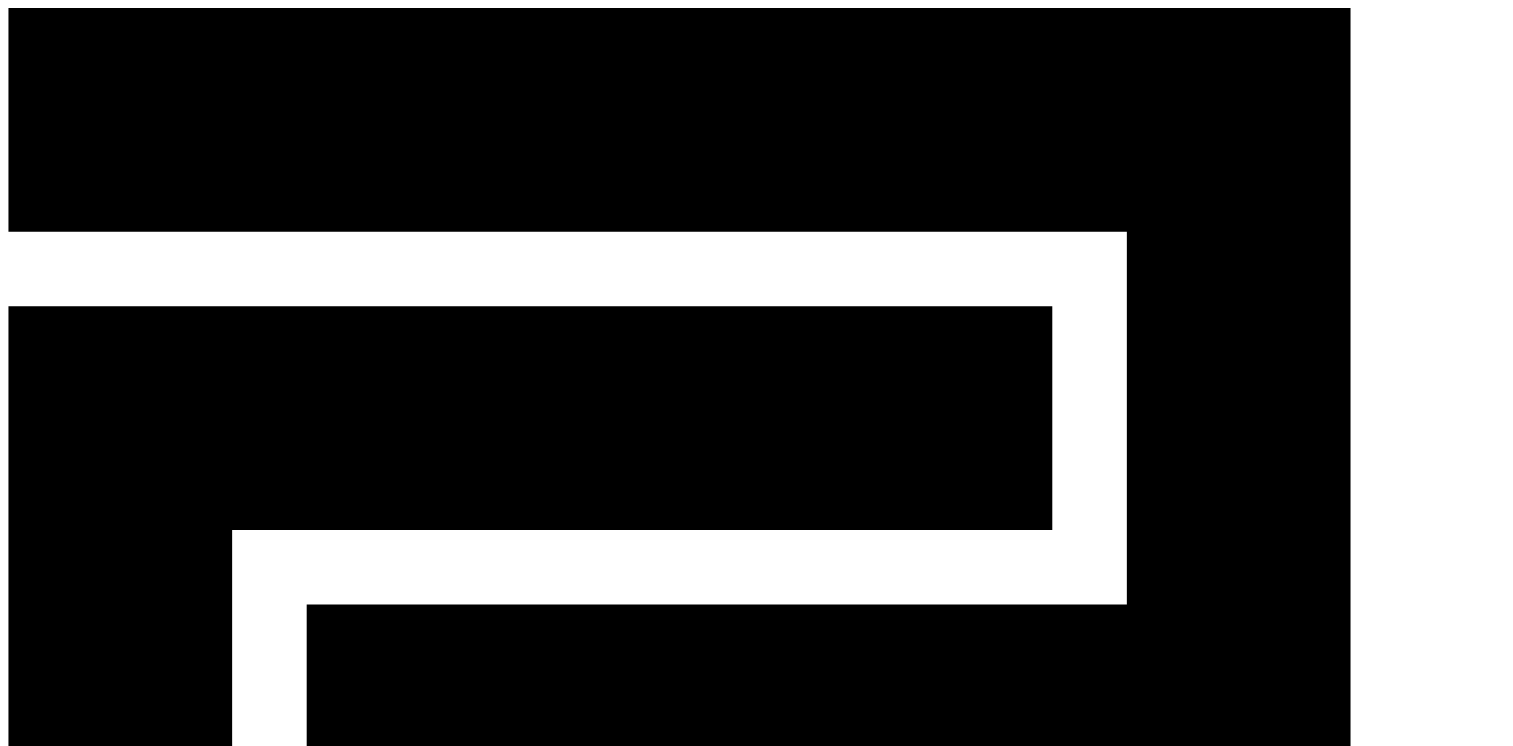 click on "**********" at bounding box center (756, 1429) 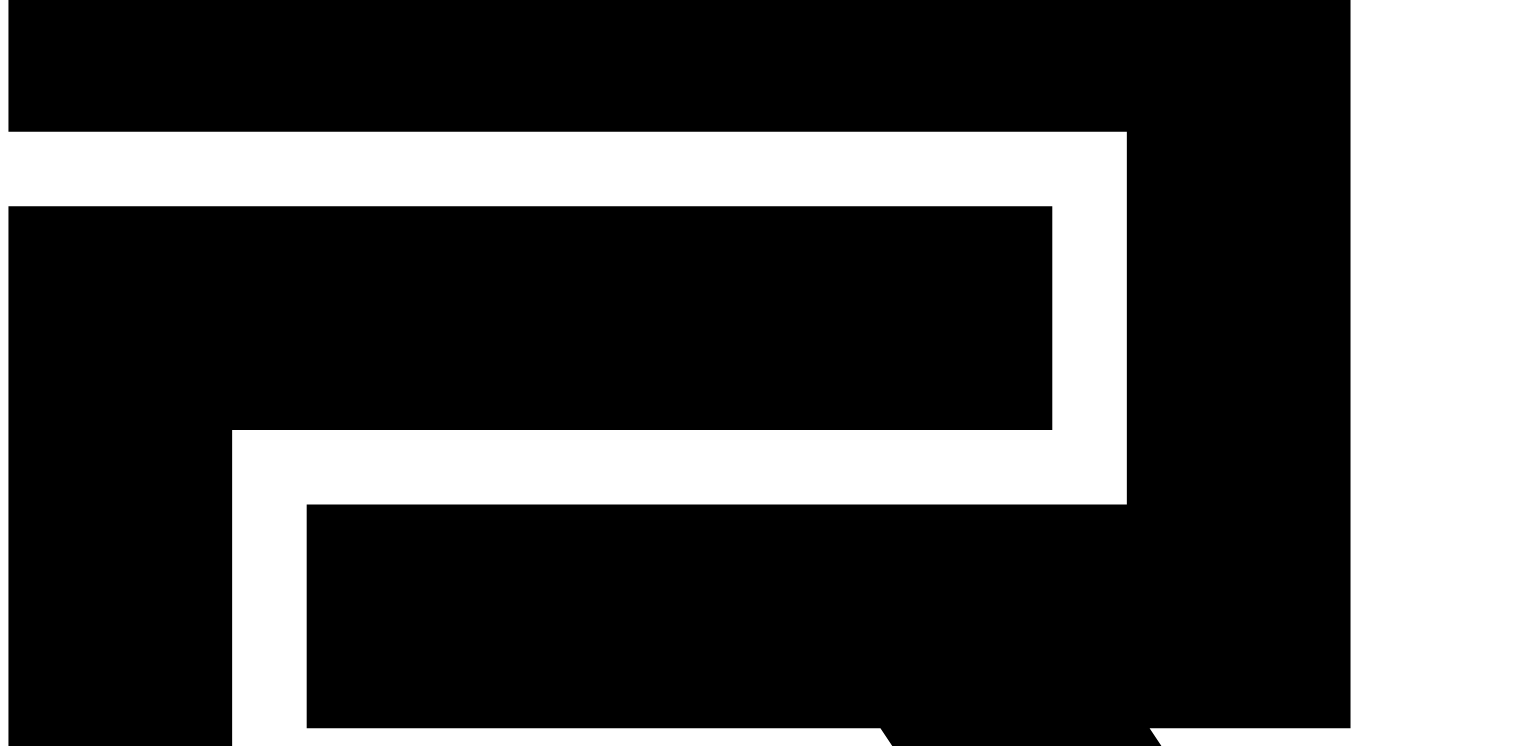 scroll, scrollTop: 200, scrollLeft: 0, axis: vertical 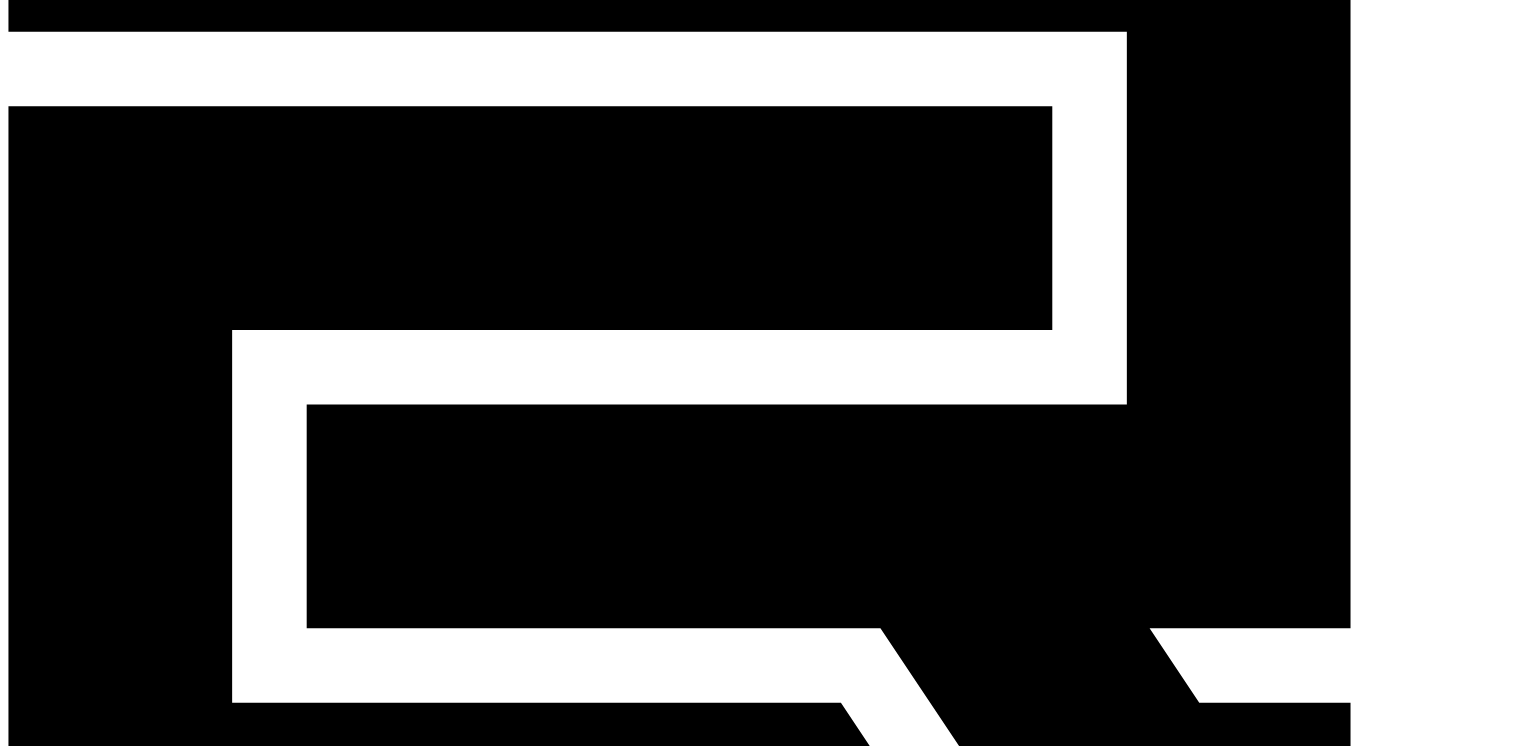 drag, startPoint x: 439, startPoint y: 521, endPoint x: 289, endPoint y: 521, distance: 150 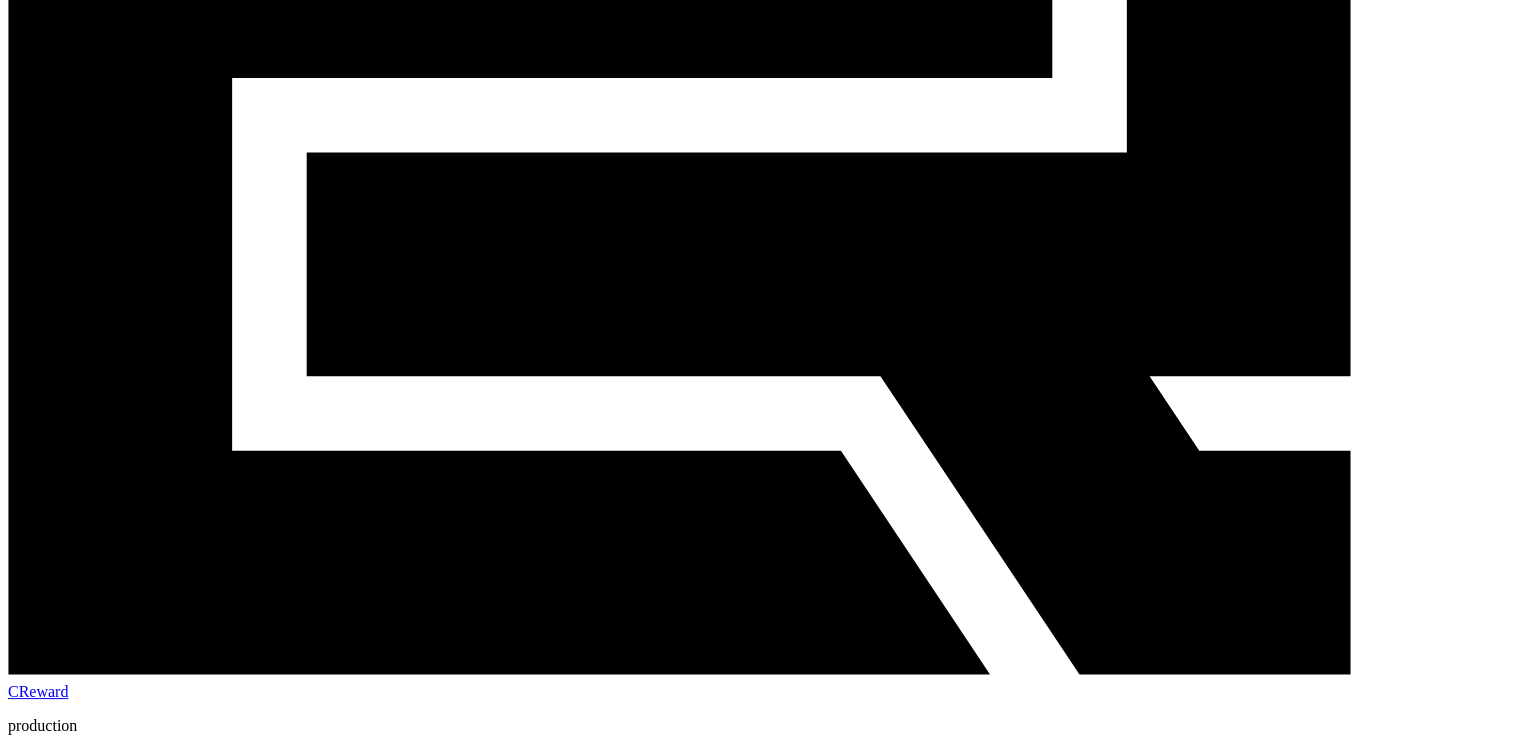 scroll, scrollTop: 500, scrollLeft: 0, axis: vertical 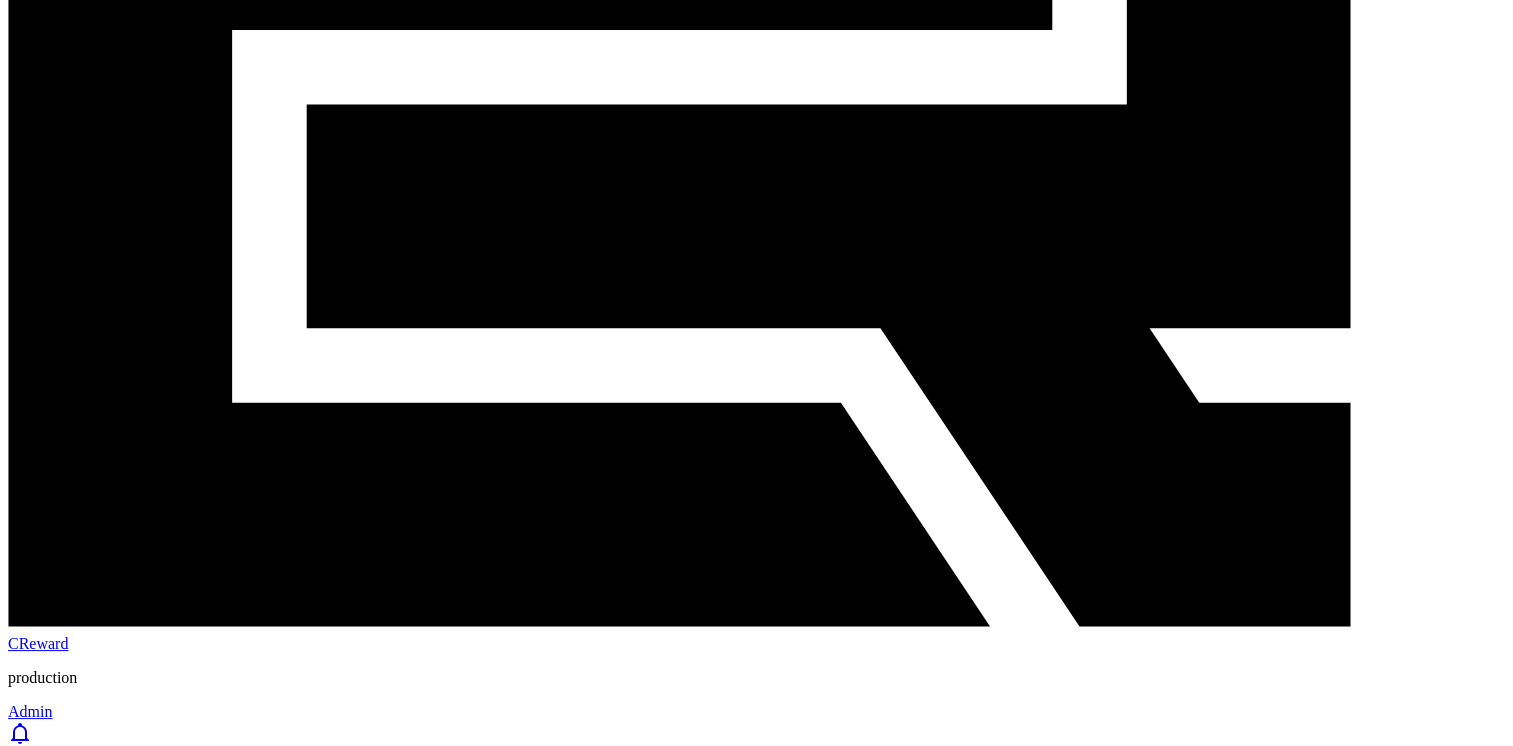 click on "2" 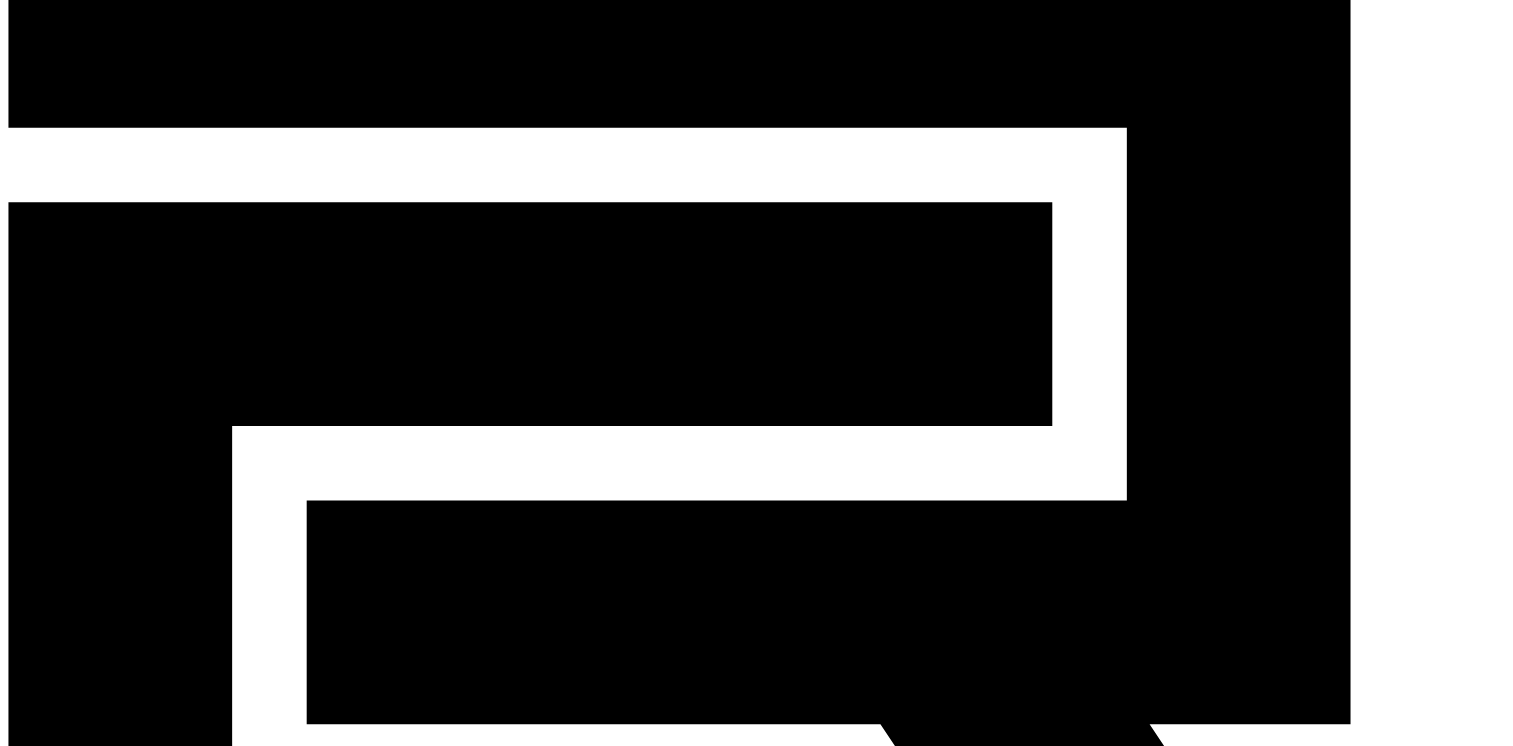 scroll, scrollTop: 100, scrollLeft: 0, axis: vertical 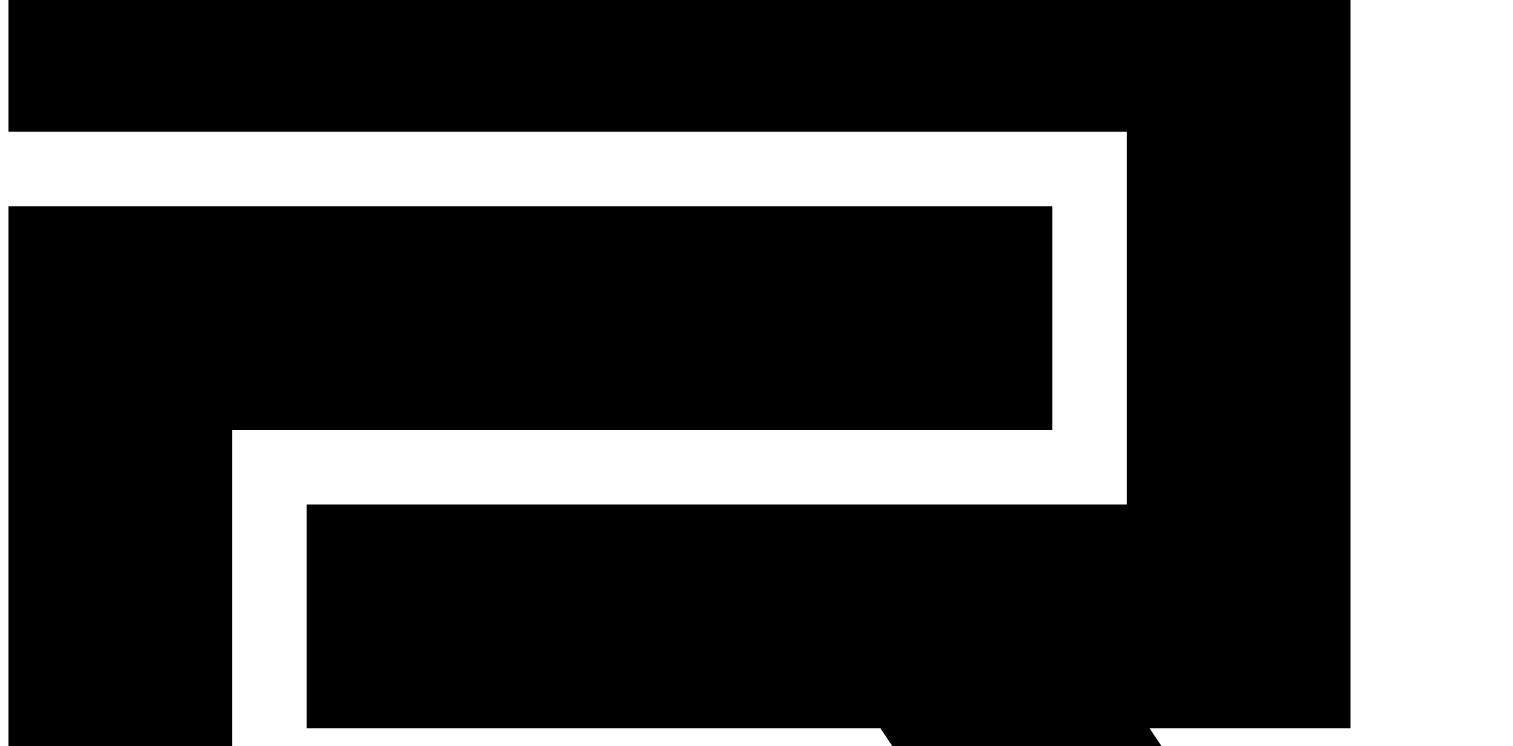 drag, startPoint x: 460, startPoint y: 509, endPoint x: 291, endPoint y: 500, distance: 169.23947 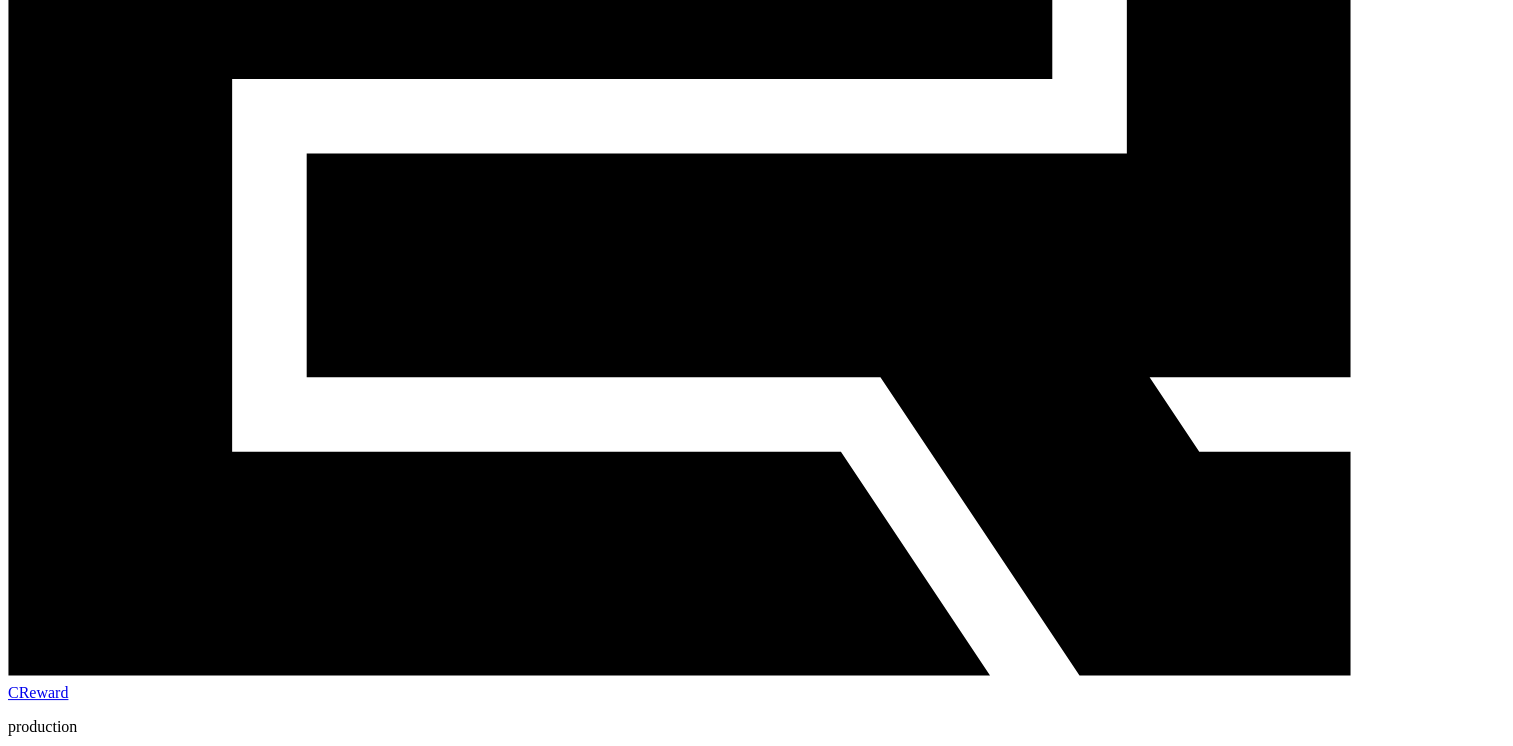scroll, scrollTop: 500, scrollLeft: 0, axis: vertical 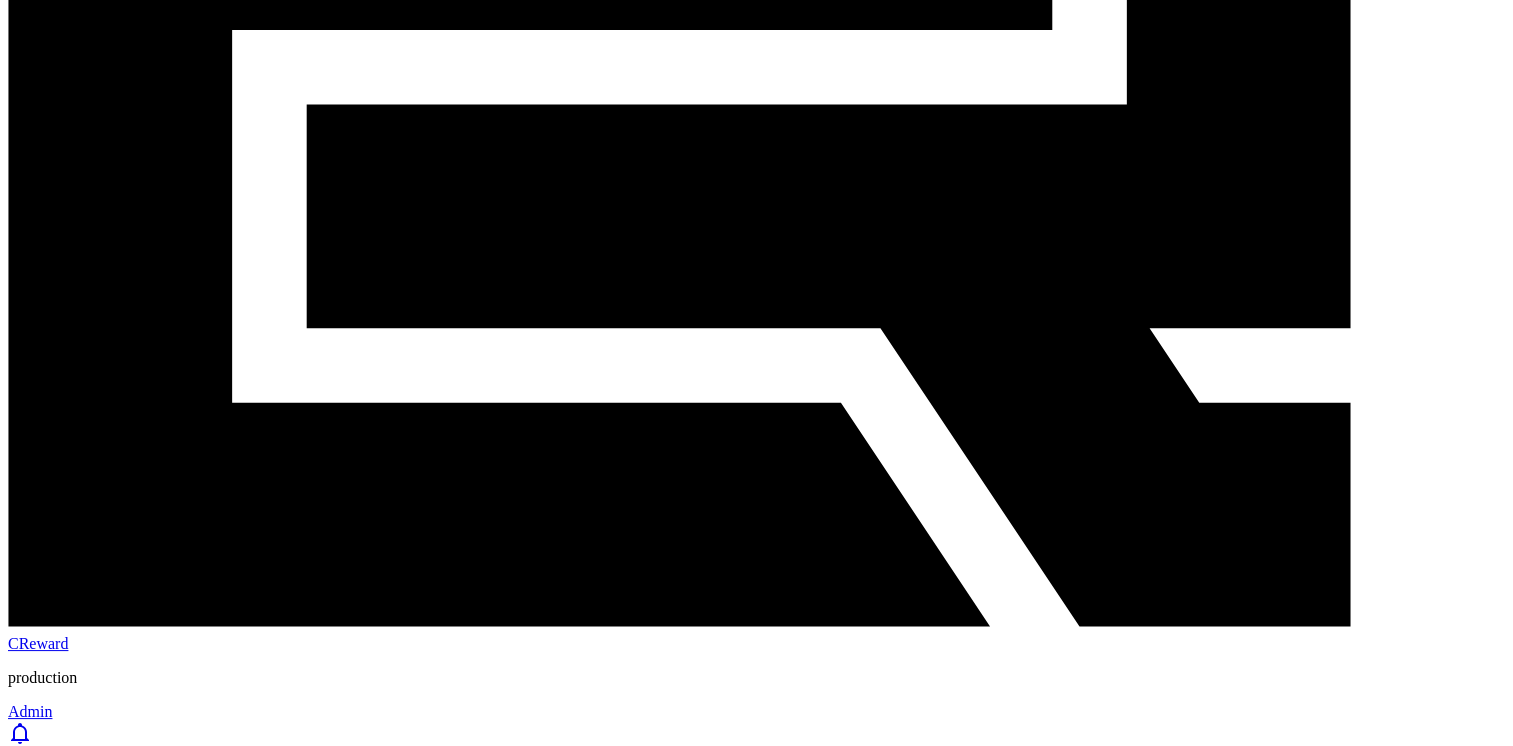 drag, startPoint x: 465, startPoint y: 520, endPoint x: 288, endPoint y: 522, distance: 177.01129 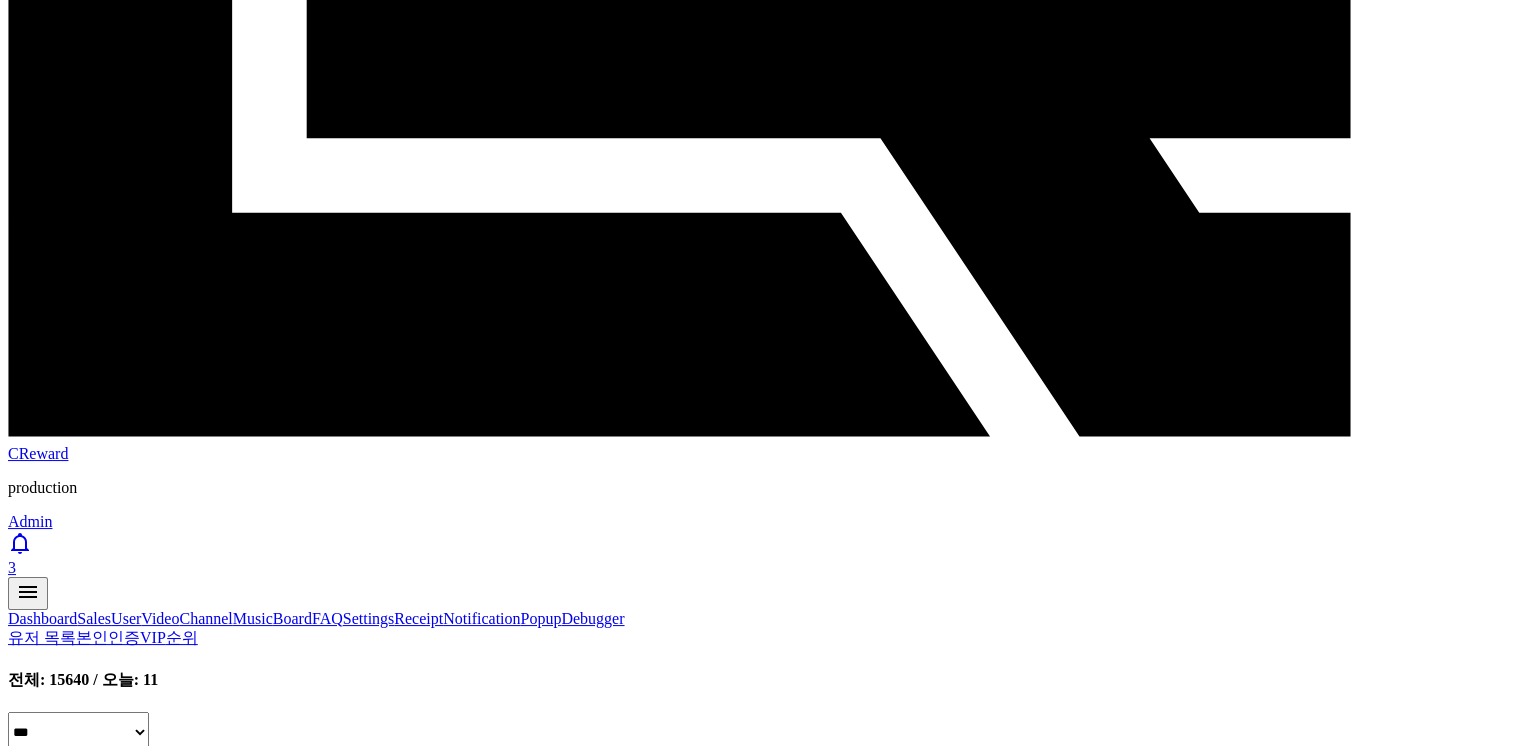 scroll, scrollTop: 700, scrollLeft: 0, axis: vertical 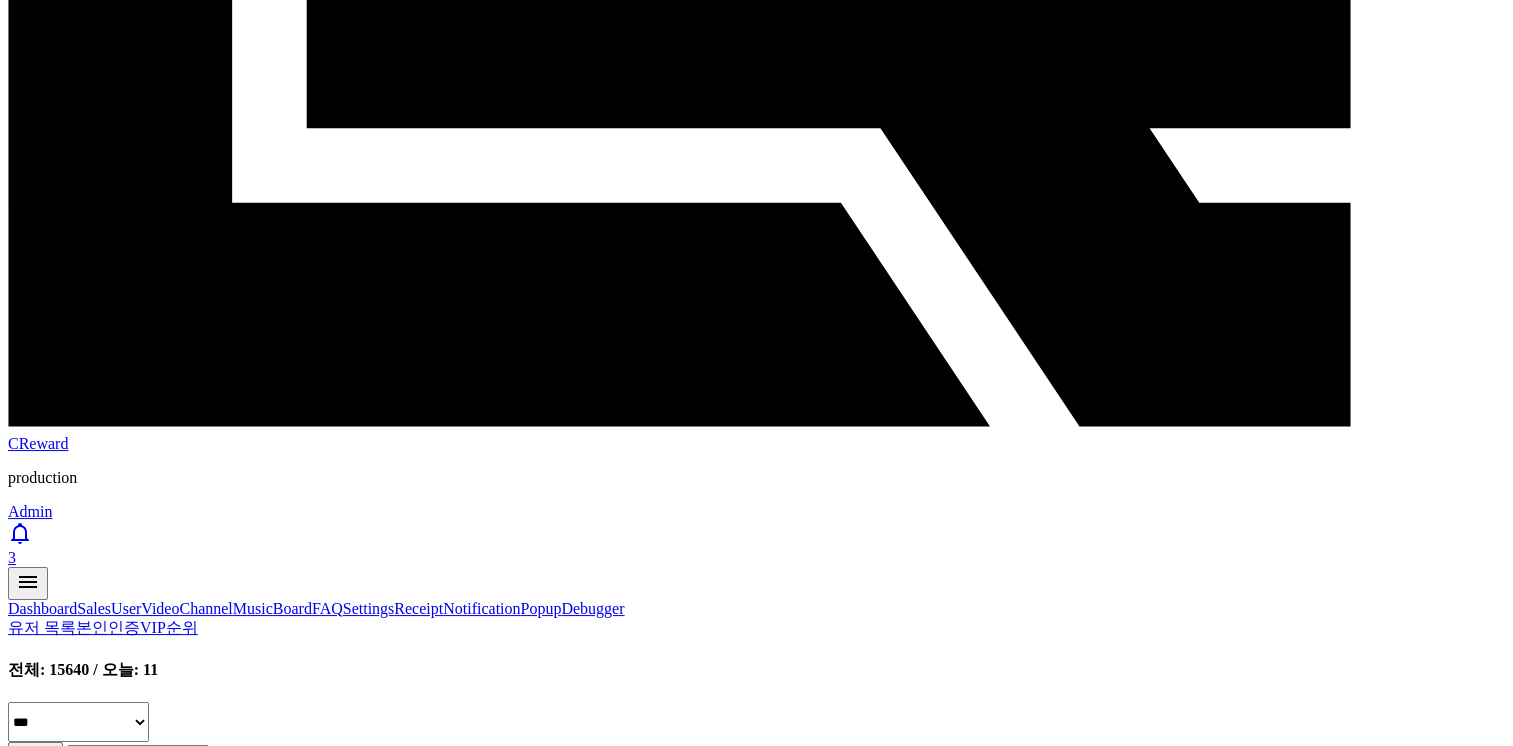click on "3" 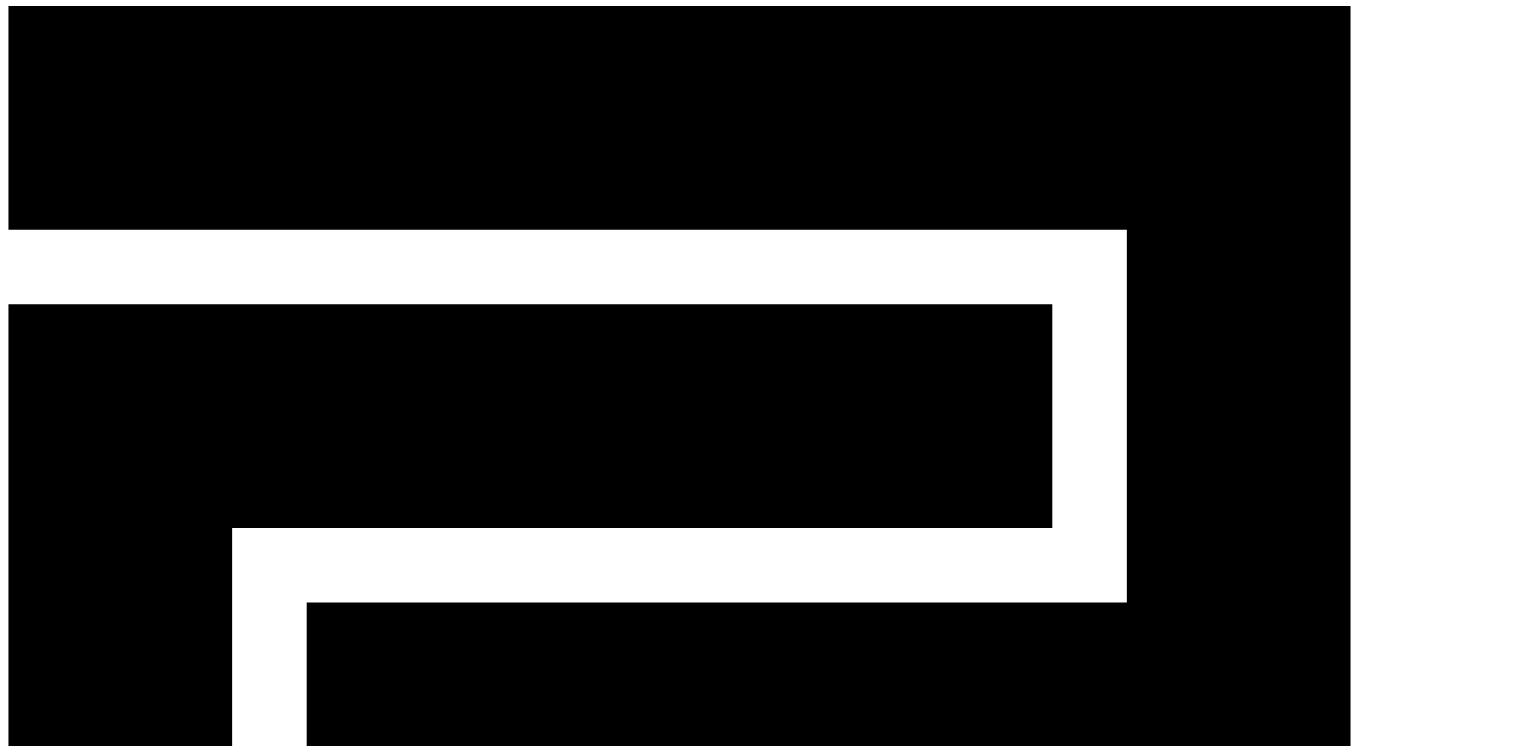scroll, scrollTop: 0, scrollLeft: 0, axis: both 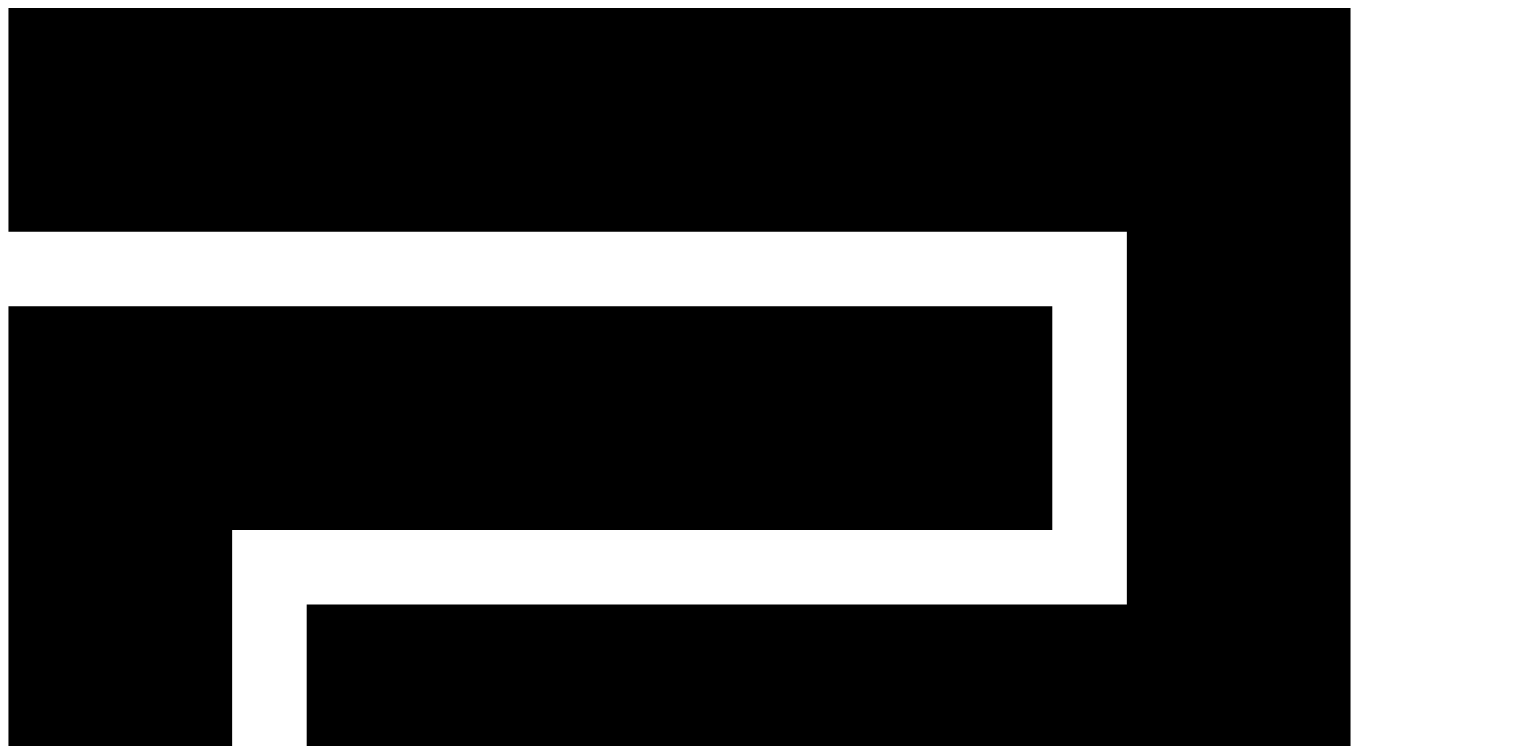 drag, startPoint x: 499, startPoint y: 477, endPoint x: 288, endPoint y: 483, distance: 211.0853 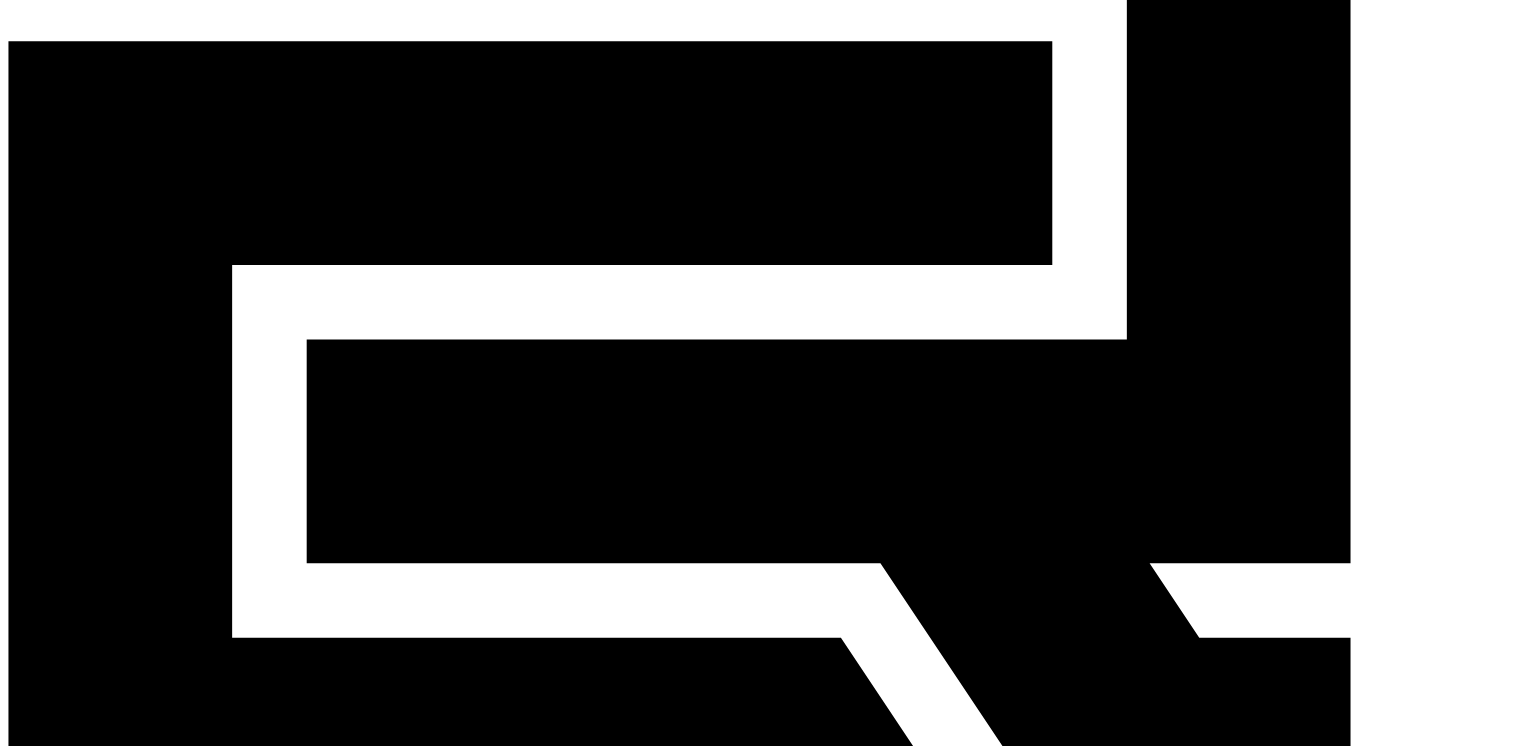 scroll, scrollTop: 300, scrollLeft: 0, axis: vertical 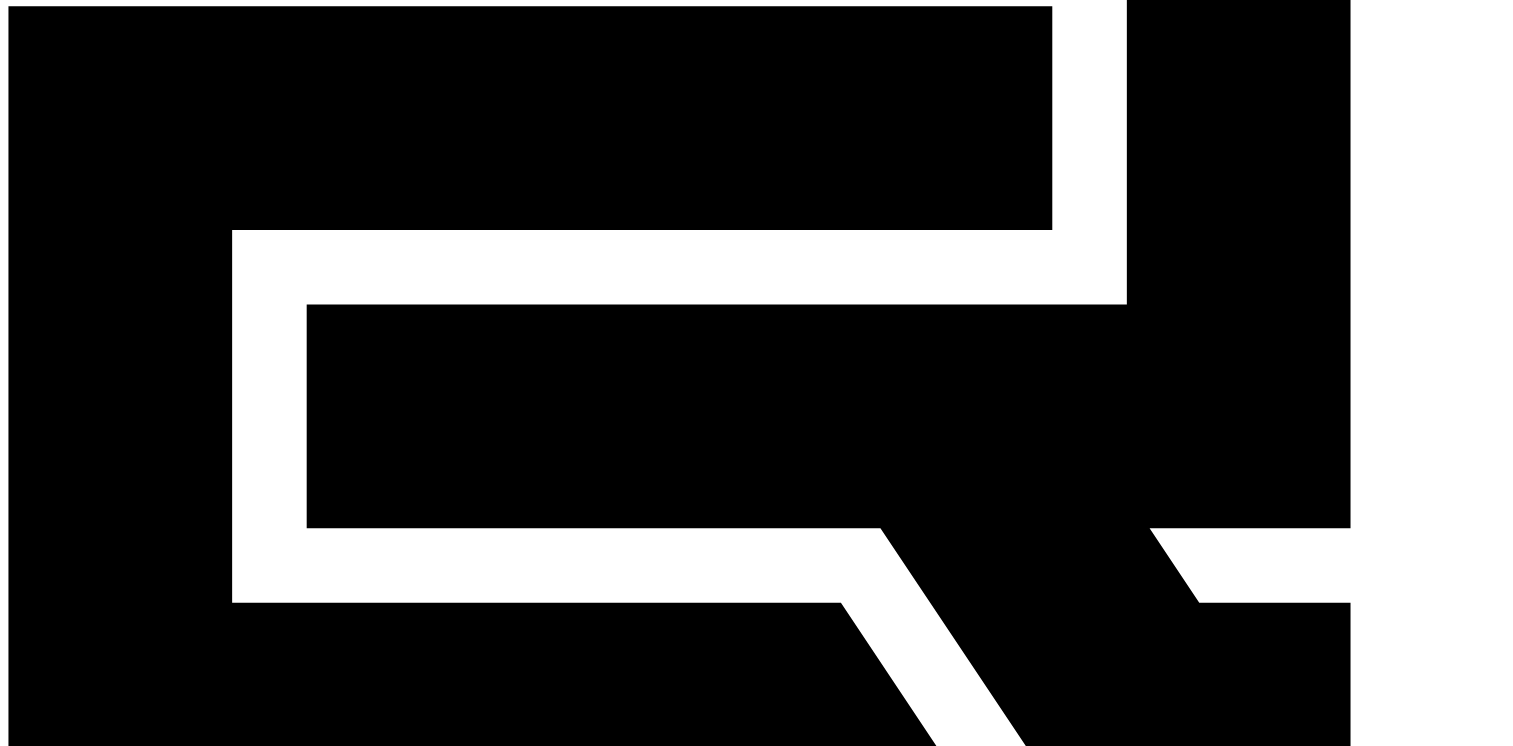 click on "kuroshitsuji.shiel@icloud.com" at bounding box center [401, 21268] 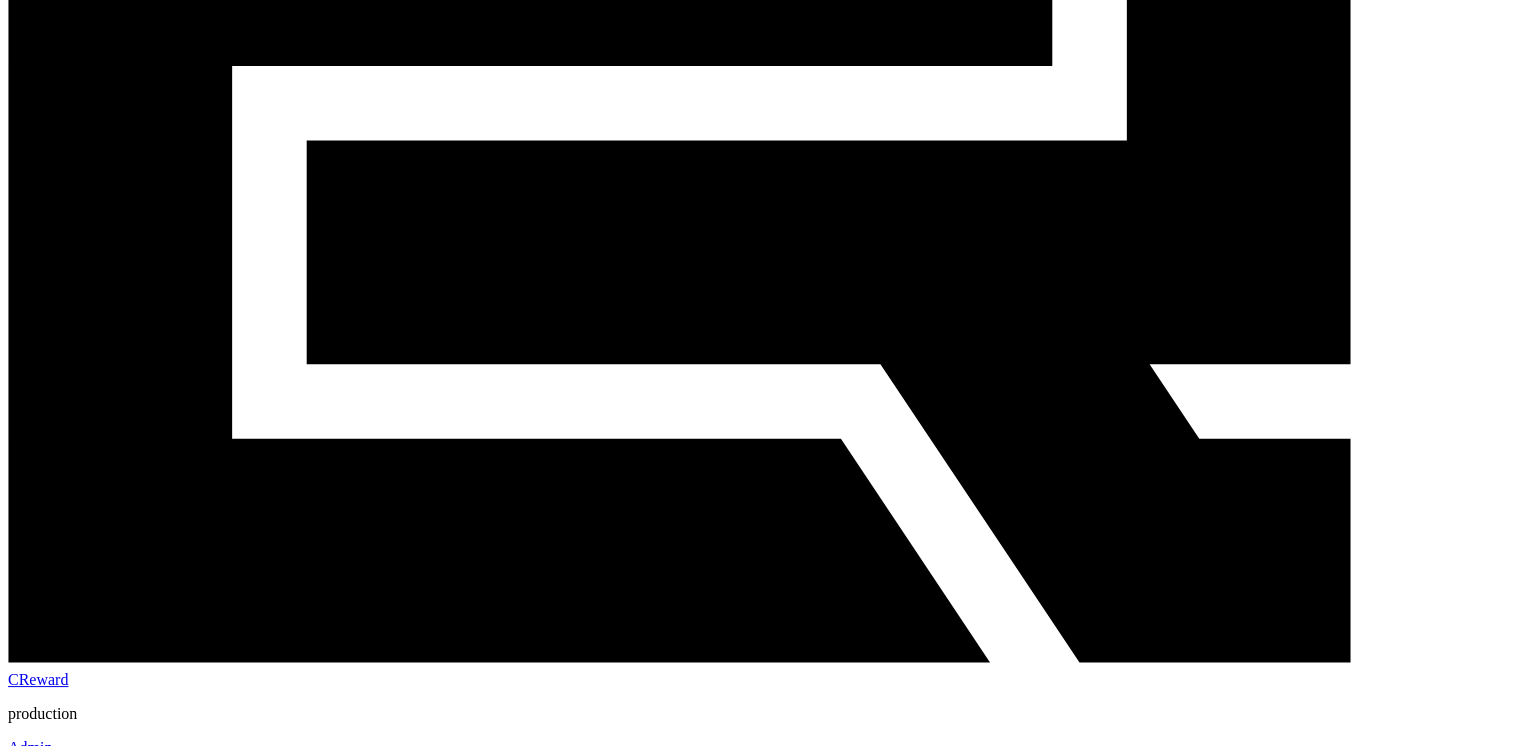 scroll, scrollTop: 500, scrollLeft: 0, axis: vertical 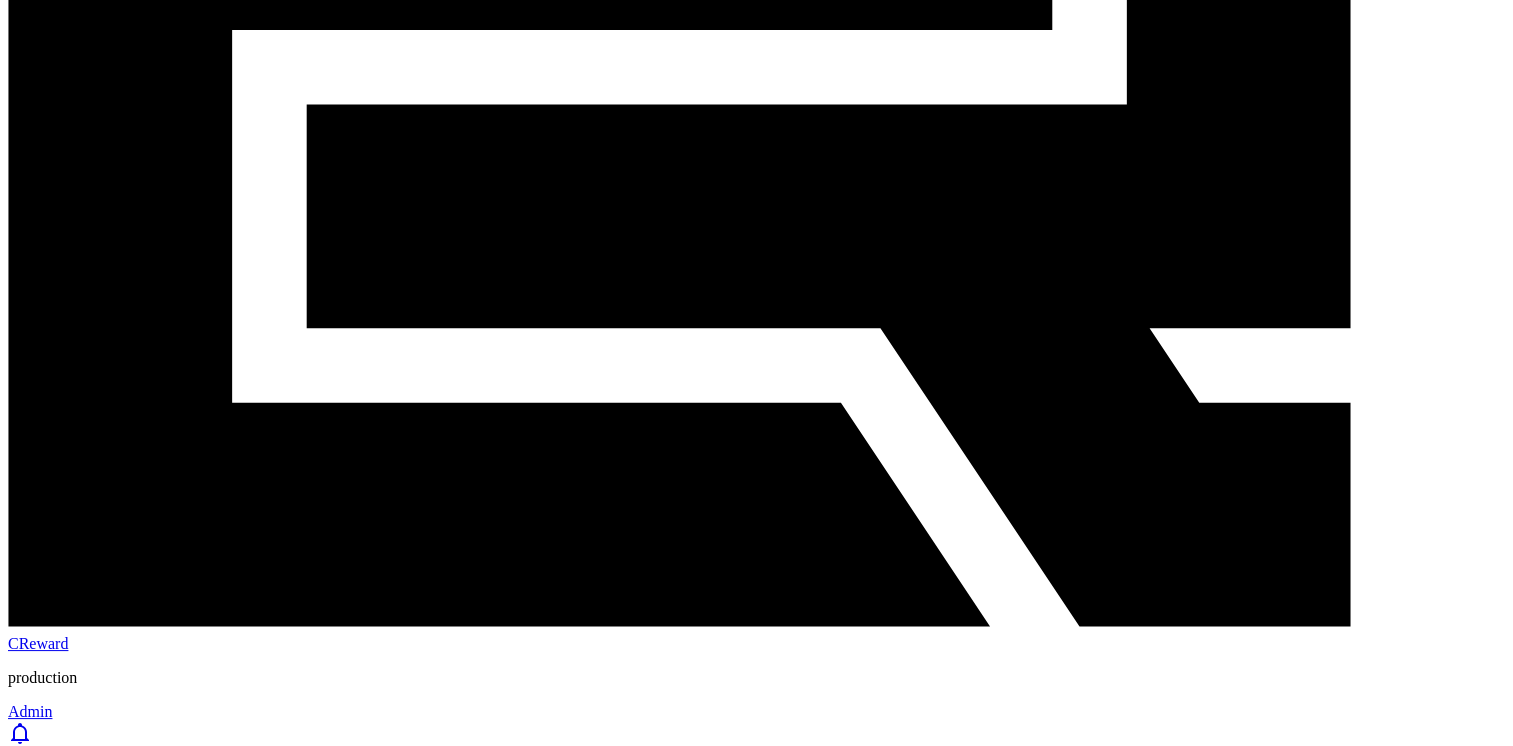 click on "4" 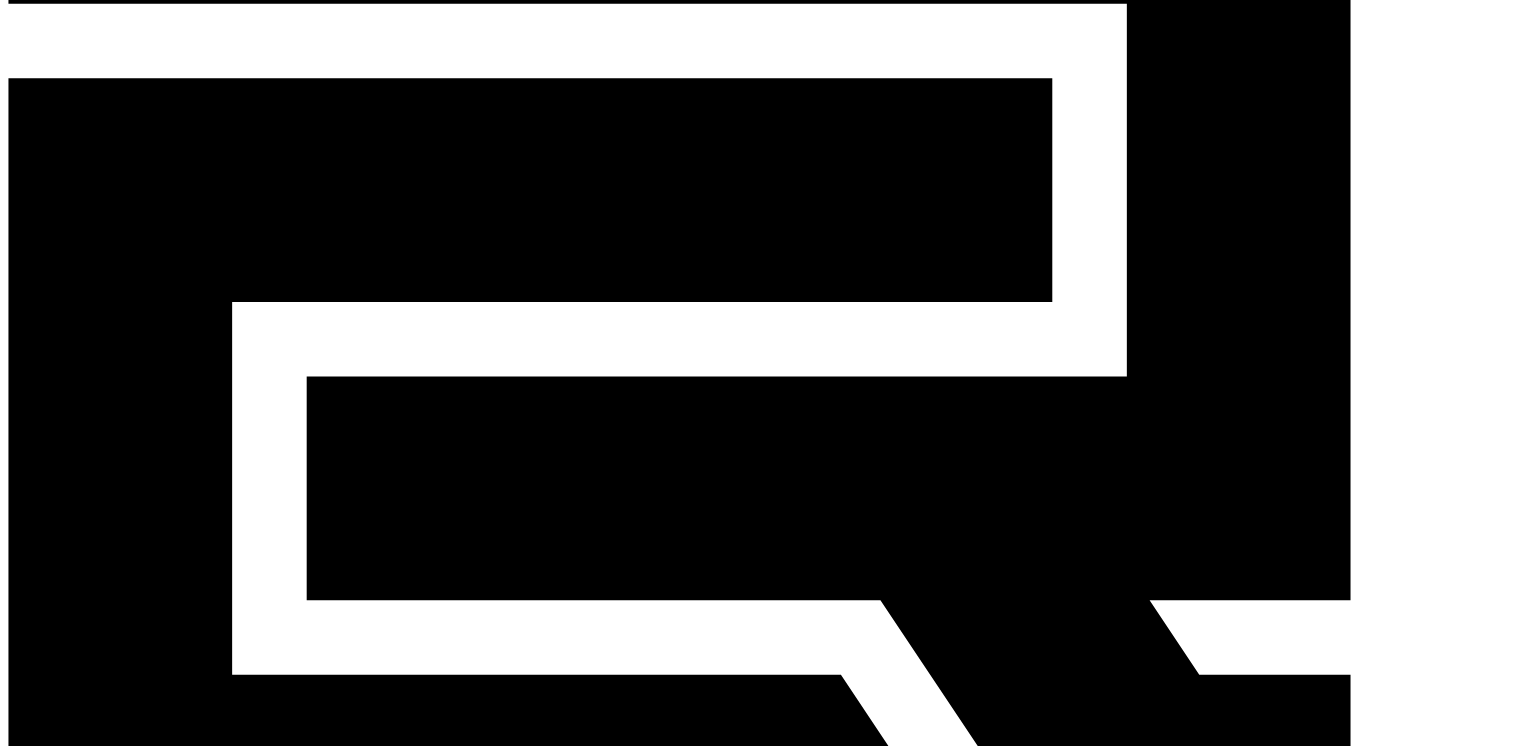 scroll, scrollTop: 100, scrollLeft: 0, axis: vertical 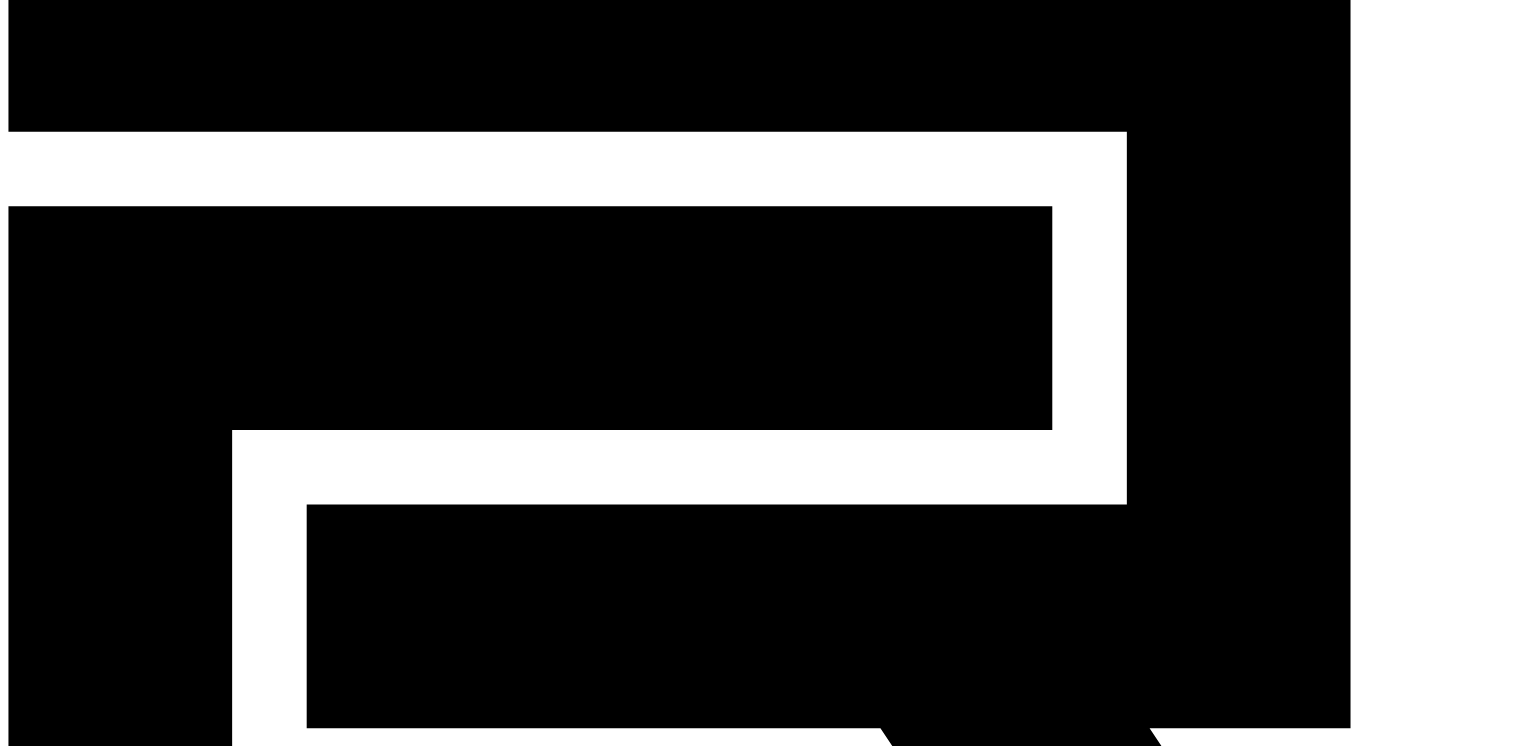 click on "zinedine180123@gmail.com" at bounding box center (401, 12896) 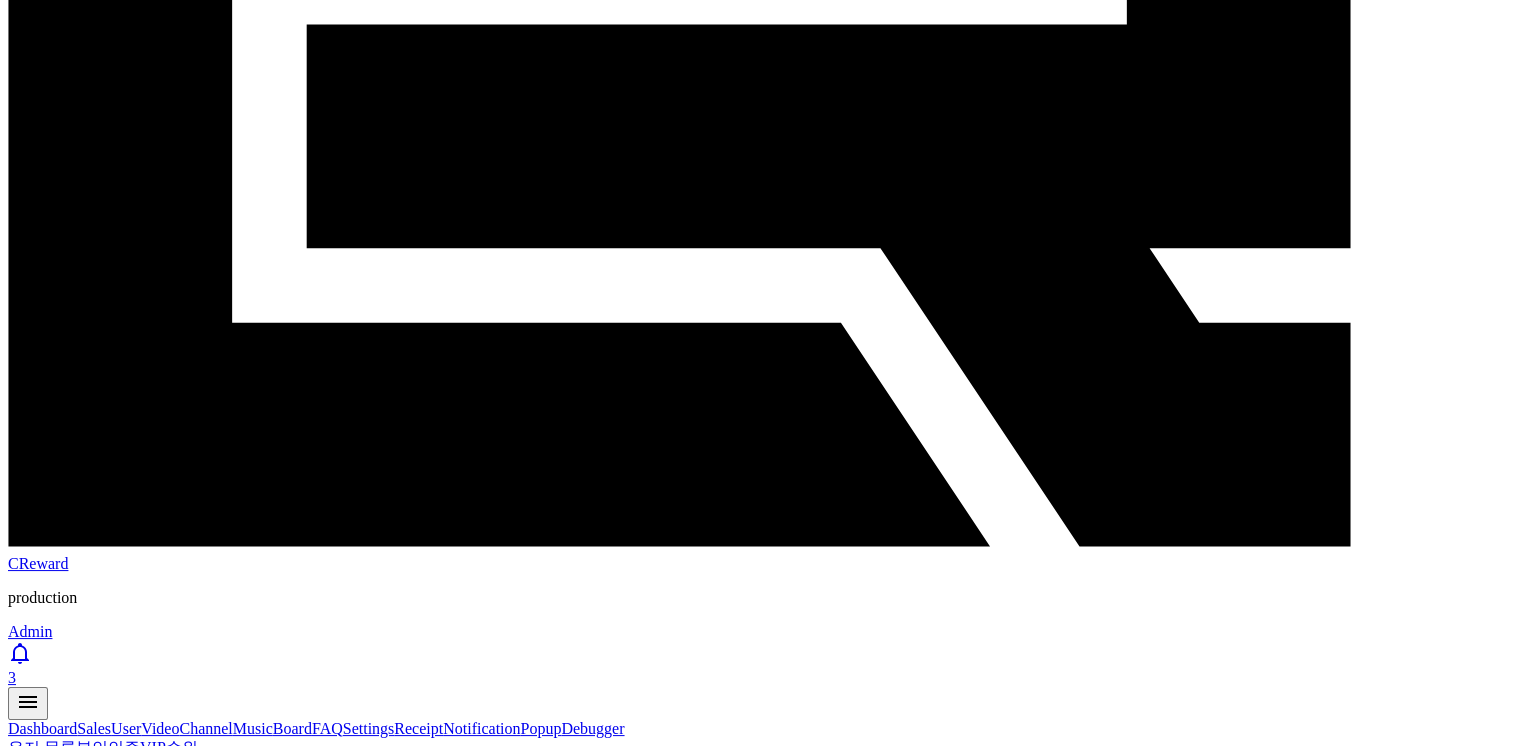 scroll, scrollTop: 600, scrollLeft: 0, axis: vertical 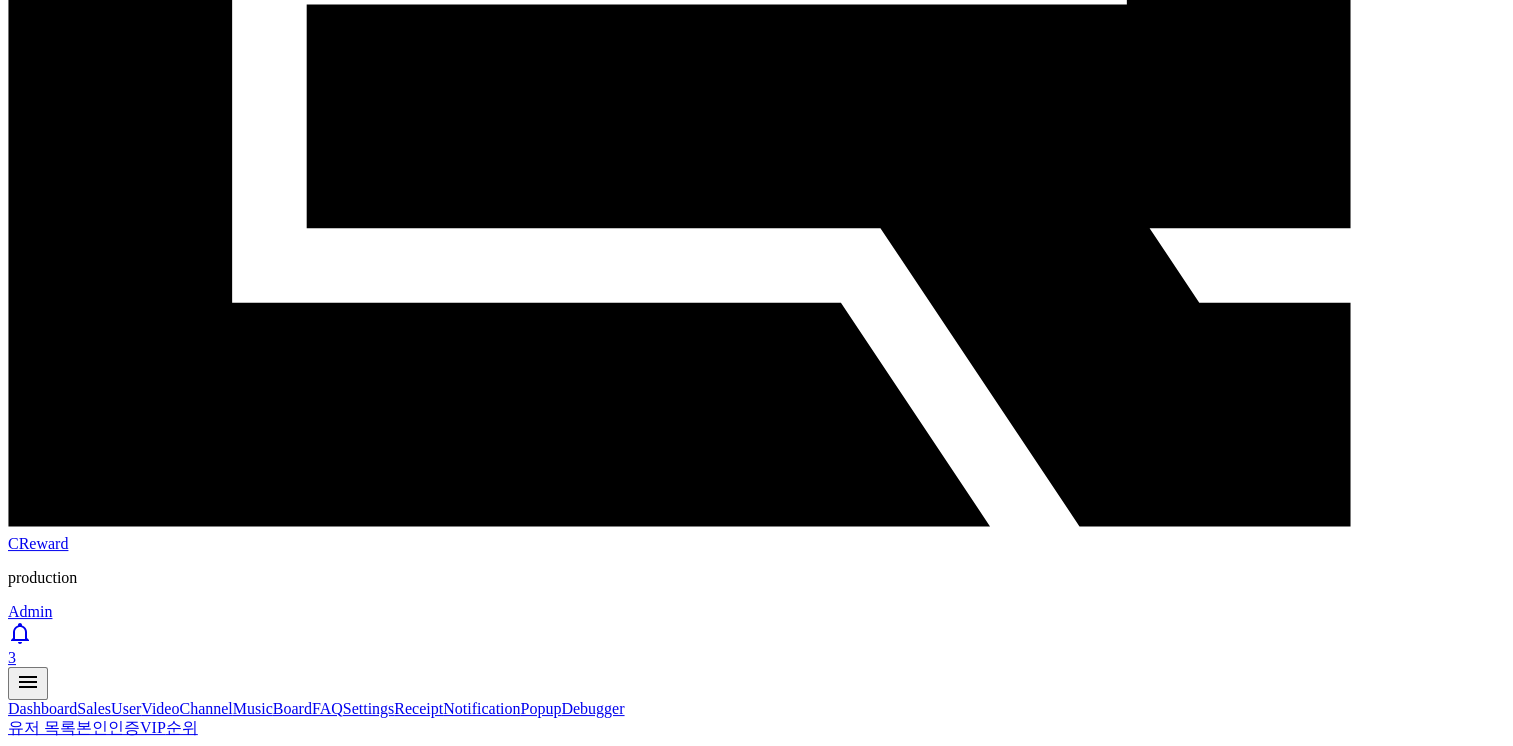 click on "5" 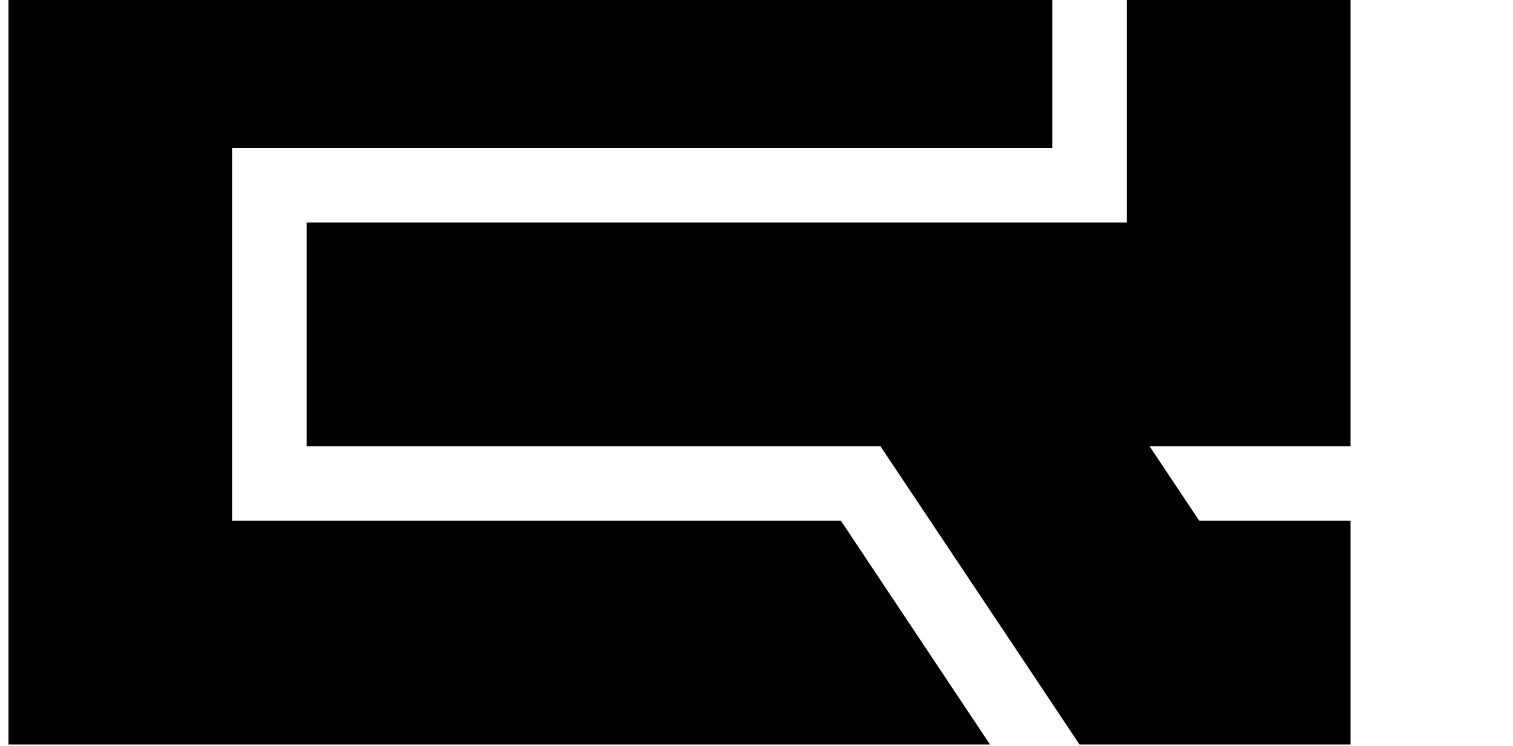 scroll, scrollTop: 200, scrollLeft: 0, axis: vertical 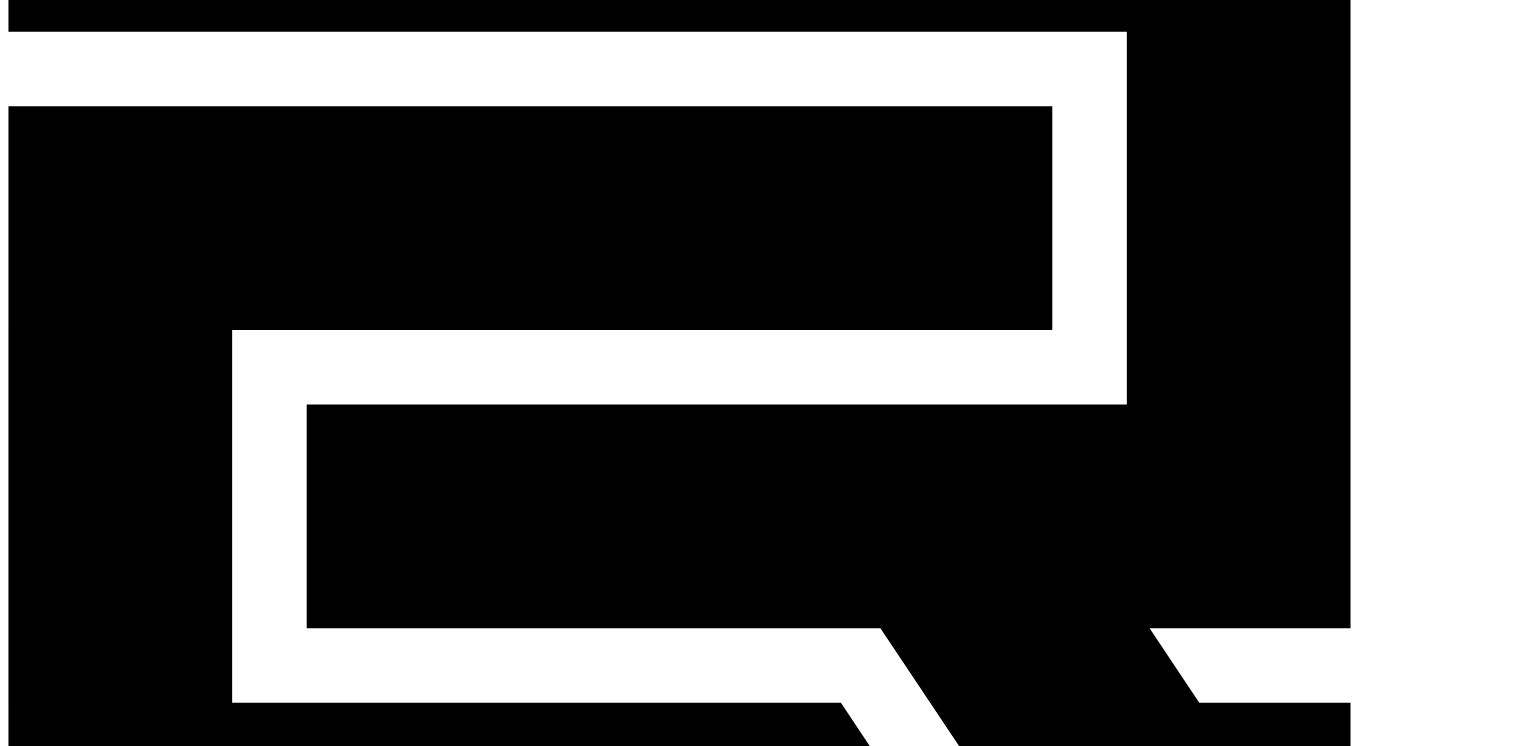 click on "fastmart.ok@gmail.com" at bounding box center [593, 2421] 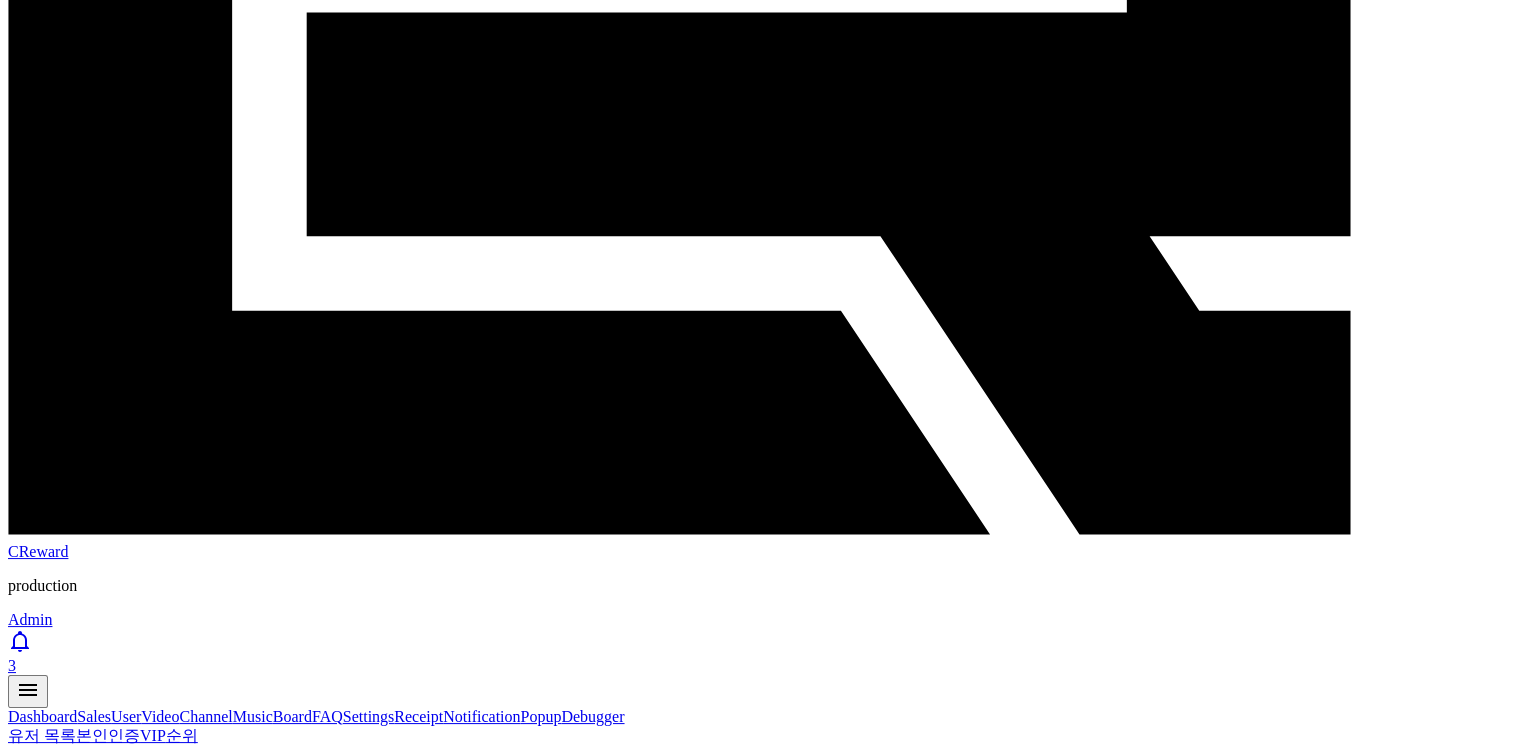scroll, scrollTop: 600, scrollLeft: 0, axis: vertical 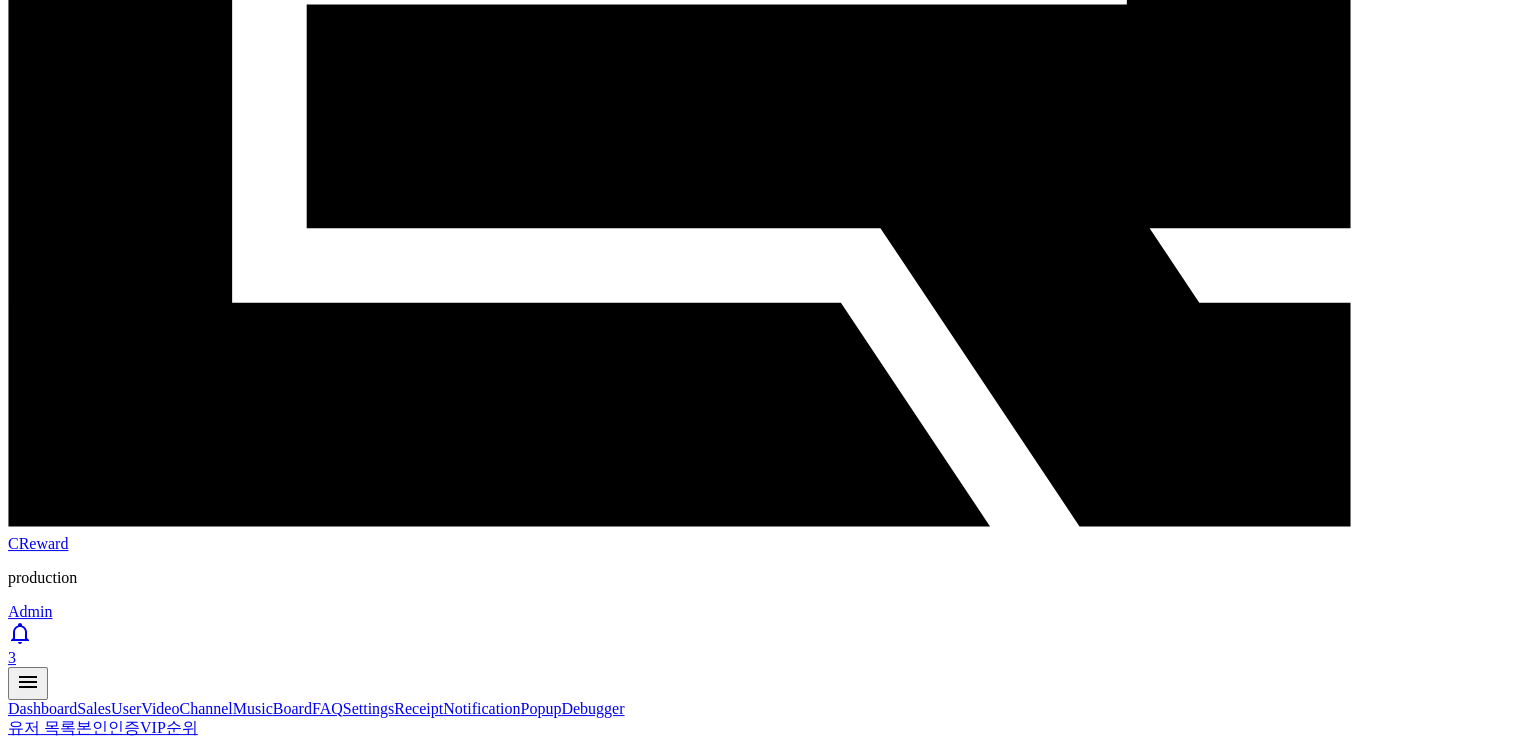 click on "Owolewa Olaleye" at bounding box center (592, 20665) 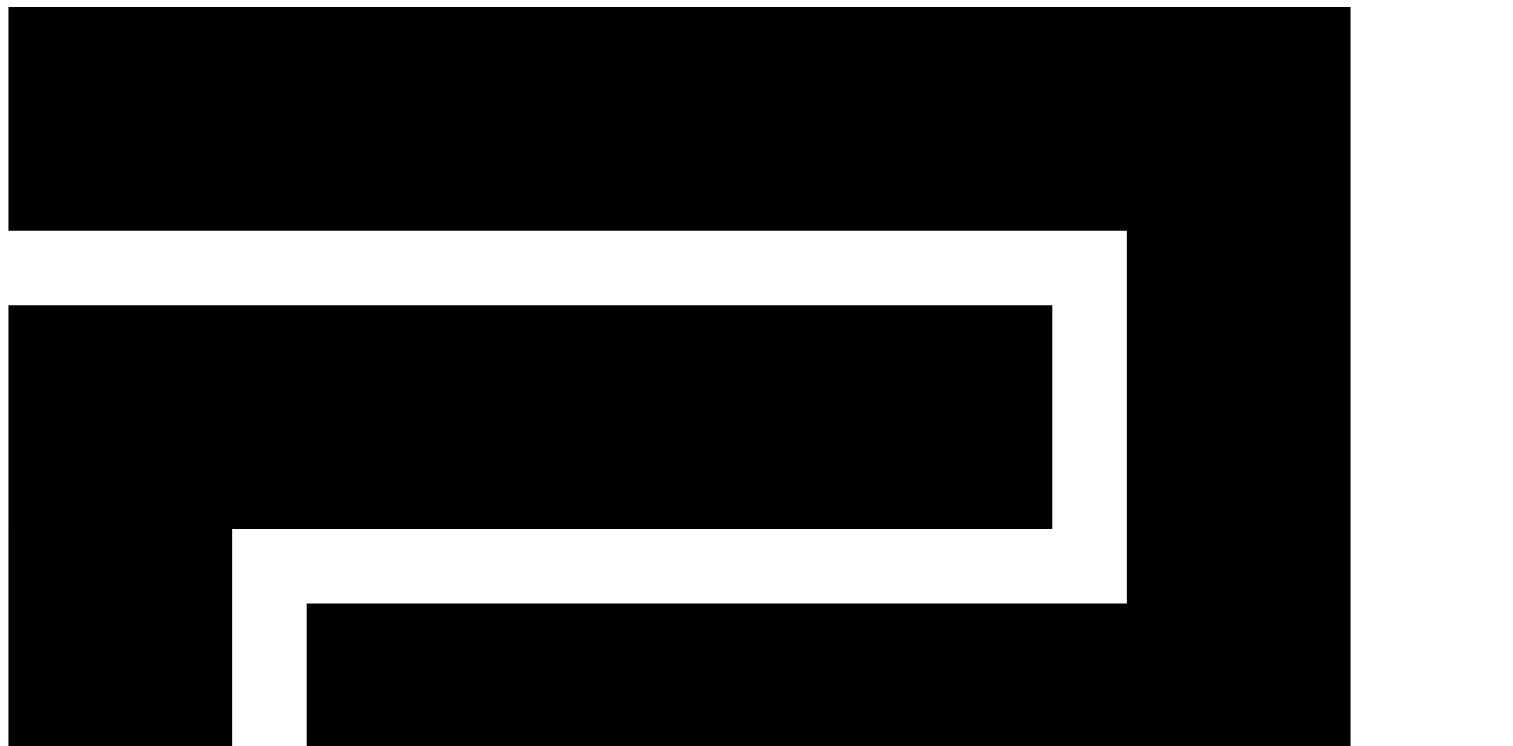 scroll, scrollTop: 0, scrollLeft: 0, axis: both 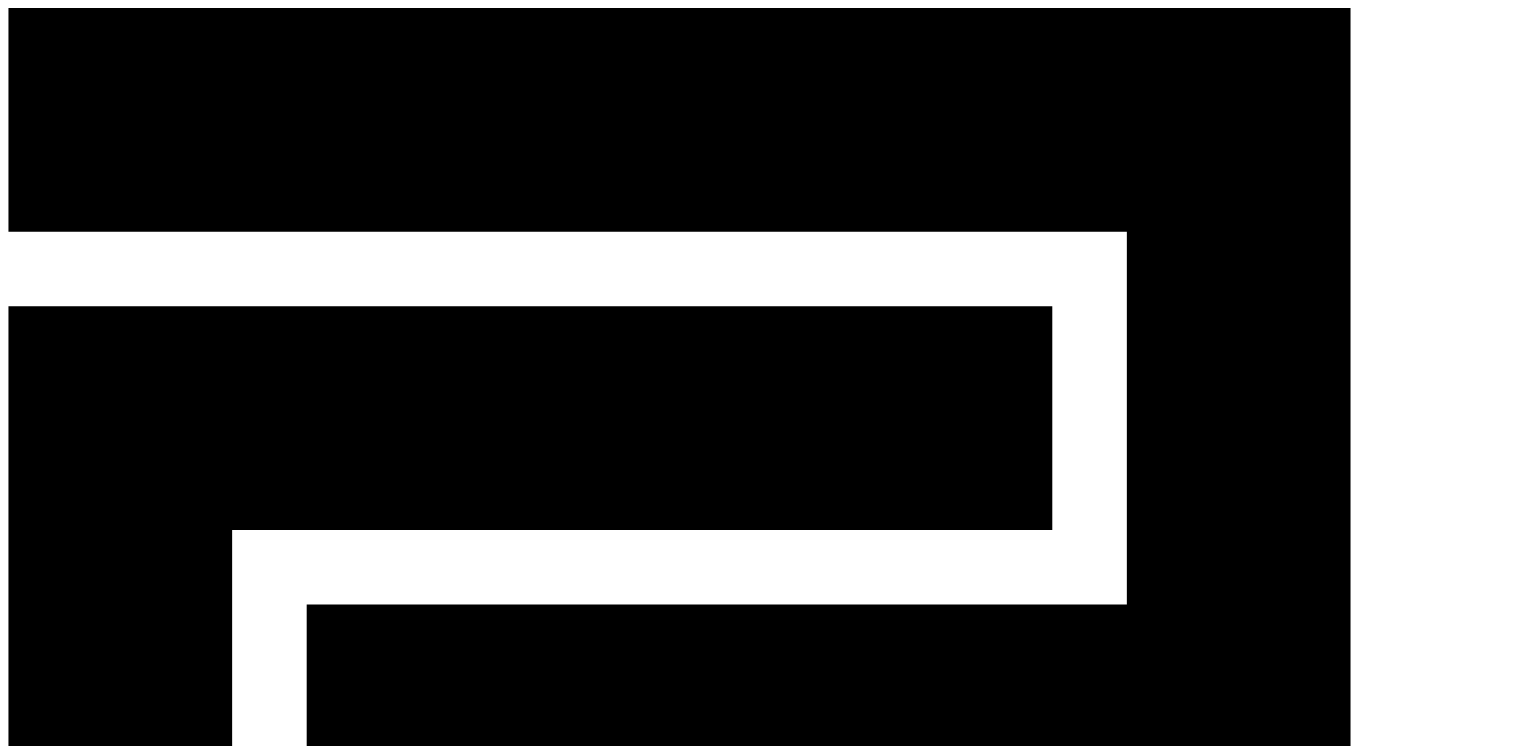 click on "Channel" at bounding box center [205, 1308] 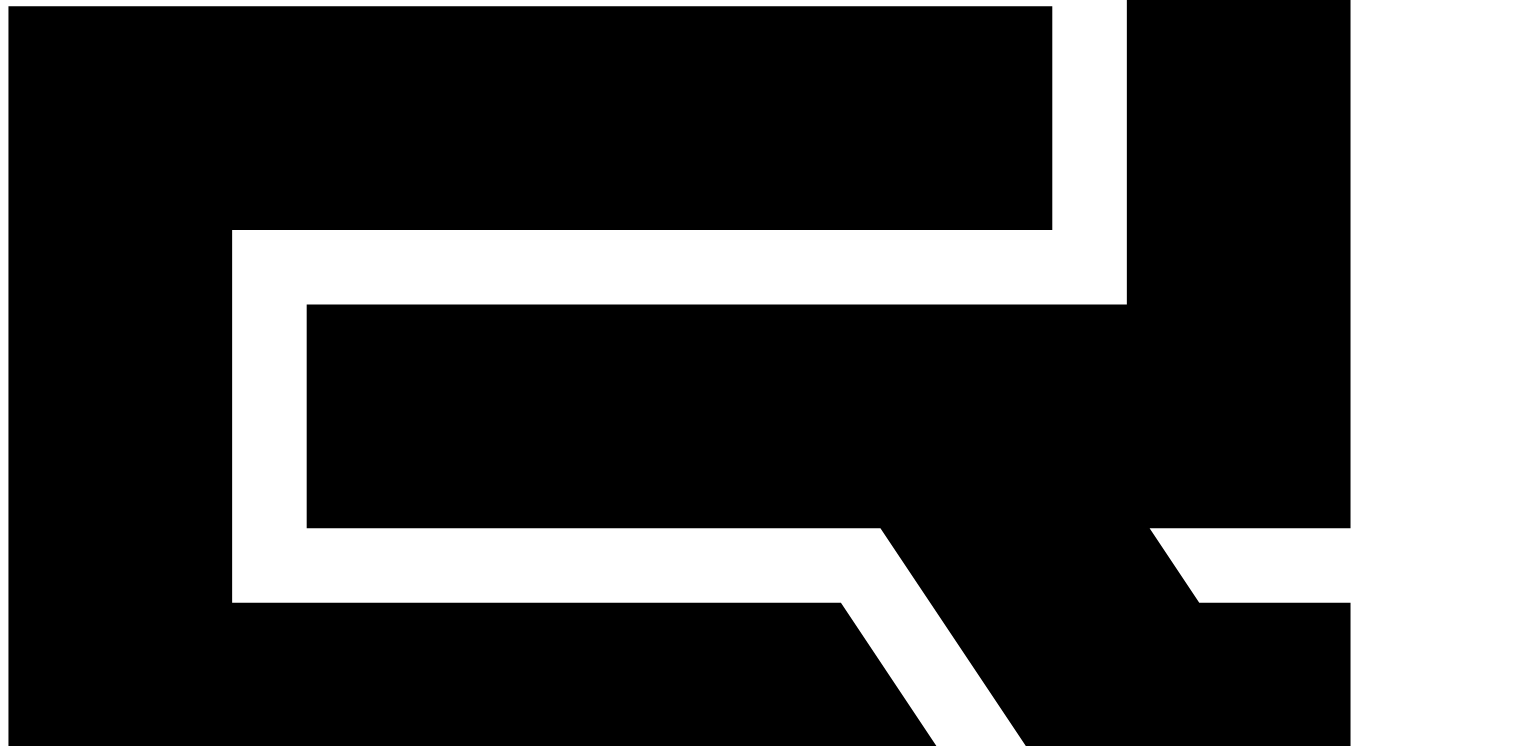 scroll, scrollTop: 400, scrollLeft: 0, axis: vertical 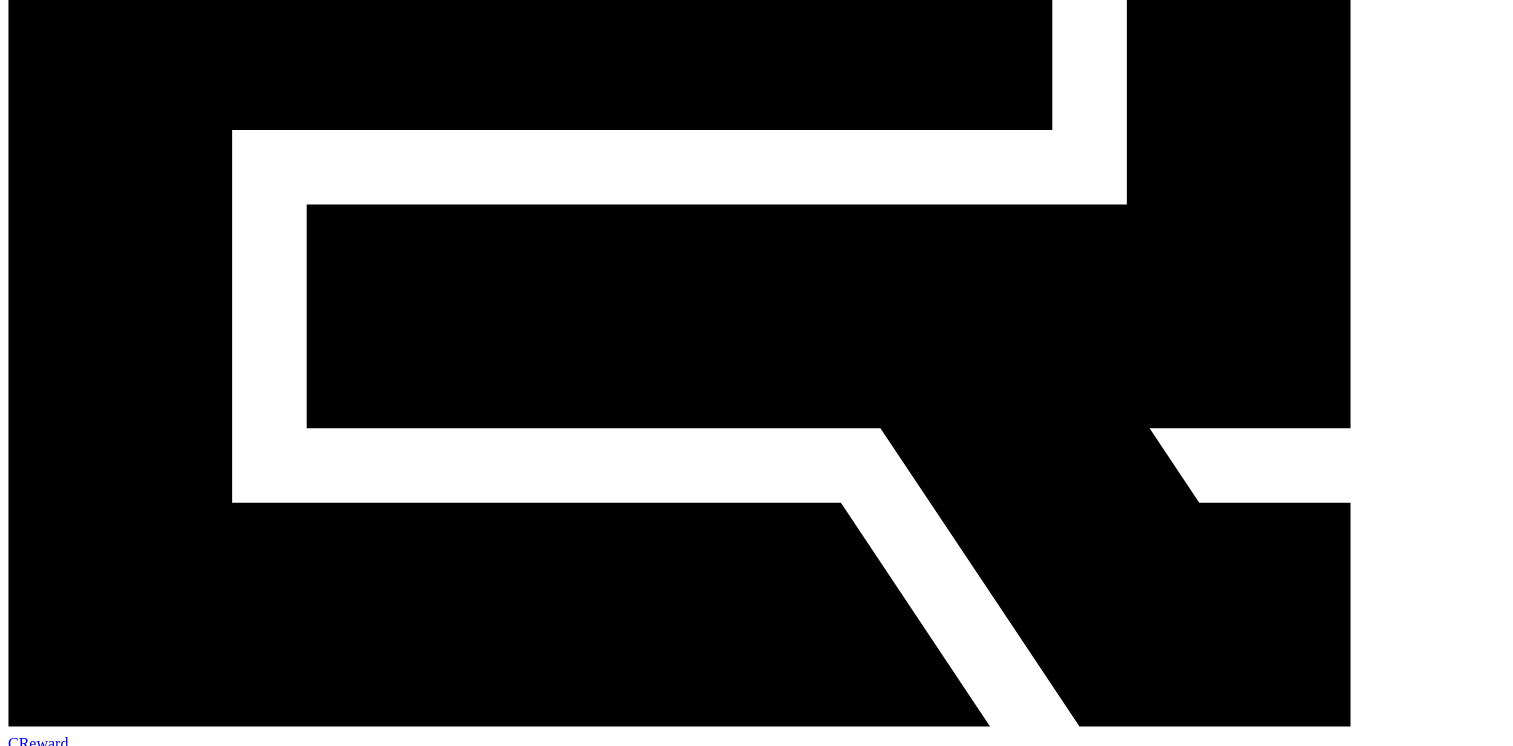 click on "markpersonalbs@gmail.com" at bounding box center (1280, 5334) 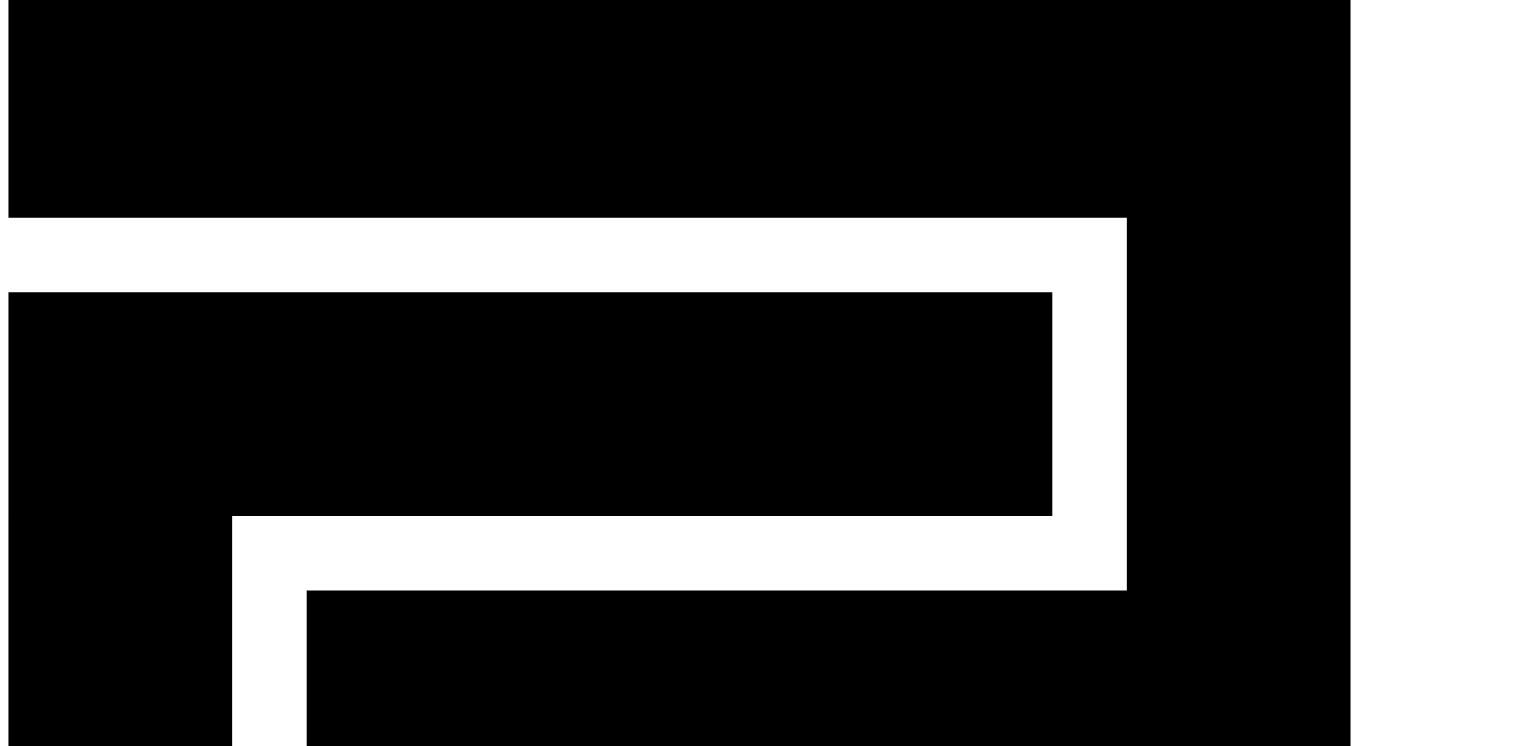 scroll, scrollTop: 0, scrollLeft: 0, axis: both 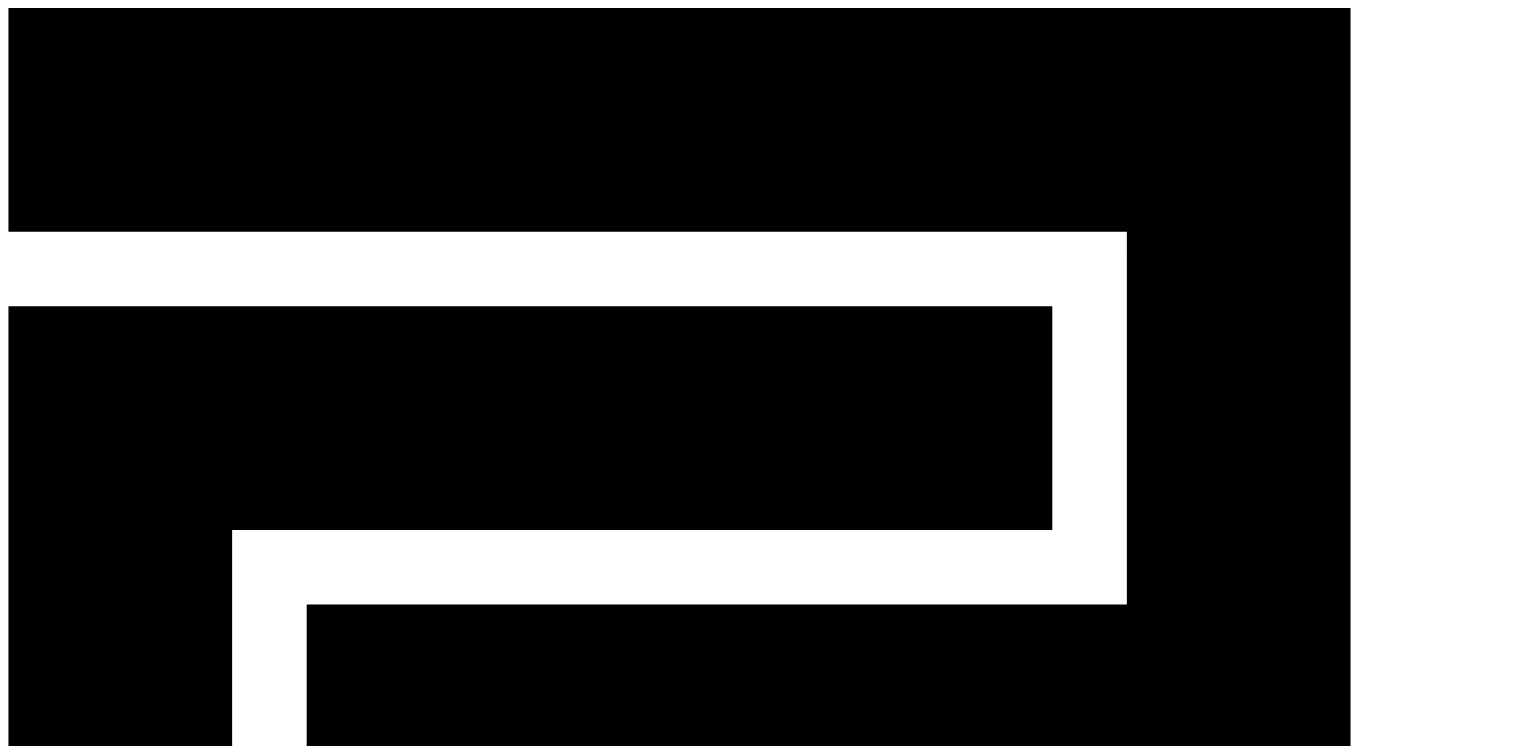 click on "User" at bounding box center [126, 1308] 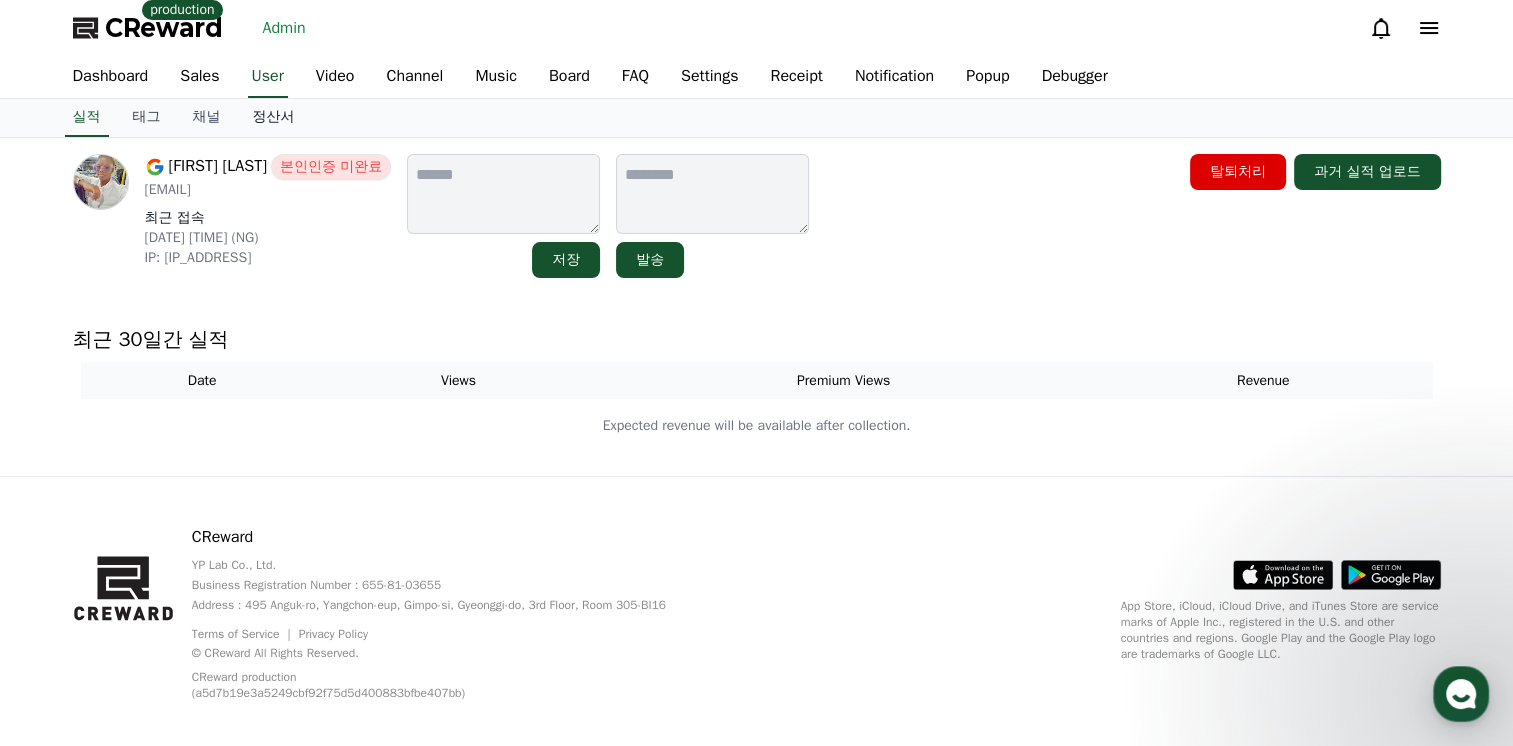 scroll, scrollTop: 0, scrollLeft: 0, axis: both 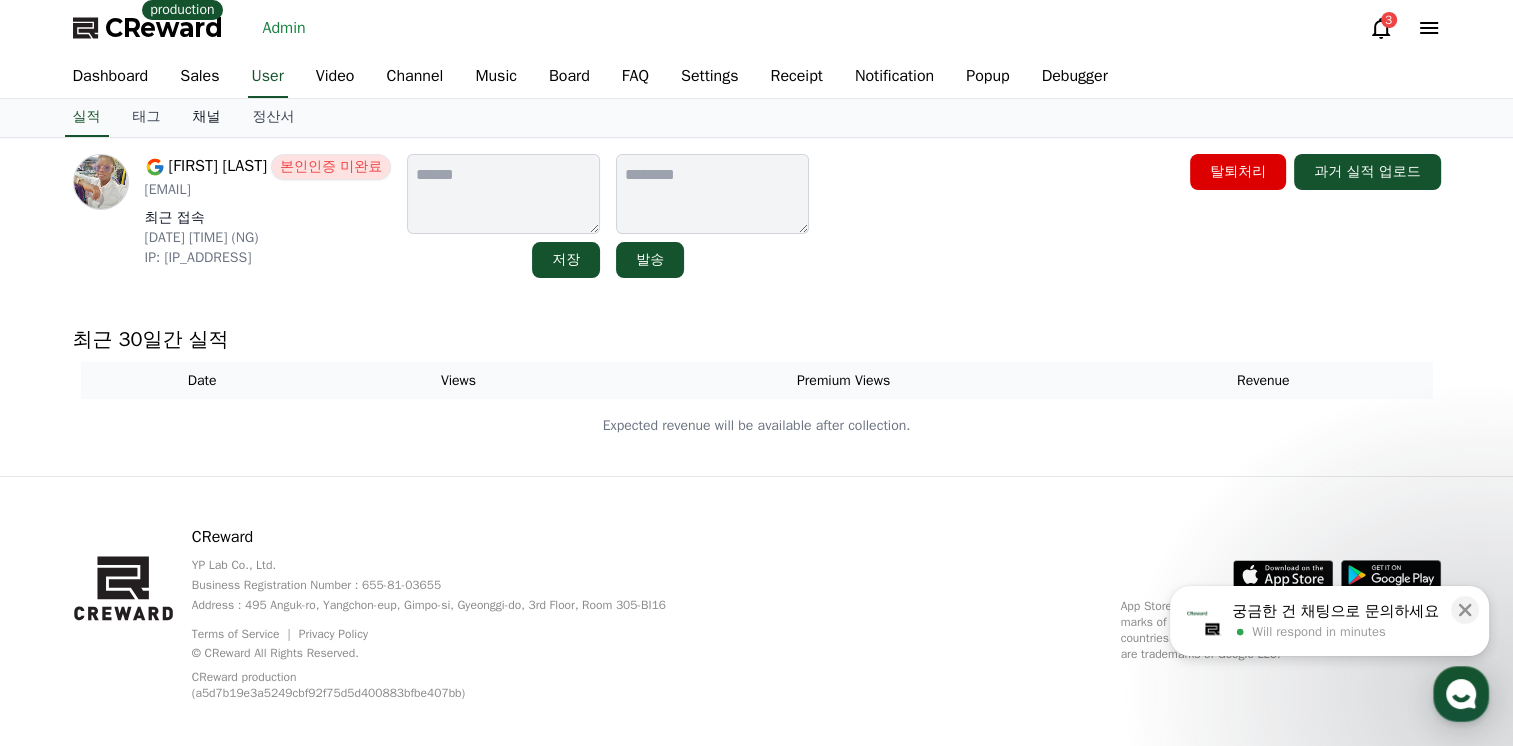 click on "채널" at bounding box center [207, 118] 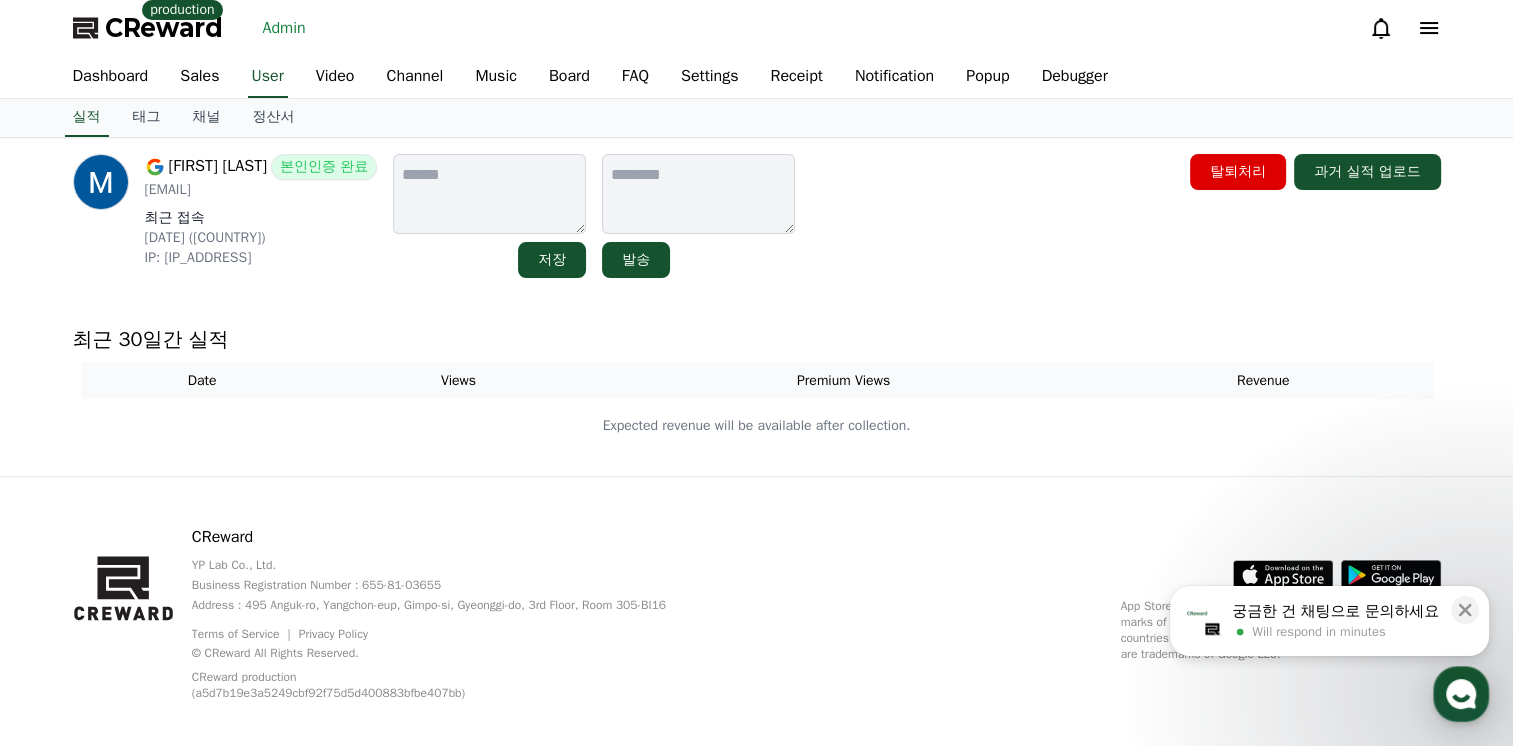 scroll, scrollTop: 0, scrollLeft: 0, axis: both 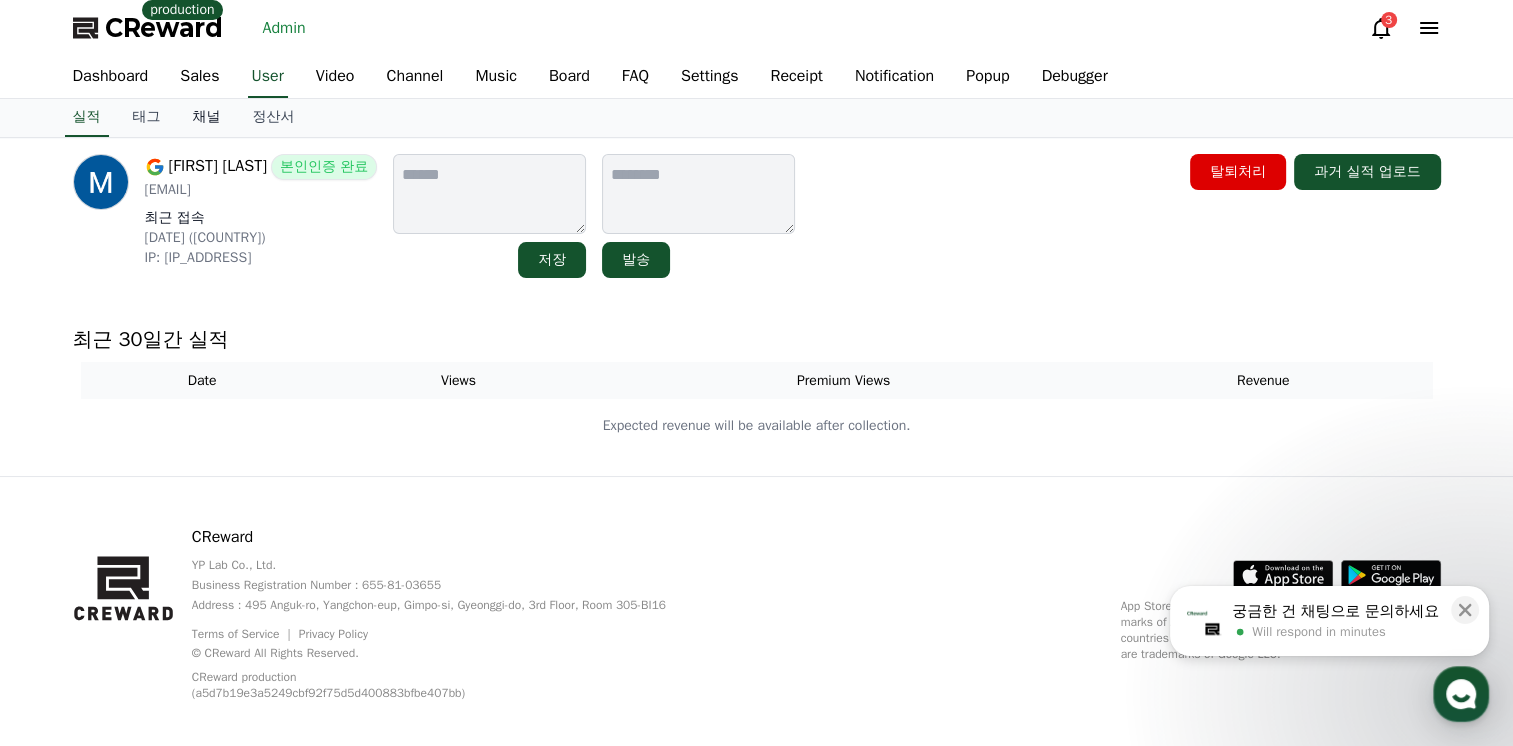 click on "채널" at bounding box center [207, 118] 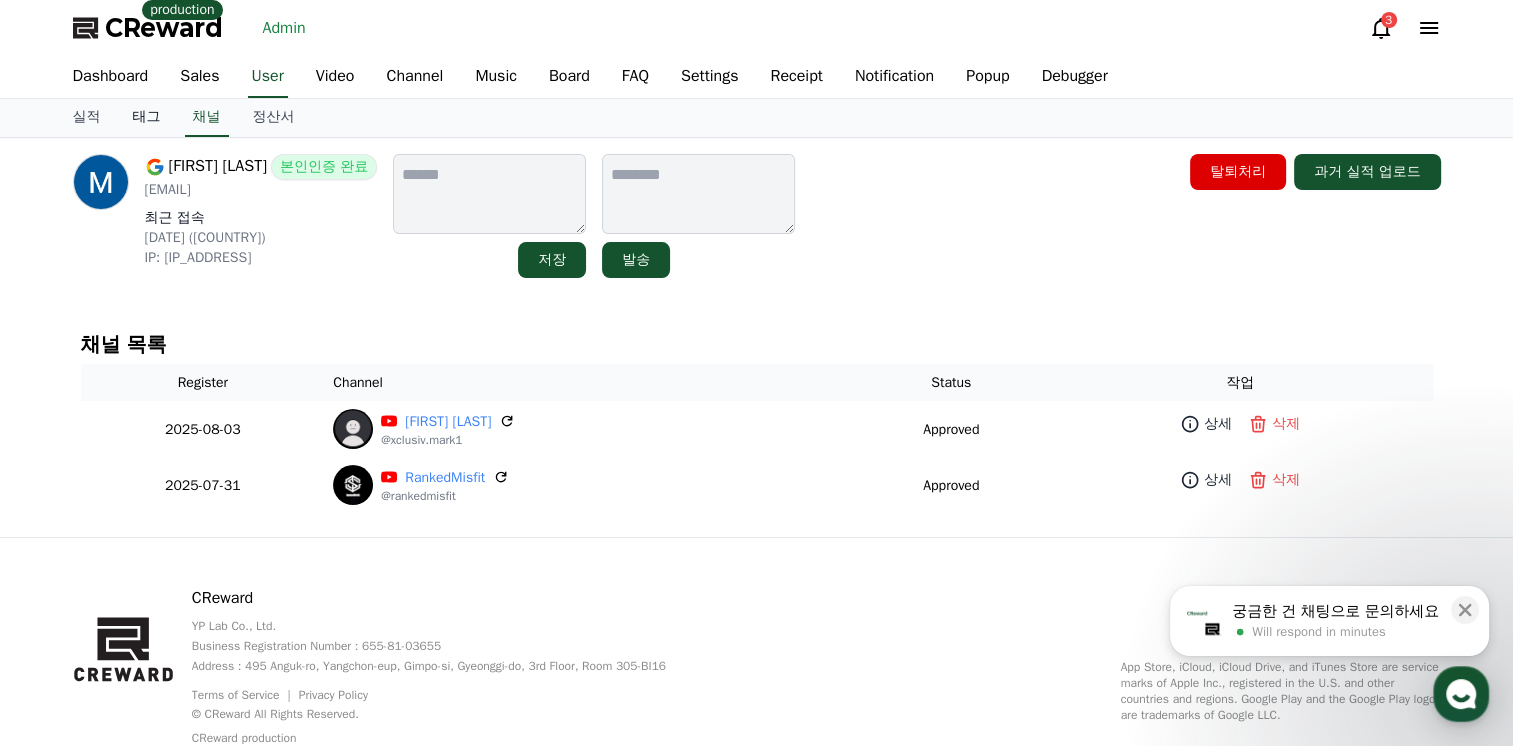 click on "태그" at bounding box center [147, 118] 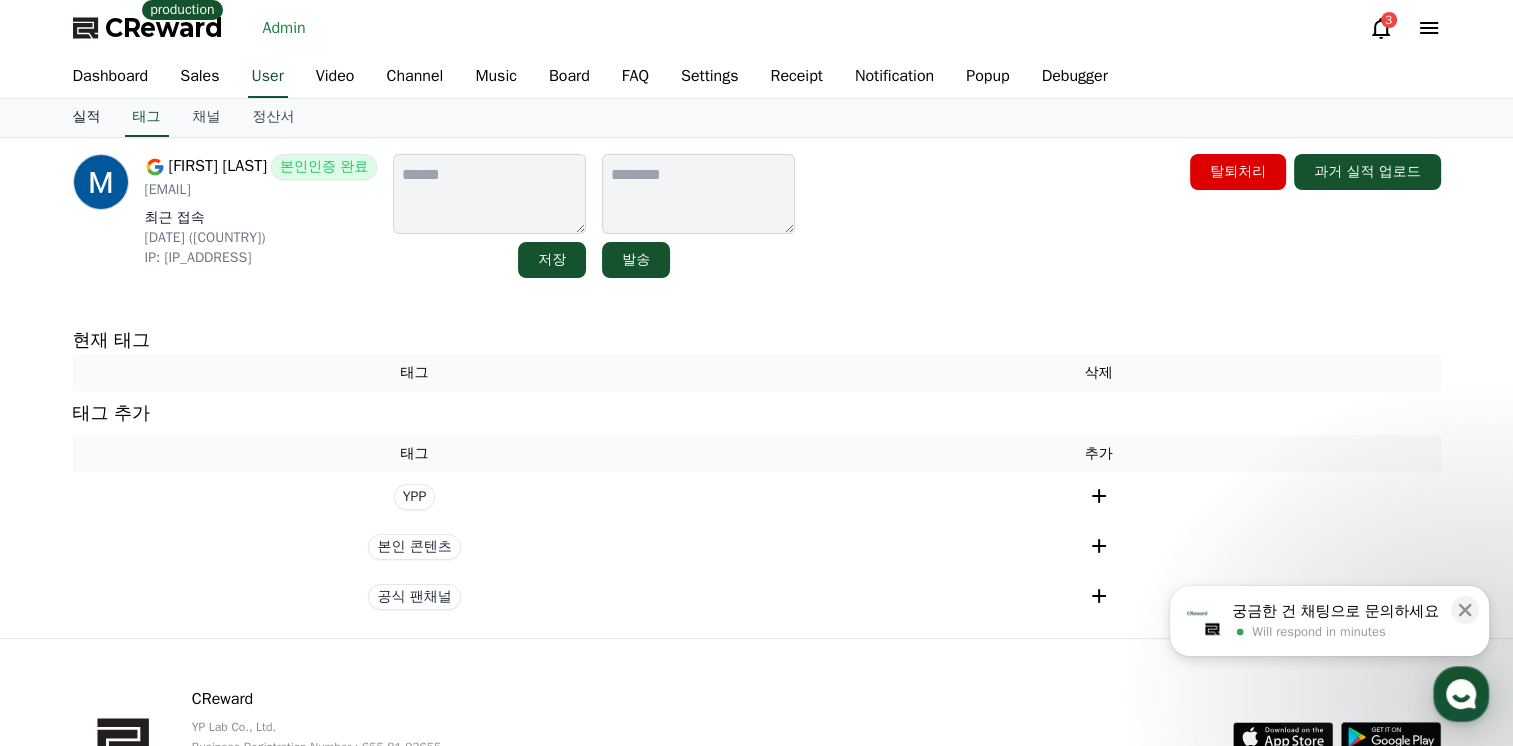 click on "실적" at bounding box center [87, 118] 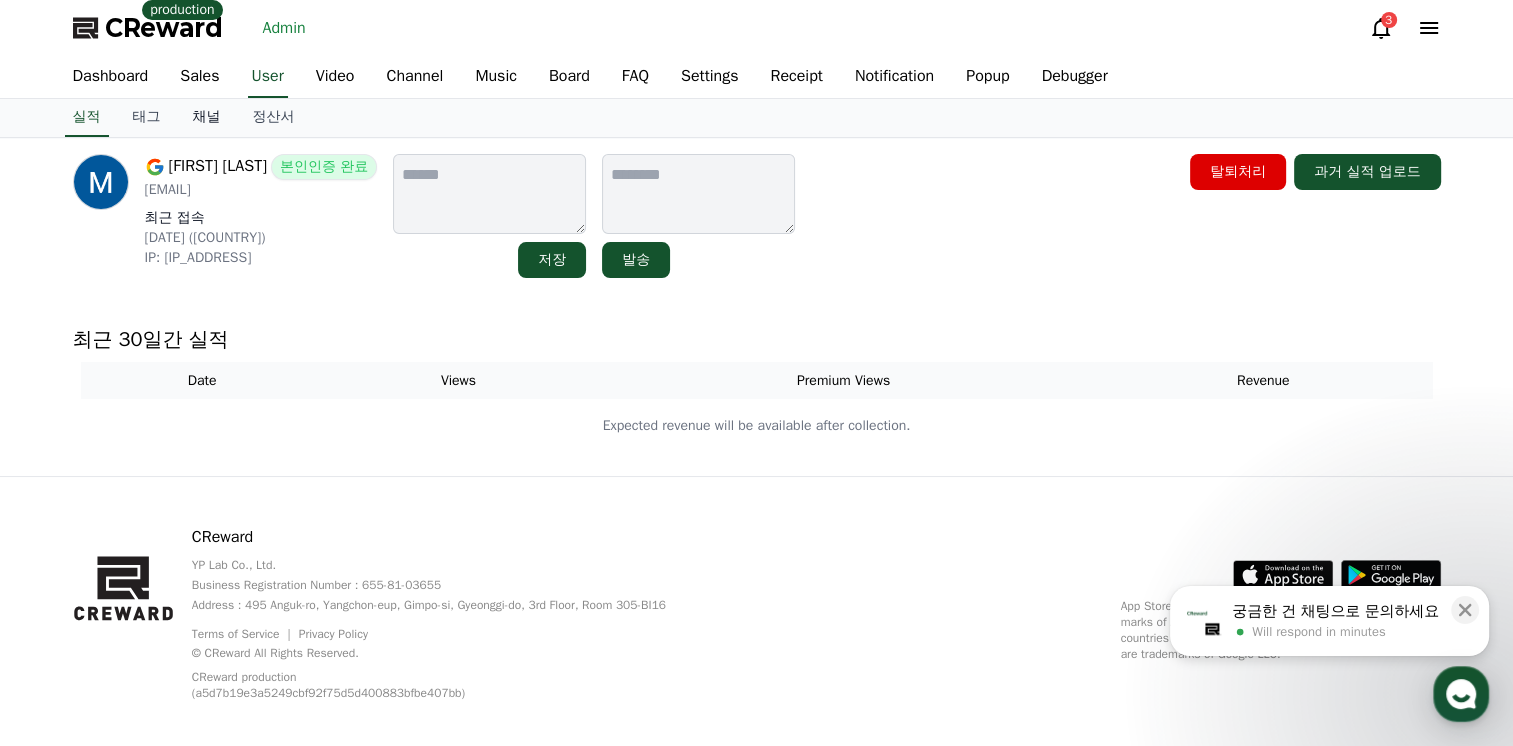 click on "채널" at bounding box center [207, 118] 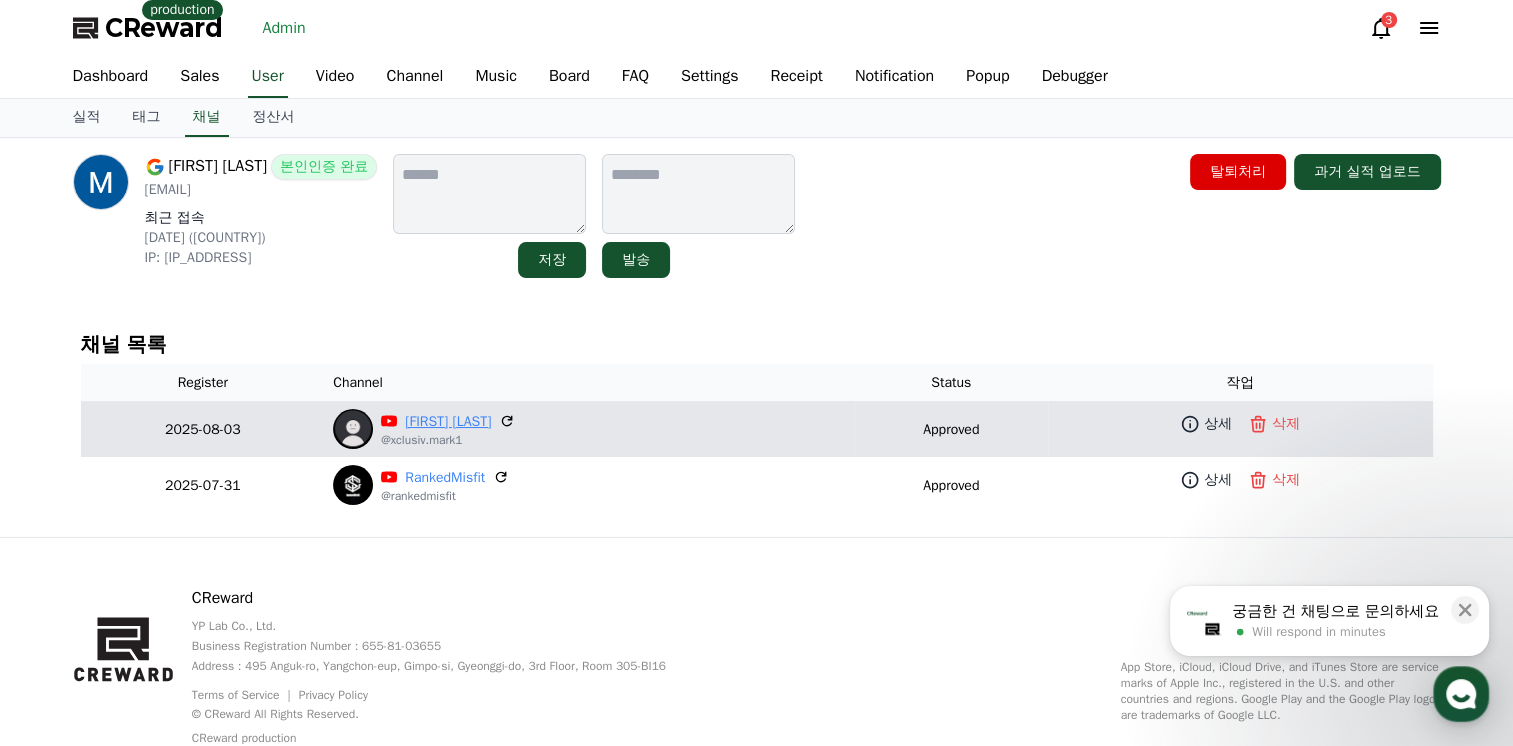 click on "[USERNAME] [LAST]" at bounding box center (448, 421) 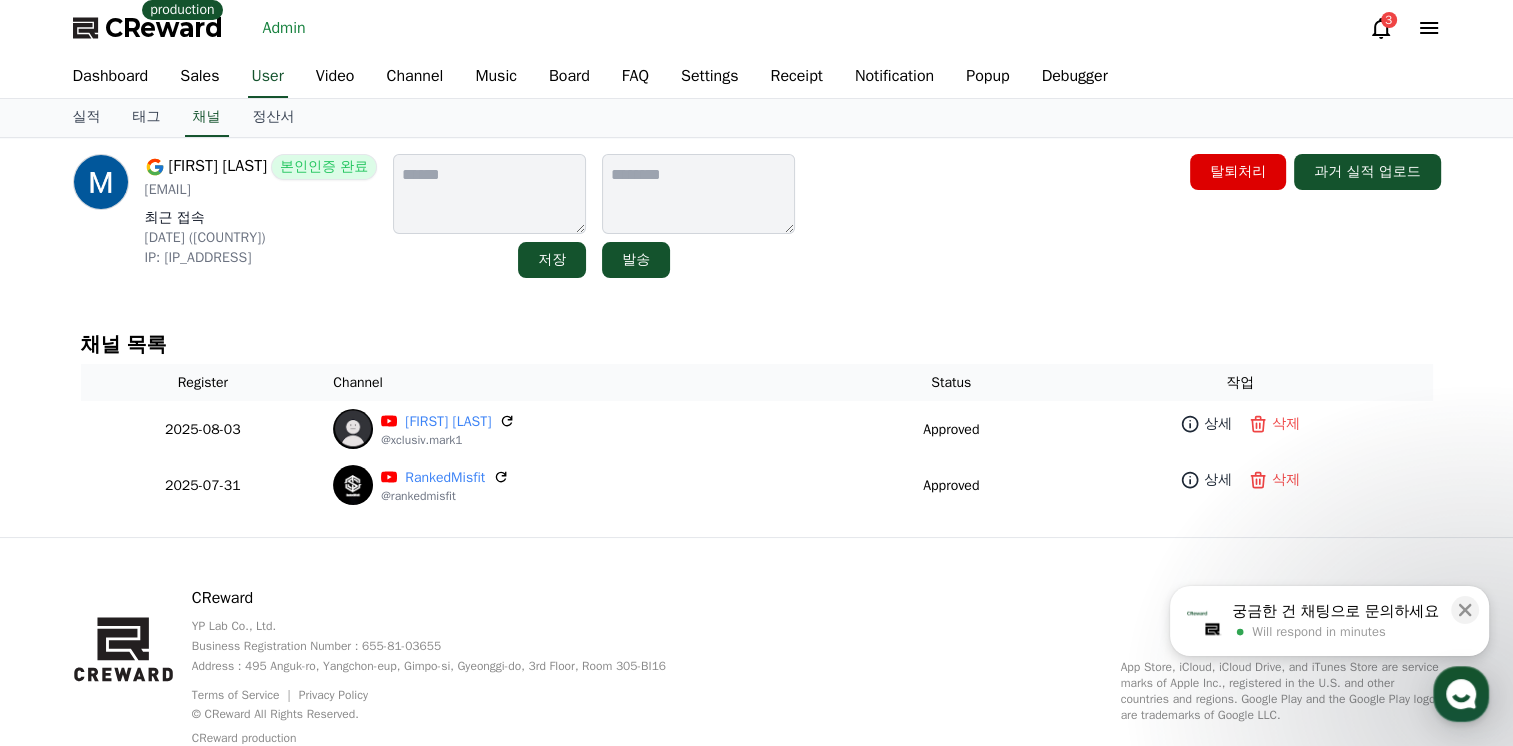 click on "Mark Letlape   본인인증 완료   markpersonalbs@gmail.com   최근 접속   2025-08-03 22:50:47 (ZA)   IP: 105.245.119.24       저장         발송     탈퇴처리     과거 실적 업로드" at bounding box center (757, 216) 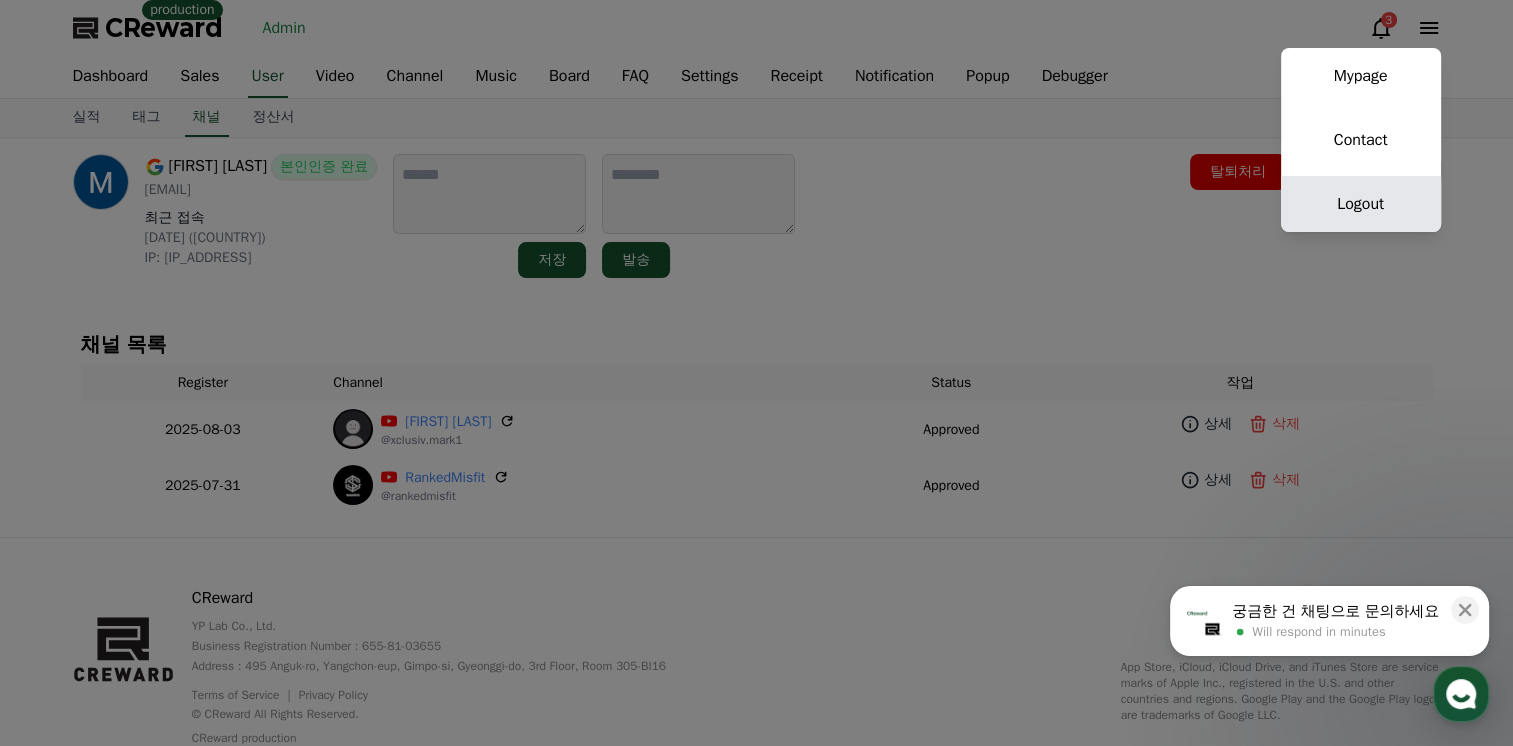 click on "Logout" at bounding box center [1361, 204] 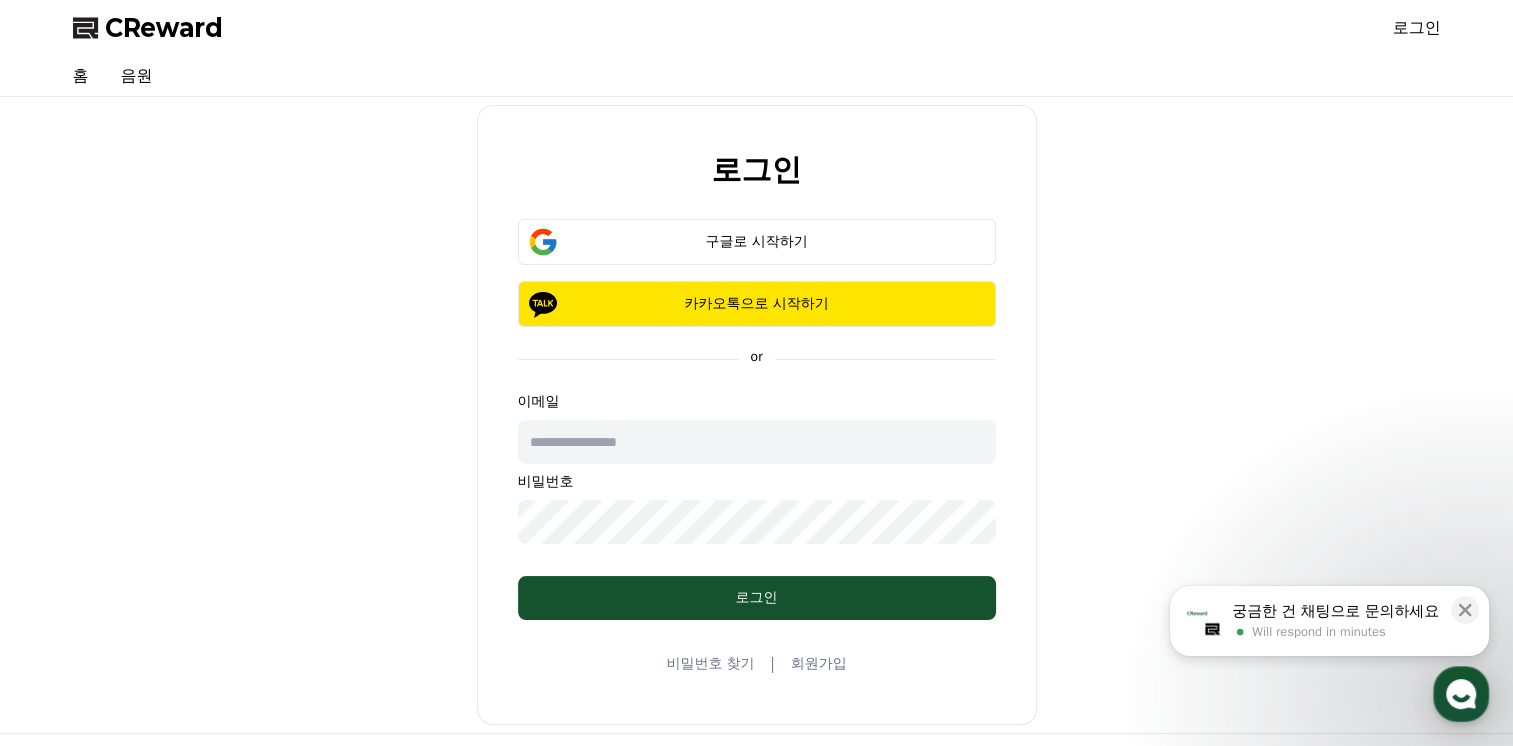 click on "홈 음원" at bounding box center (757, 76) 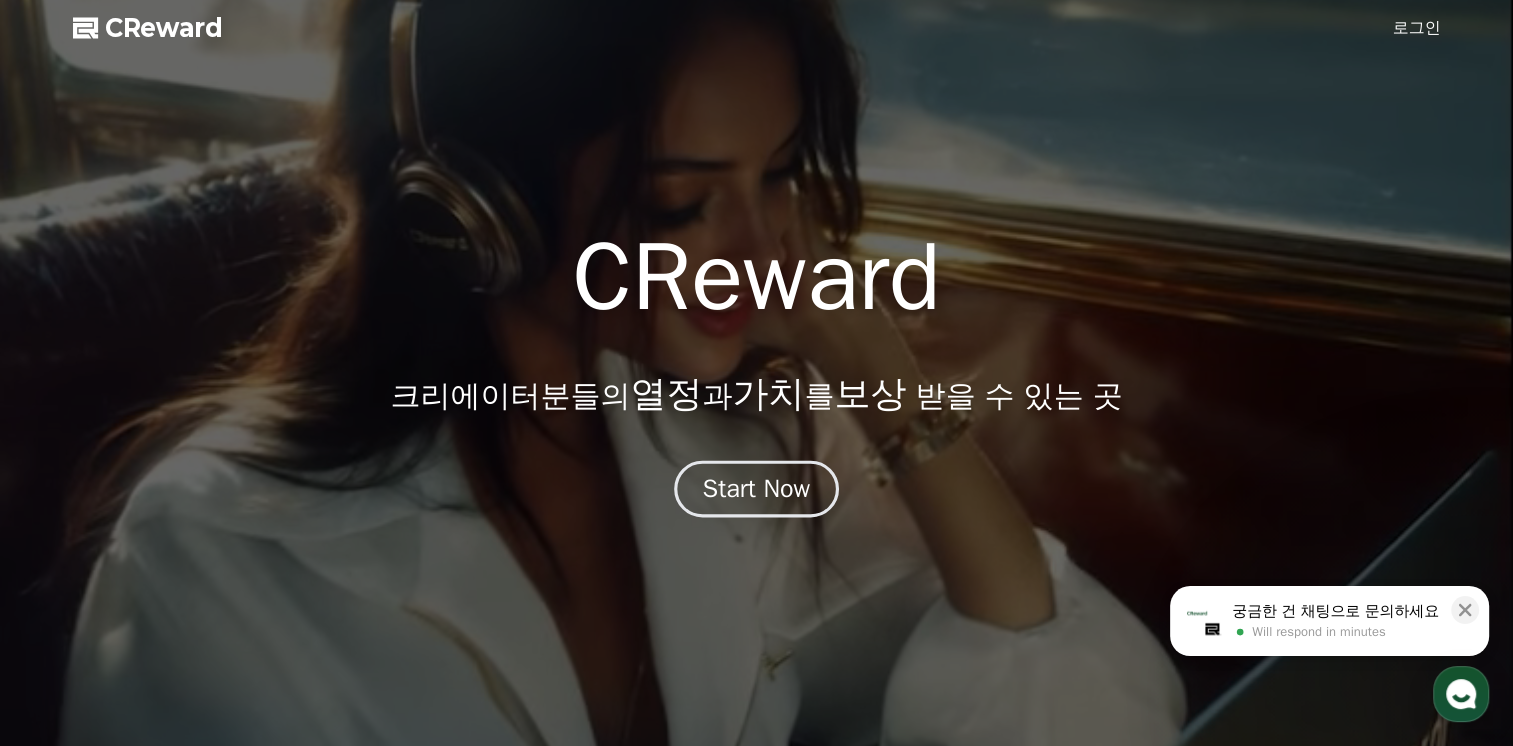 click on "Start Now" at bounding box center [756, 489] 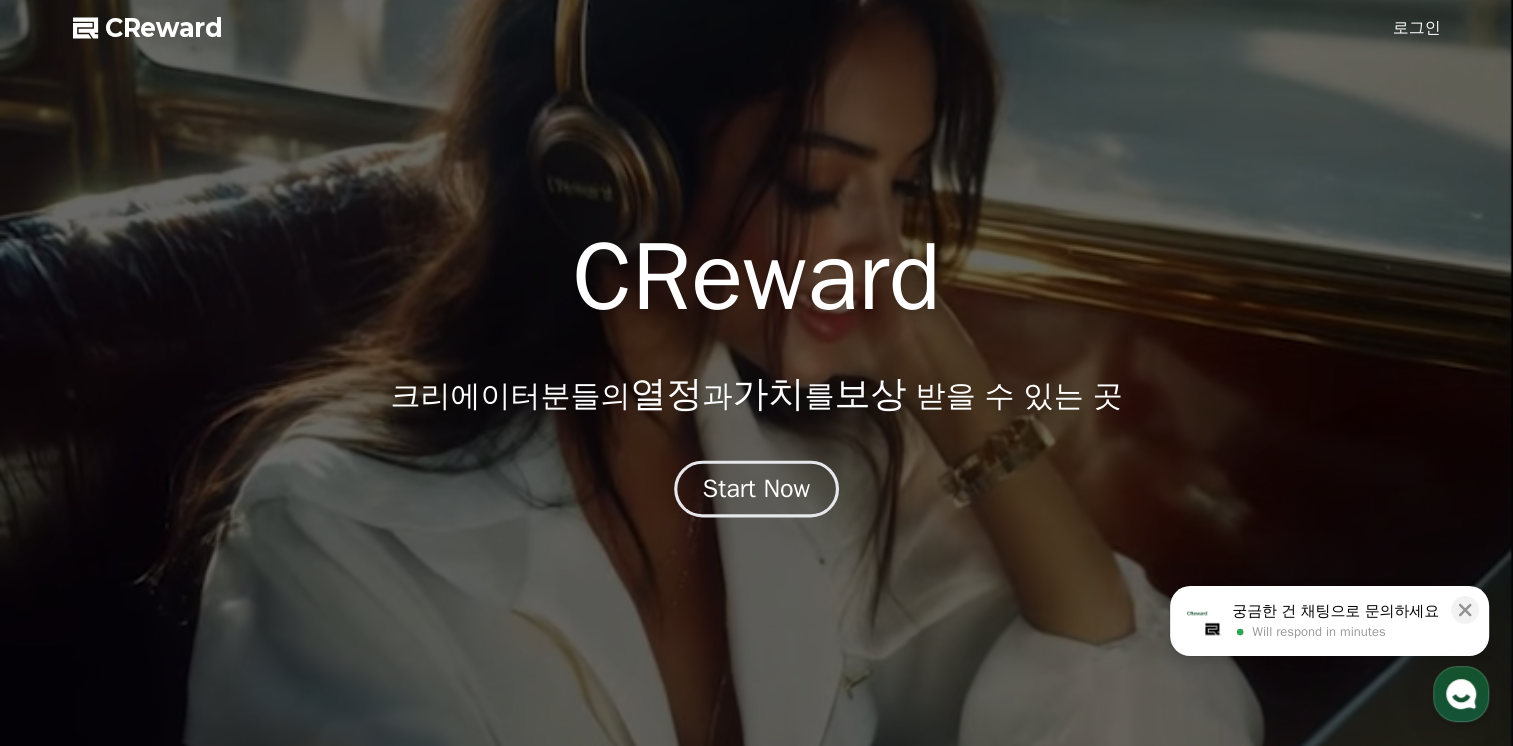 click on "Start Now" at bounding box center [757, 489] 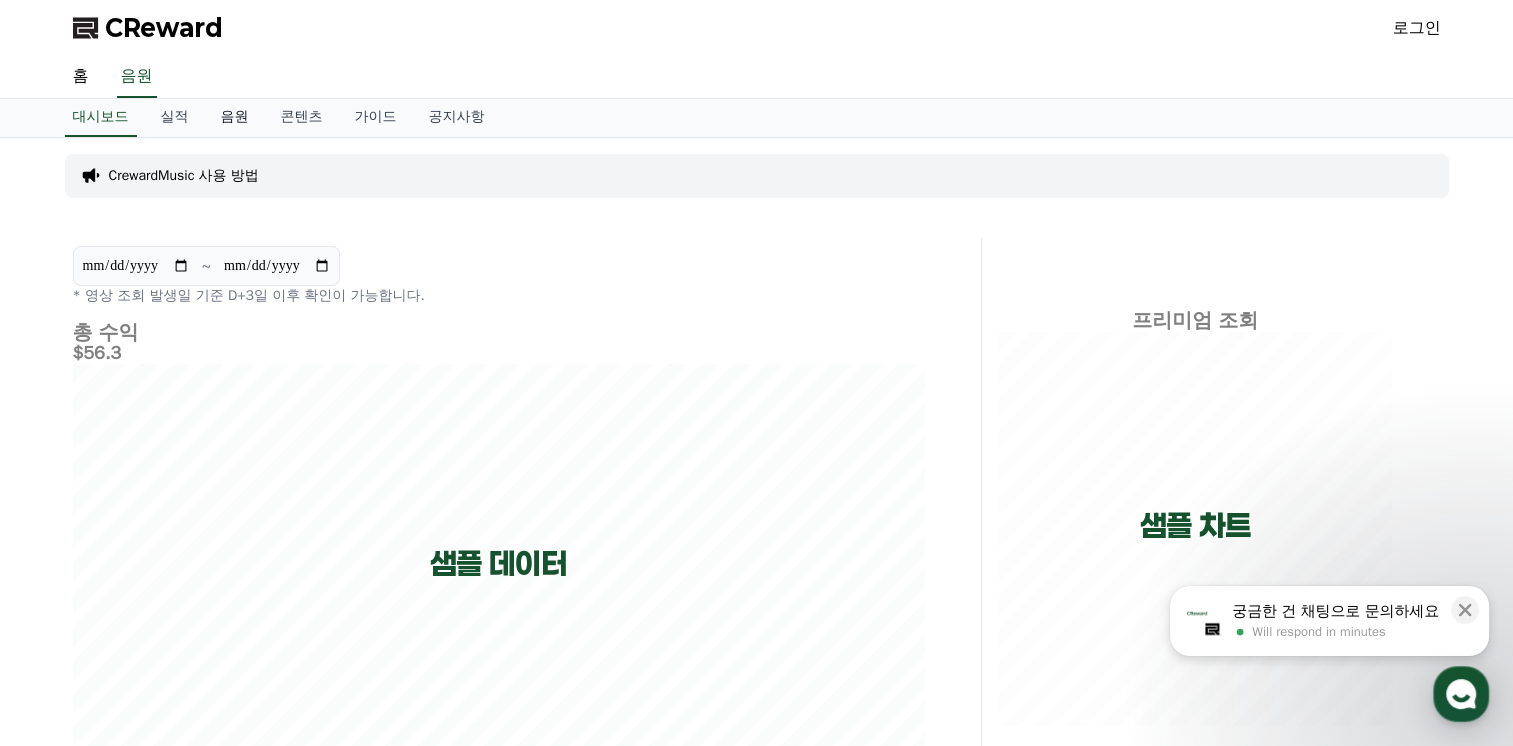 click on "음원" at bounding box center [235, 118] 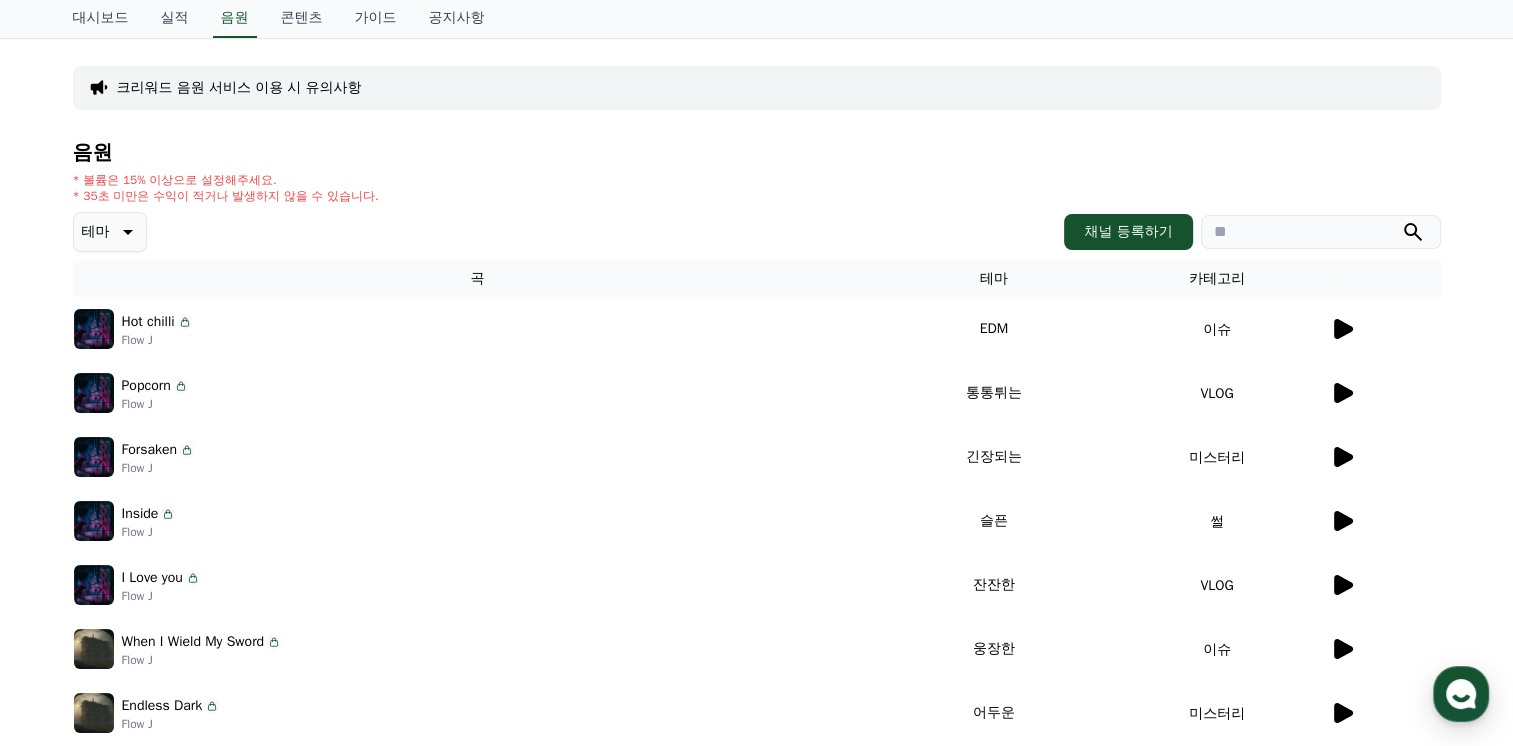 scroll, scrollTop: 100, scrollLeft: 0, axis: vertical 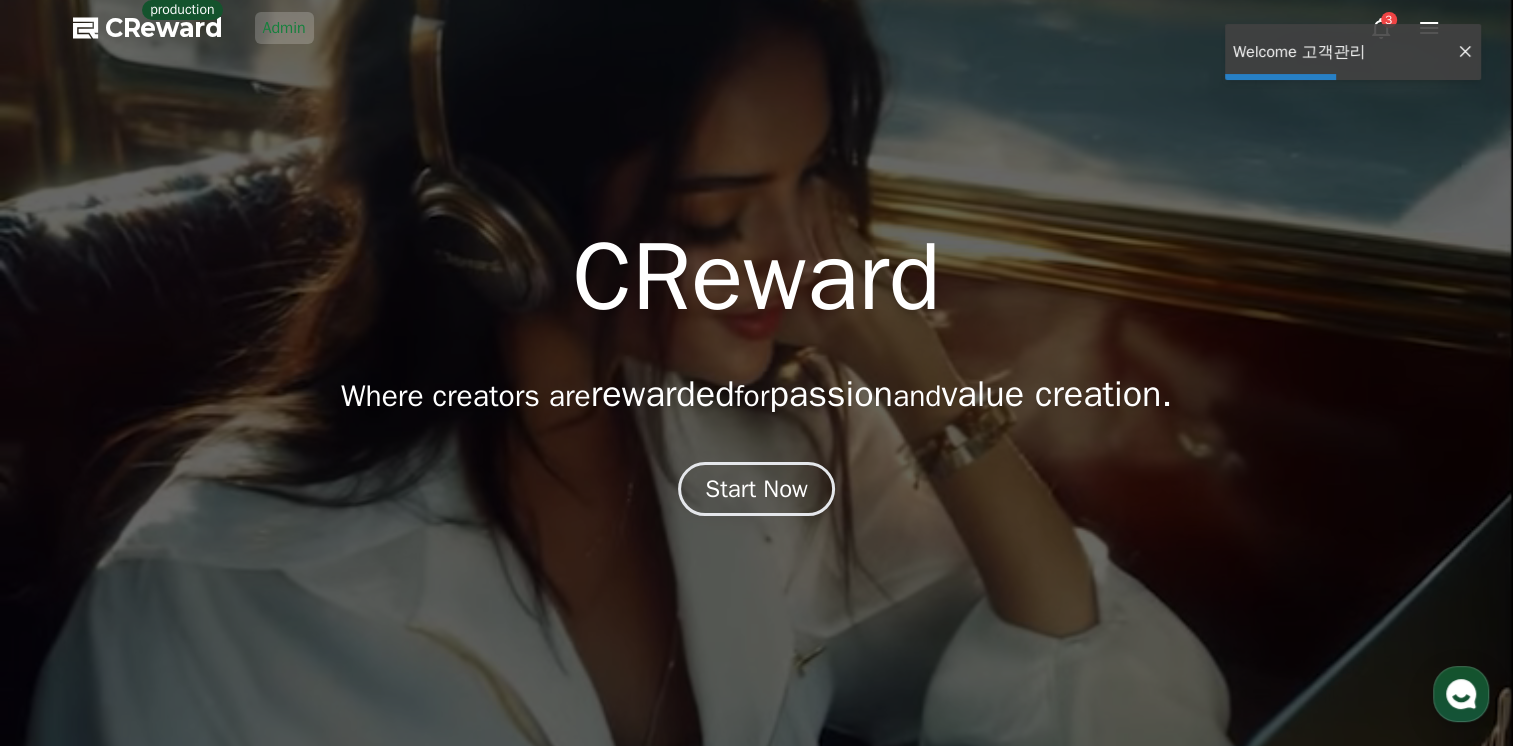 click on "Admin" at bounding box center [284, 28] 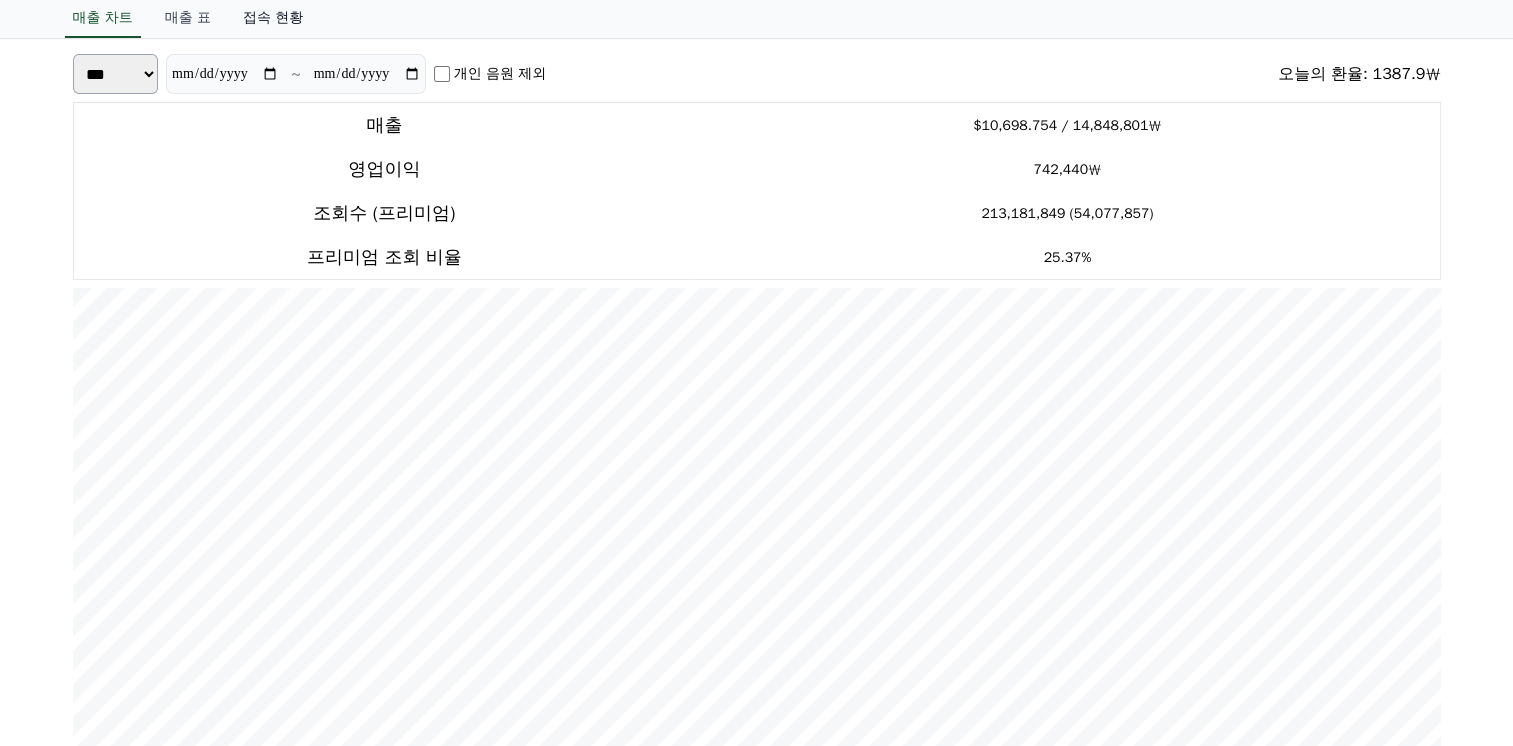 scroll, scrollTop: 0, scrollLeft: 0, axis: both 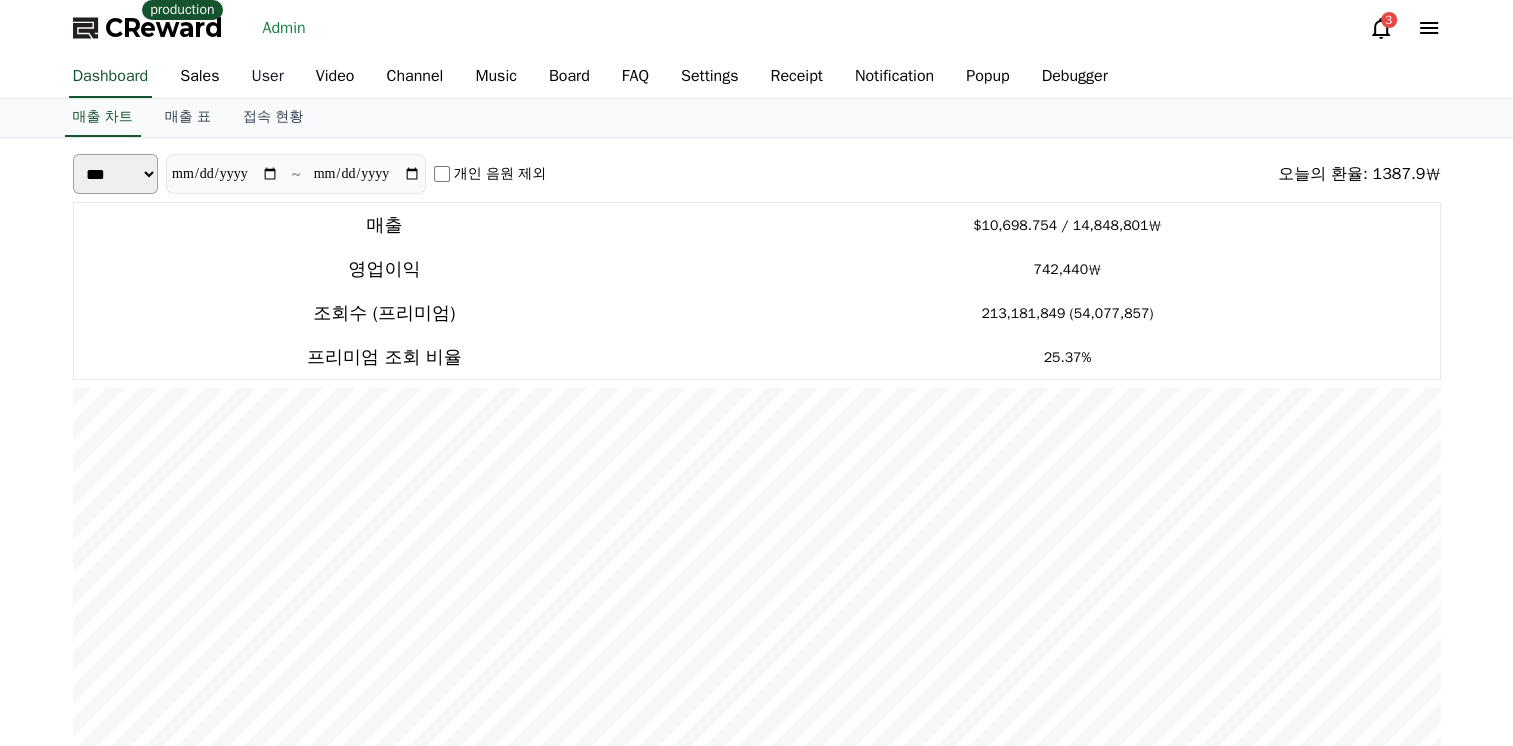 click on "User" at bounding box center (268, 77) 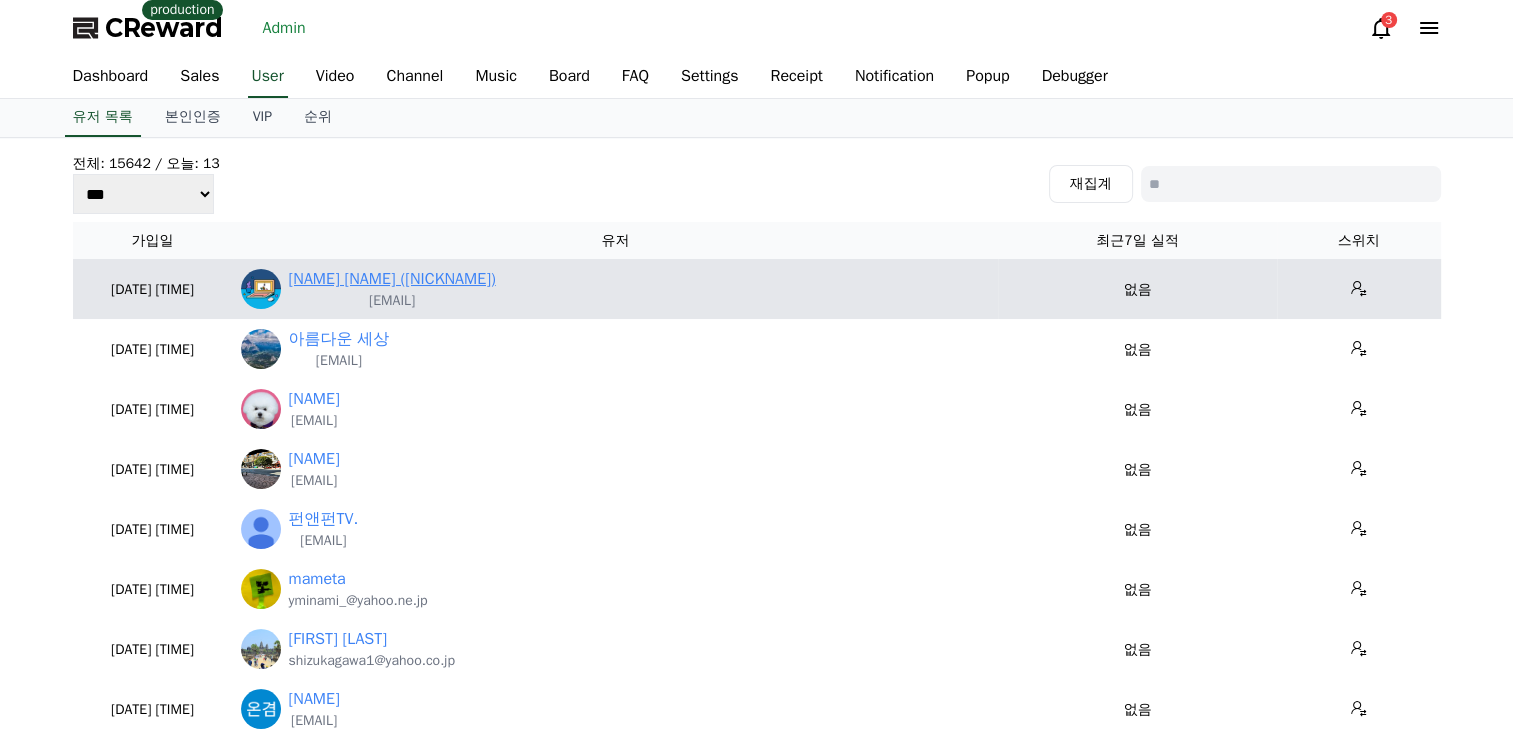click on "songsinfra songsinfra (Andante)" at bounding box center (392, 279) 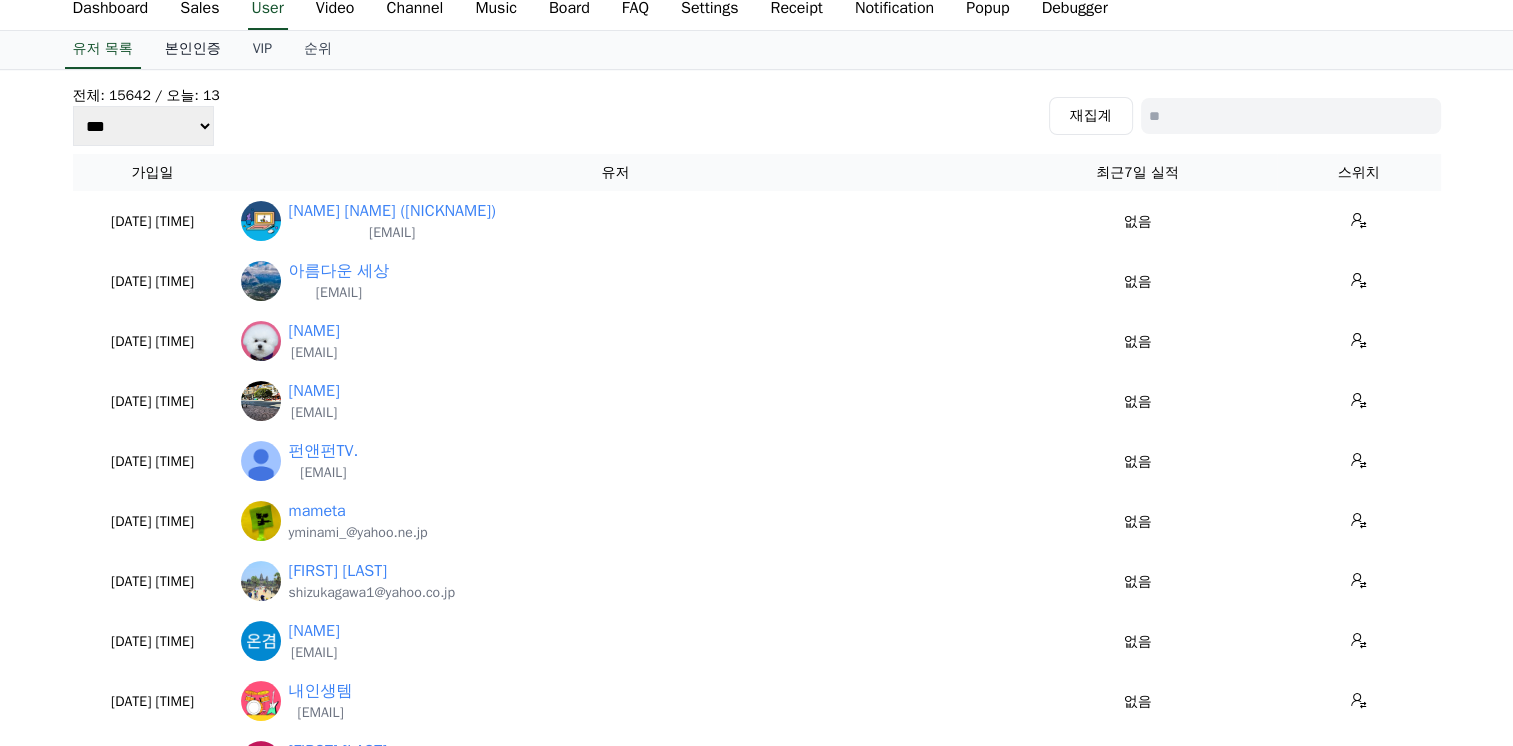 scroll, scrollTop: 0, scrollLeft: 0, axis: both 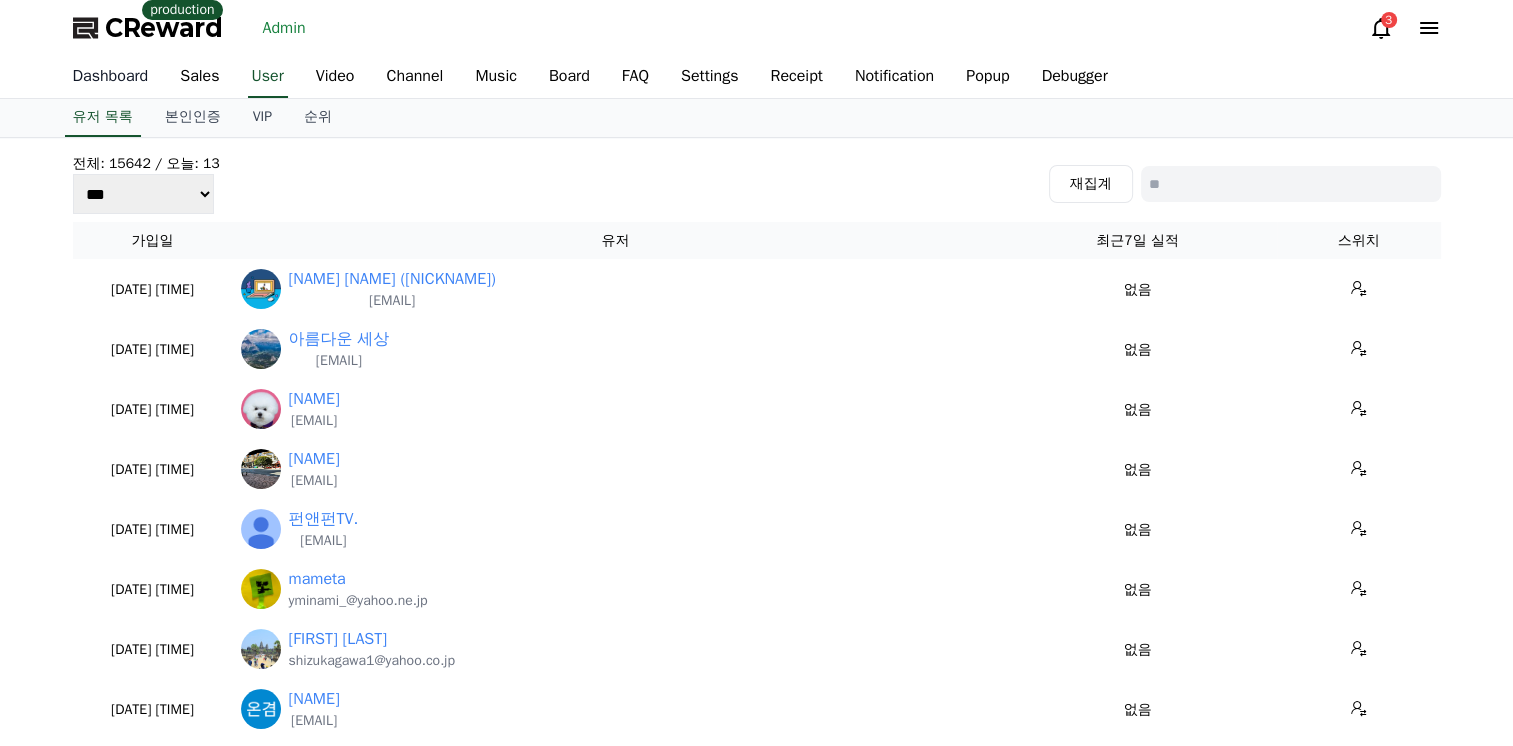 click on "Dashboard" at bounding box center [111, 77] 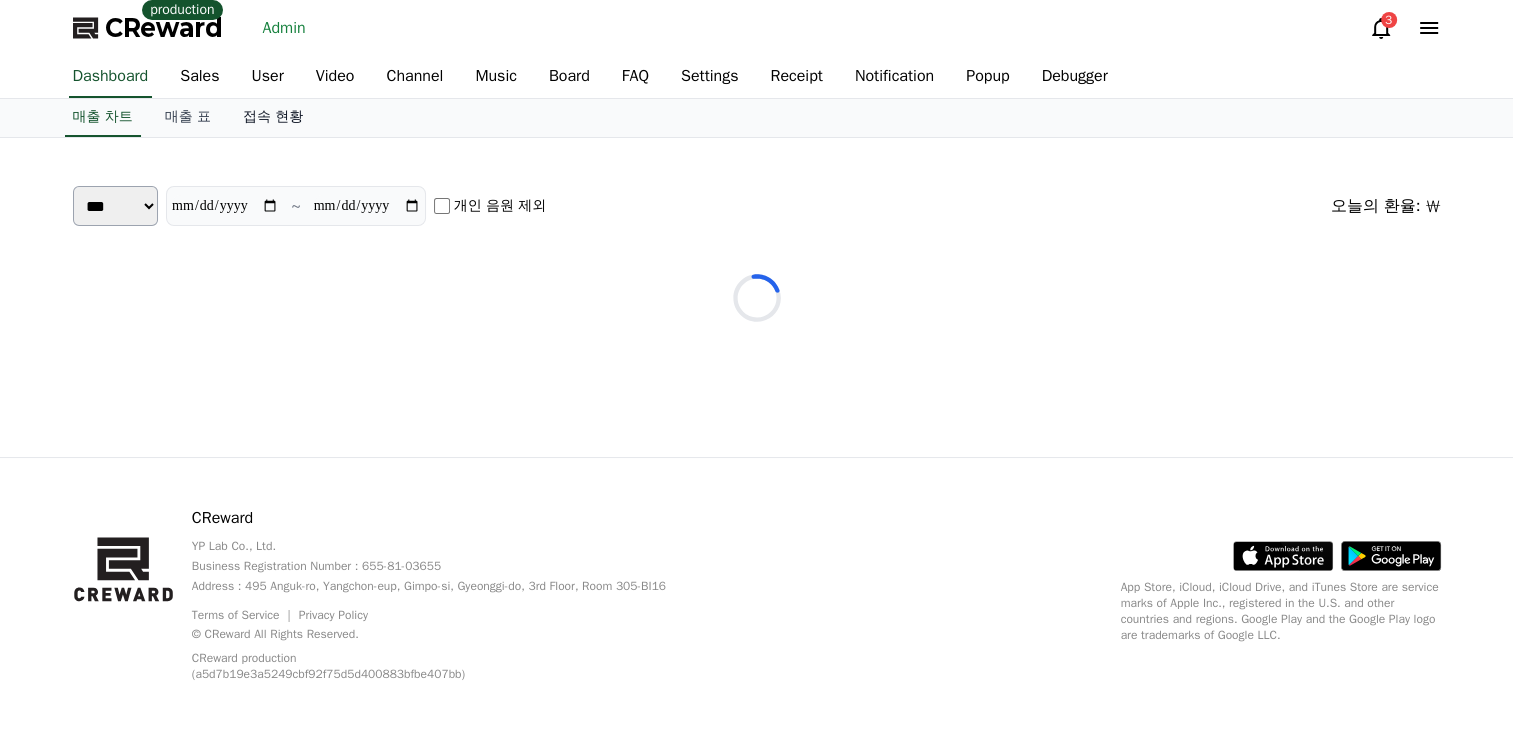 click on "접속 현황" at bounding box center [273, 118] 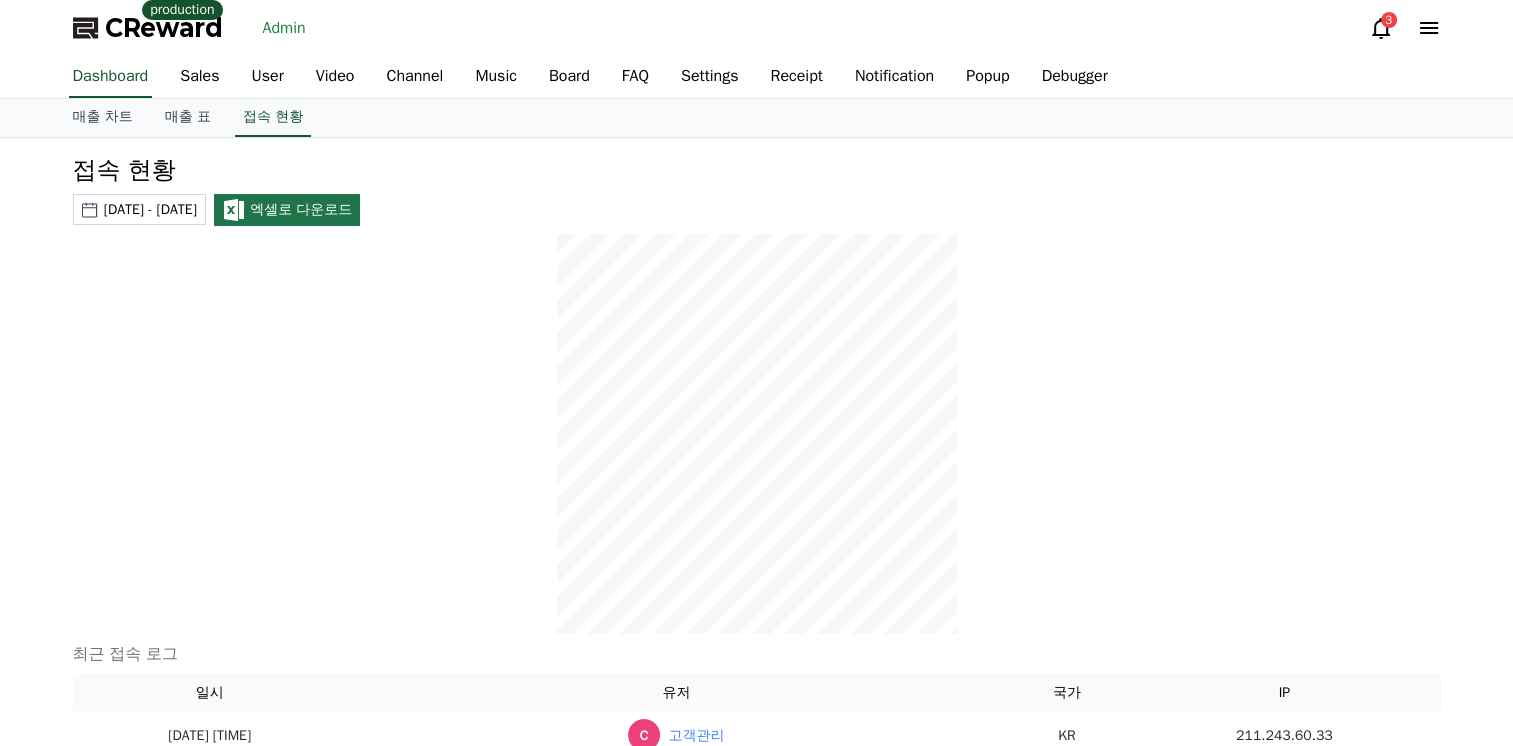 click on "2025-07-04 - 2025-08-04" at bounding box center (150, 209) 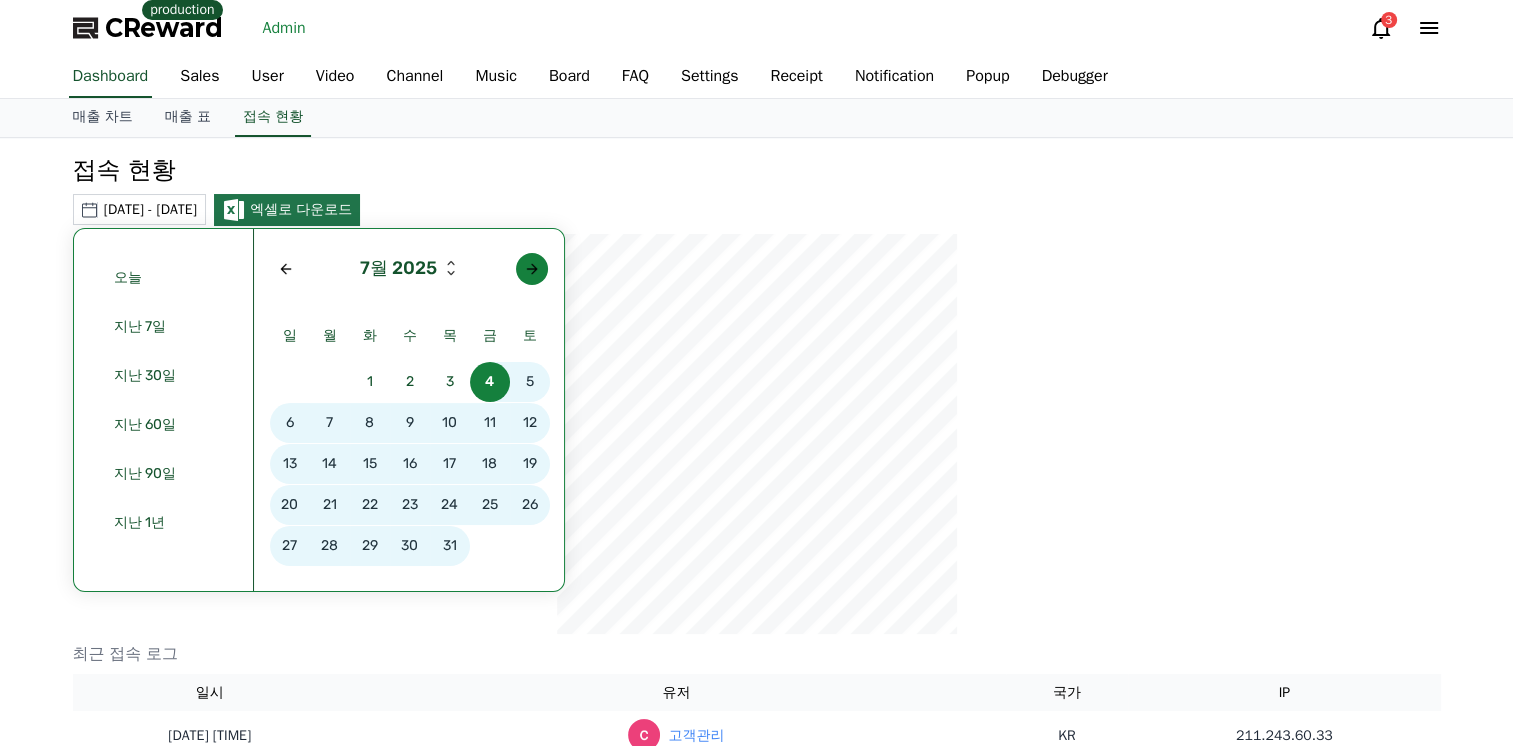 click at bounding box center [532, 269] 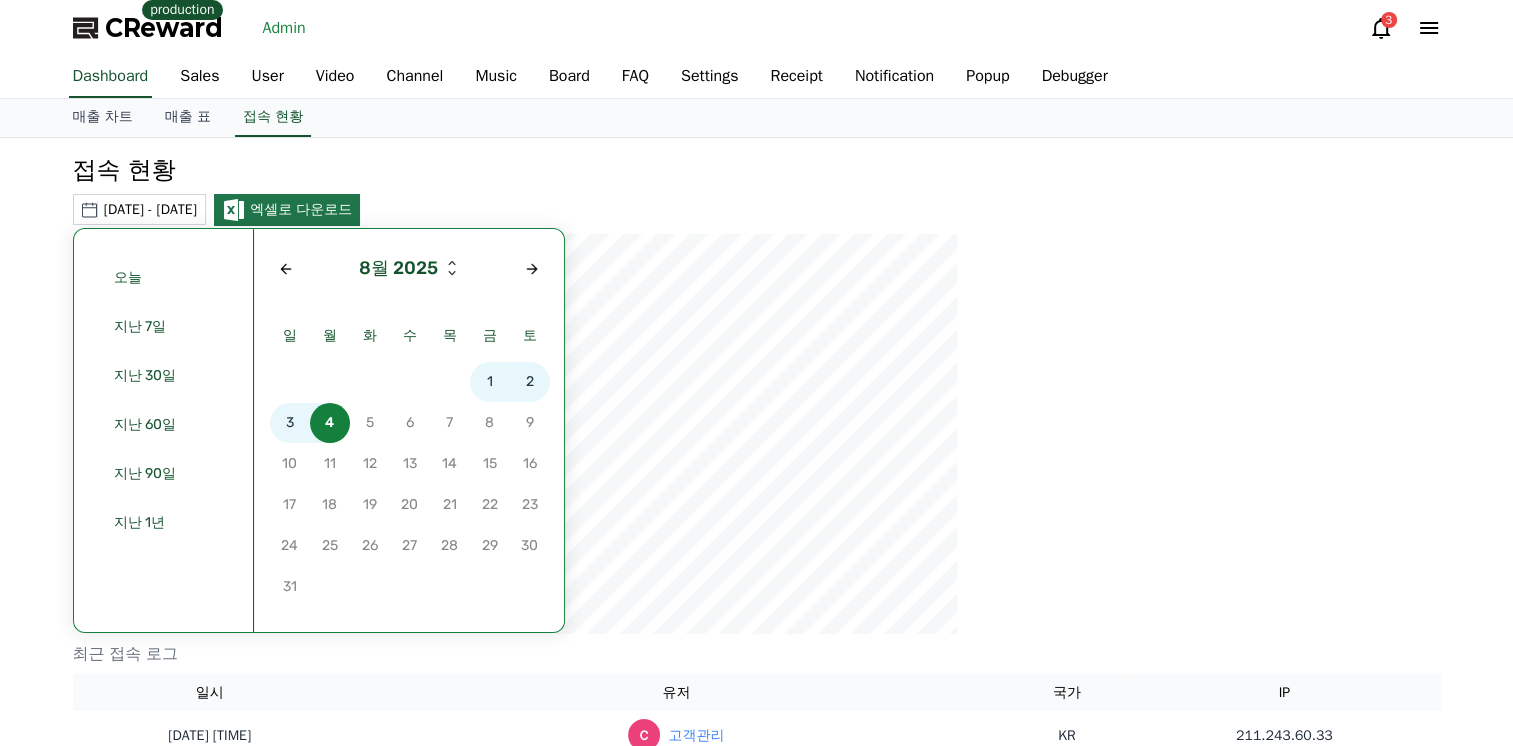 click on "2" at bounding box center (530, 382) 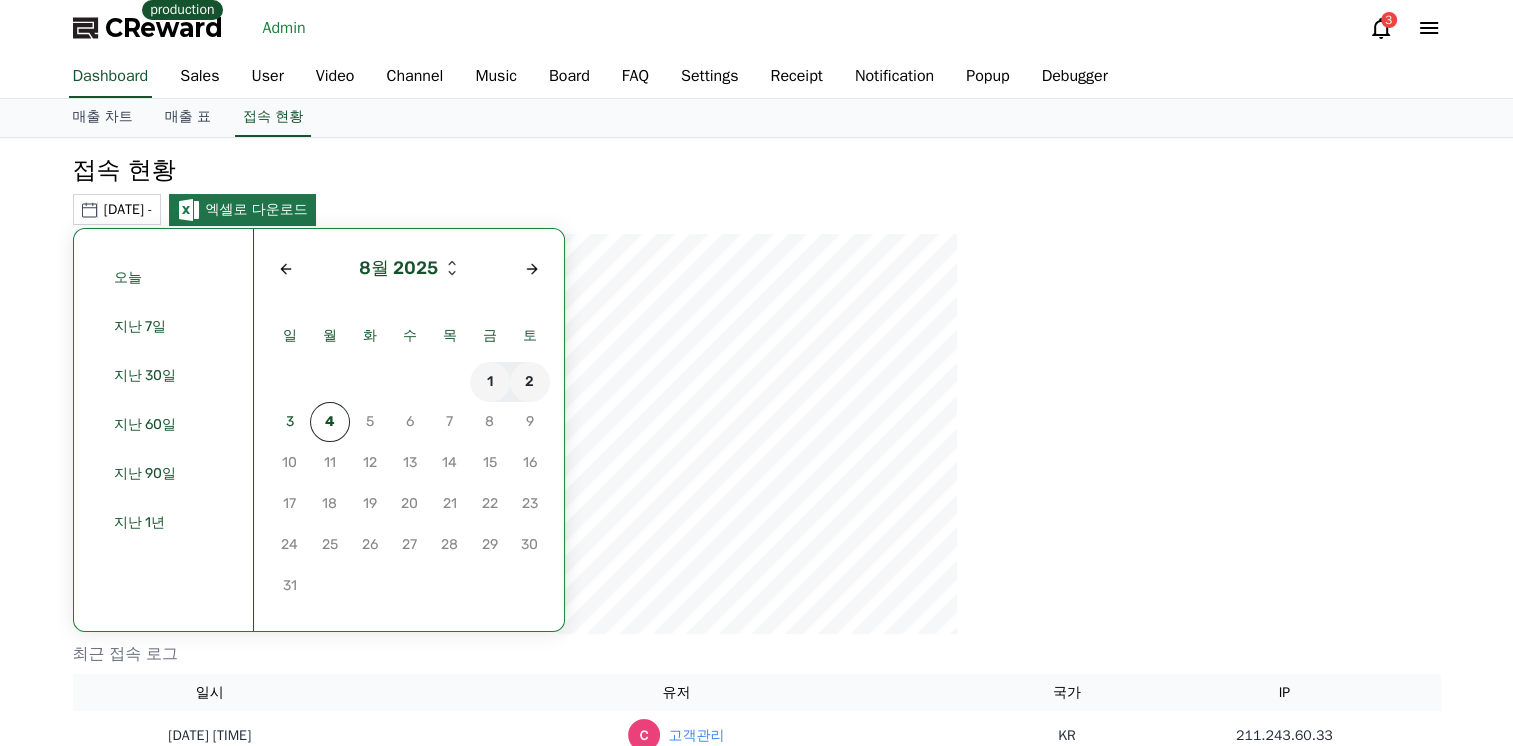 click on "1" at bounding box center (490, 382) 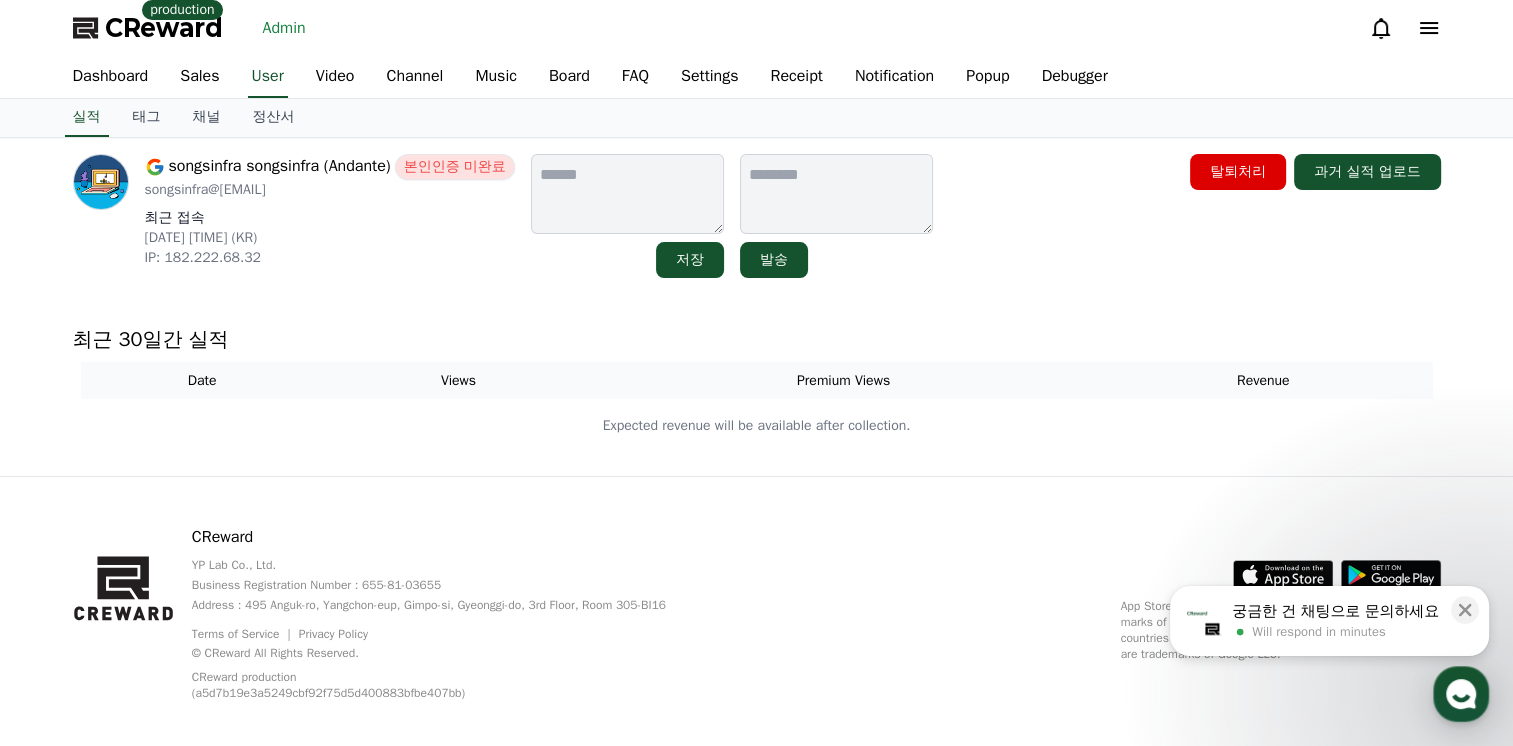 scroll, scrollTop: 0, scrollLeft: 0, axis: both 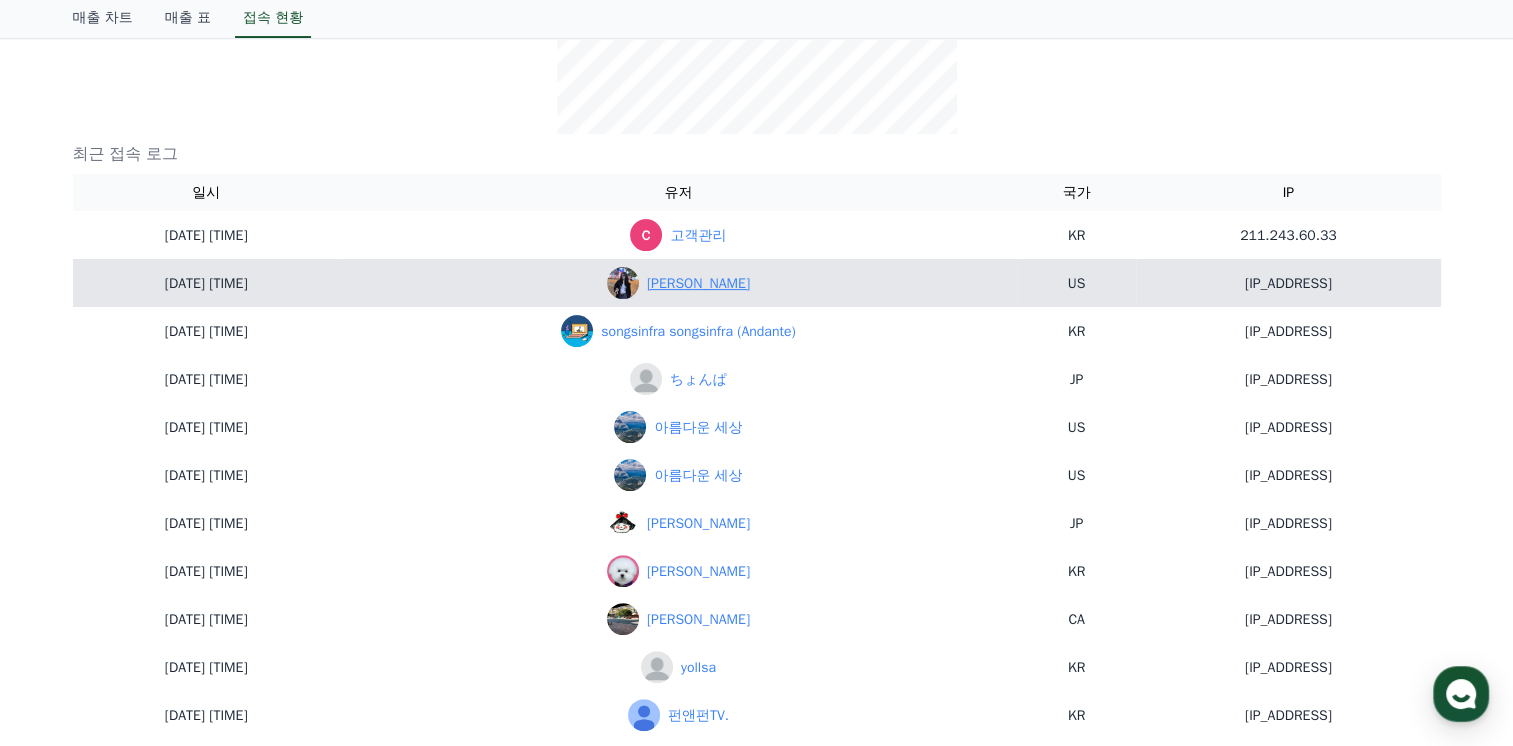 click on "[PERSON_NAME]" 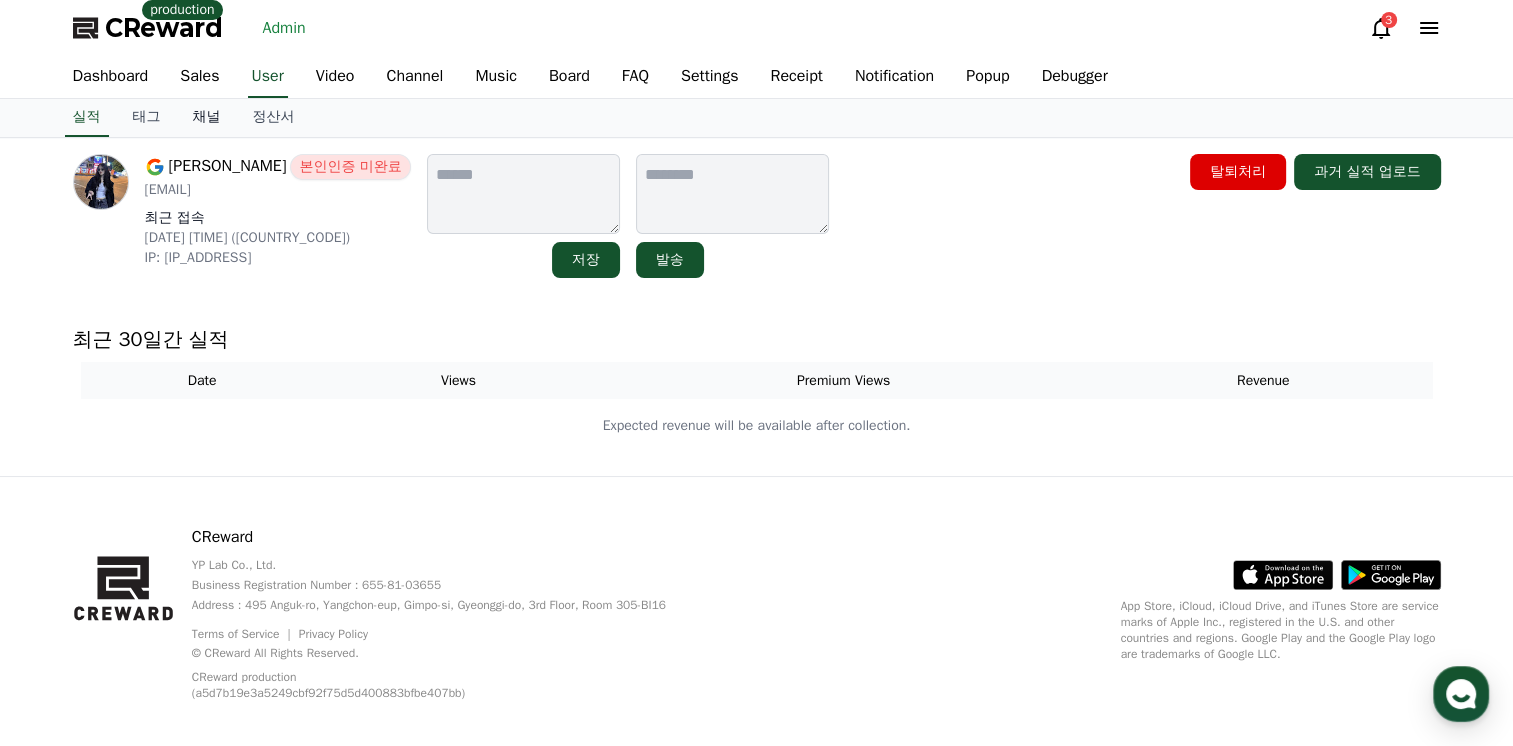 click on "채널" at bounding box center (207, 118) 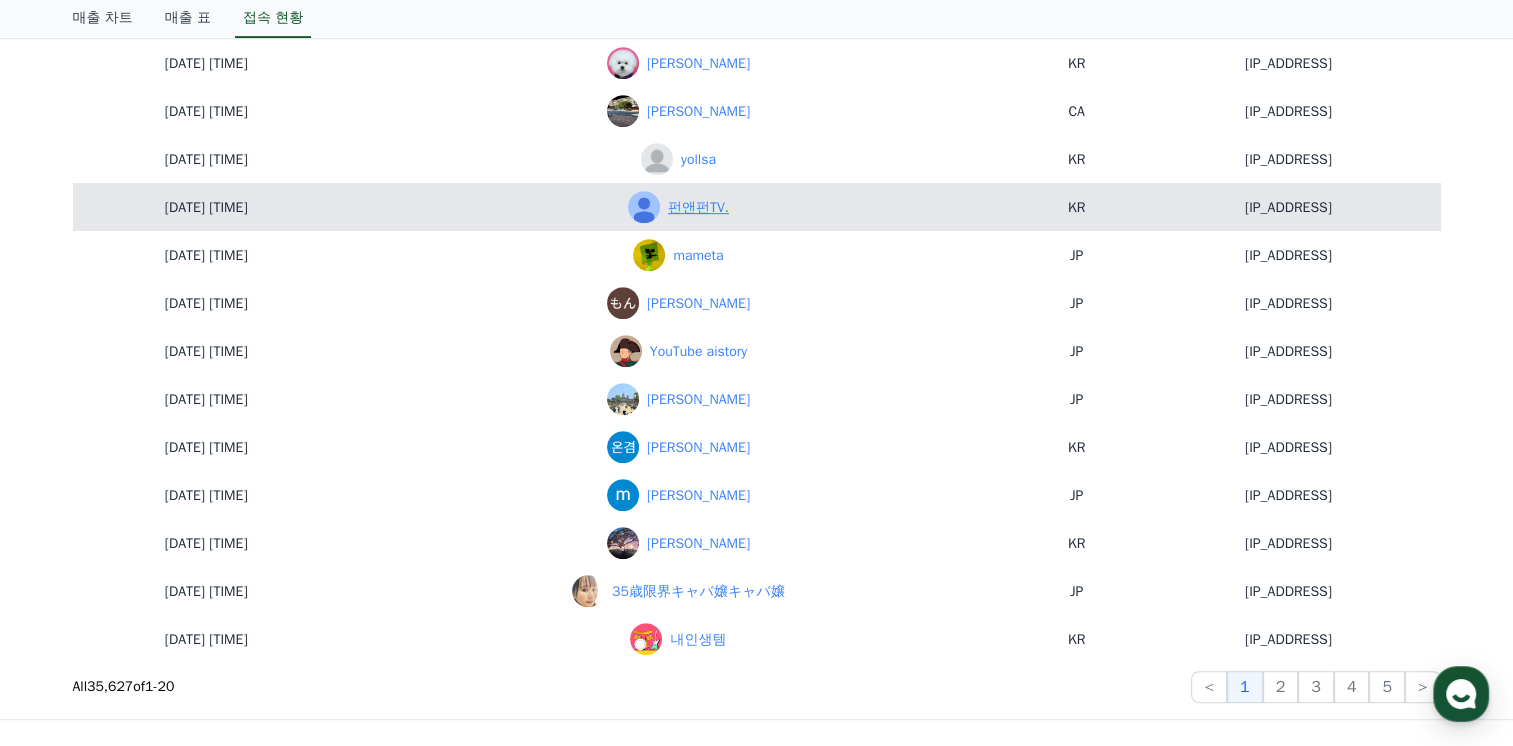 scroll, scrollTop: 1108, scrollLeft: 0, axis: vertical 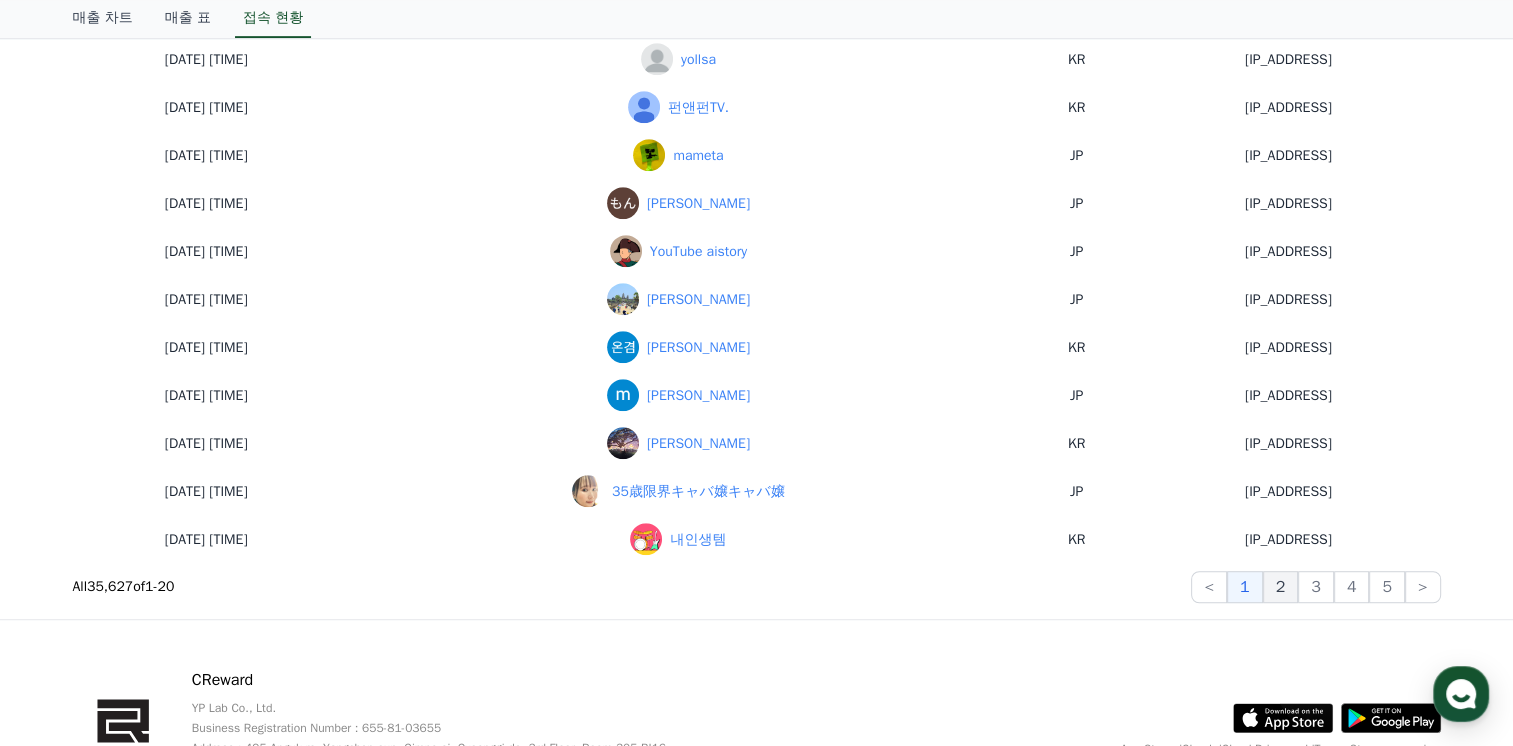 click on "2" 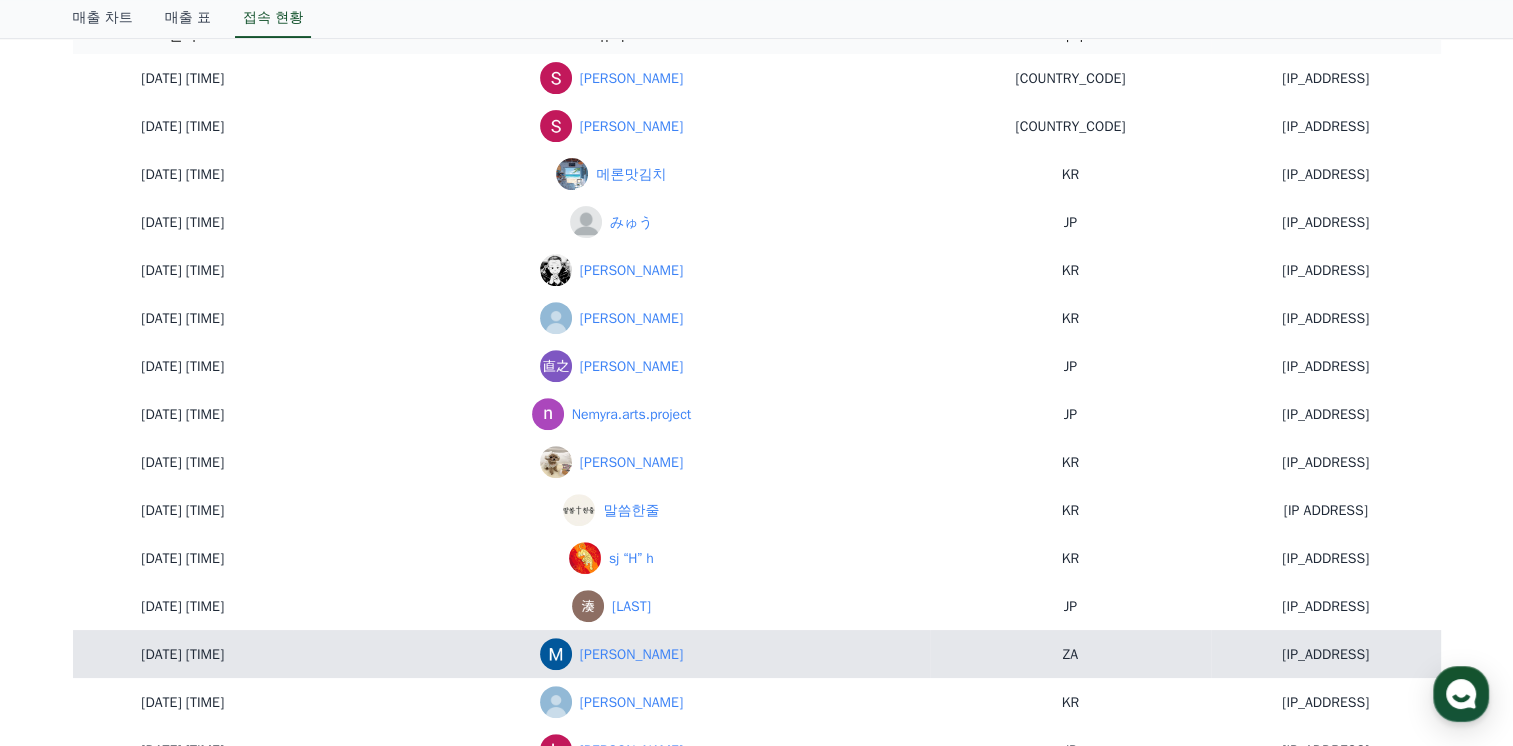 scroll, scrollTop: 808, scrollLeft: 0, axis: vertical 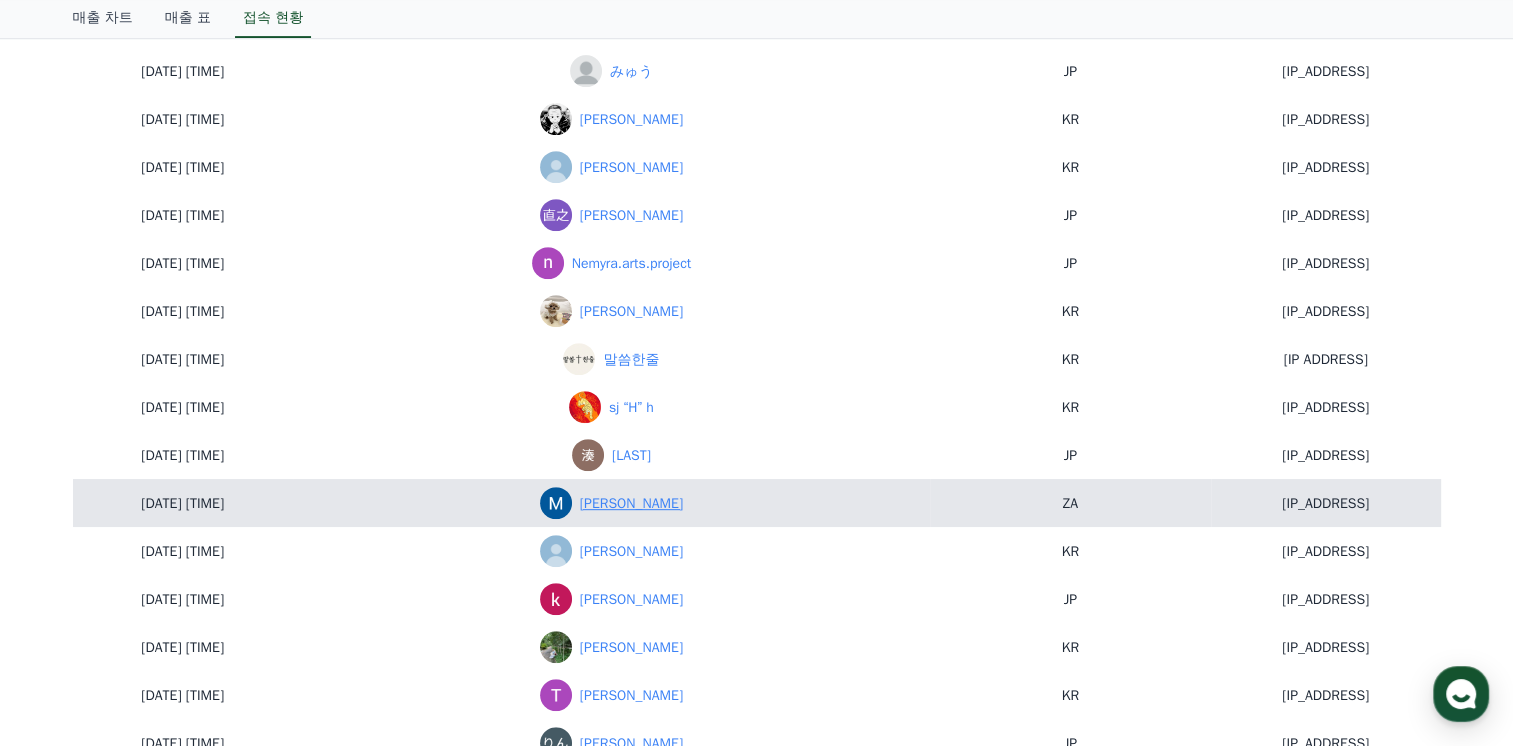 click on "Mark Letlape" 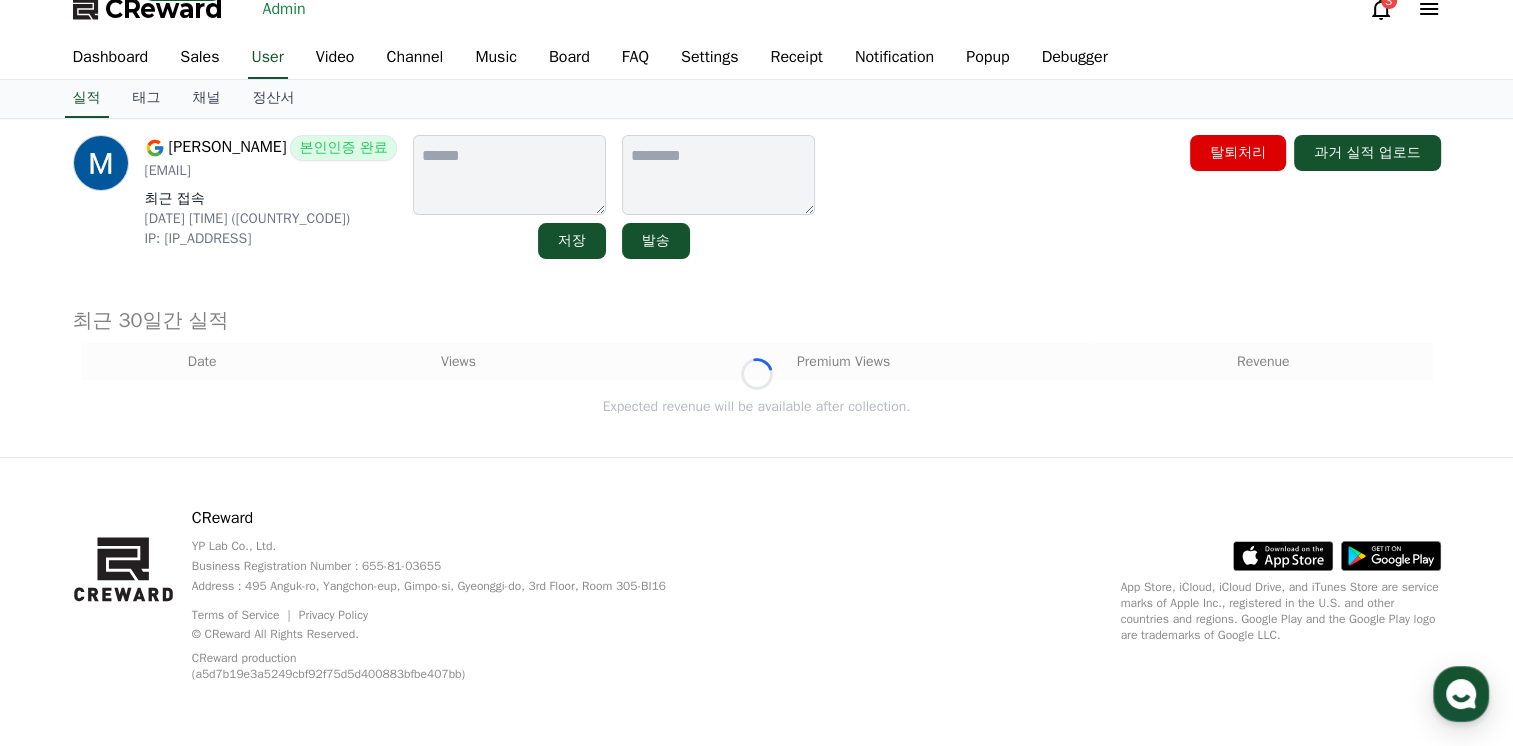 scroll, scrollTop: 0, scrollLeft: 0, axis: both 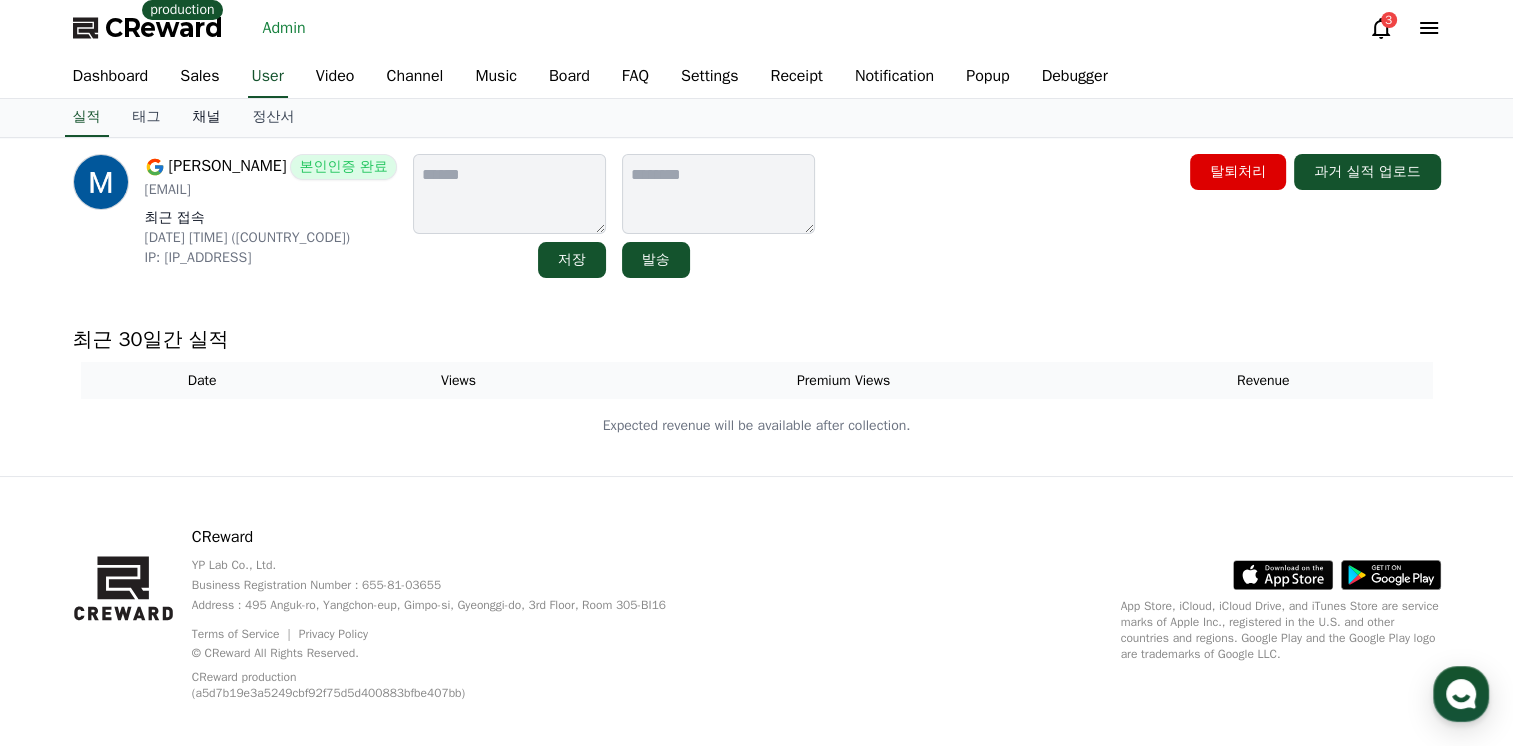 click on "채널" at bounding box center [207, 118] 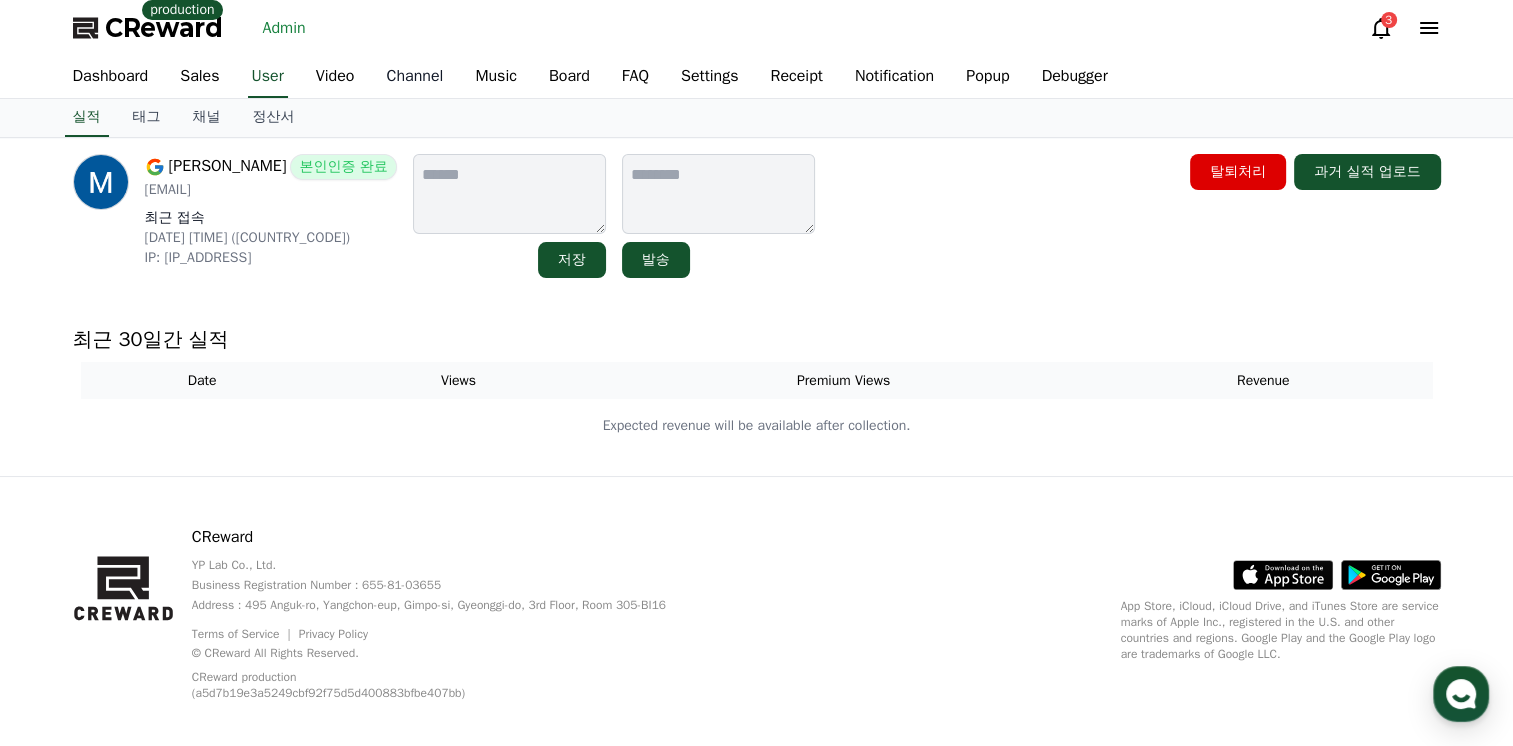 click on "CReward   production     Admin       3       Dashboard Sales User Video Channel Music Board FAQ Settings Receipt Notification Popup Debugger   실적 태그 채널 정산서             Mark Letlape   본인인증 완료   markpersonalbs@gmail.com   최근 접속   2025-08-03 22:50:47 (ZA)   IP: 105.245.119.24       저장         발송     탈퇴처리     과거 실적 업로드     최근 30일간 실적   Date Views Premium Views Revenue Expected revenue will be available after collection.       CReward   YP Lab Co., Ltd.   Business Registration Number : 655-81-03655   Address : 495 Anguk-ro, Yangchon-eup, Gimpo-si, Gyeonggi-do, 3rd Floor, Room 305-BI16   Terms of Service   Privacy Policy   © CReward All Rights Reserved.   CReward production (a5d7b19e3a5249cbf92f75d5d400883bfbe407bb)       App Store, iCloud, iCloud Drive, and iTunes Store are service marks of Apple Inc., registered in the U.S. and other countries and regions. Google Play and the Google Play logo are trademarks of Google LLC." at bounding box center [756, 382] 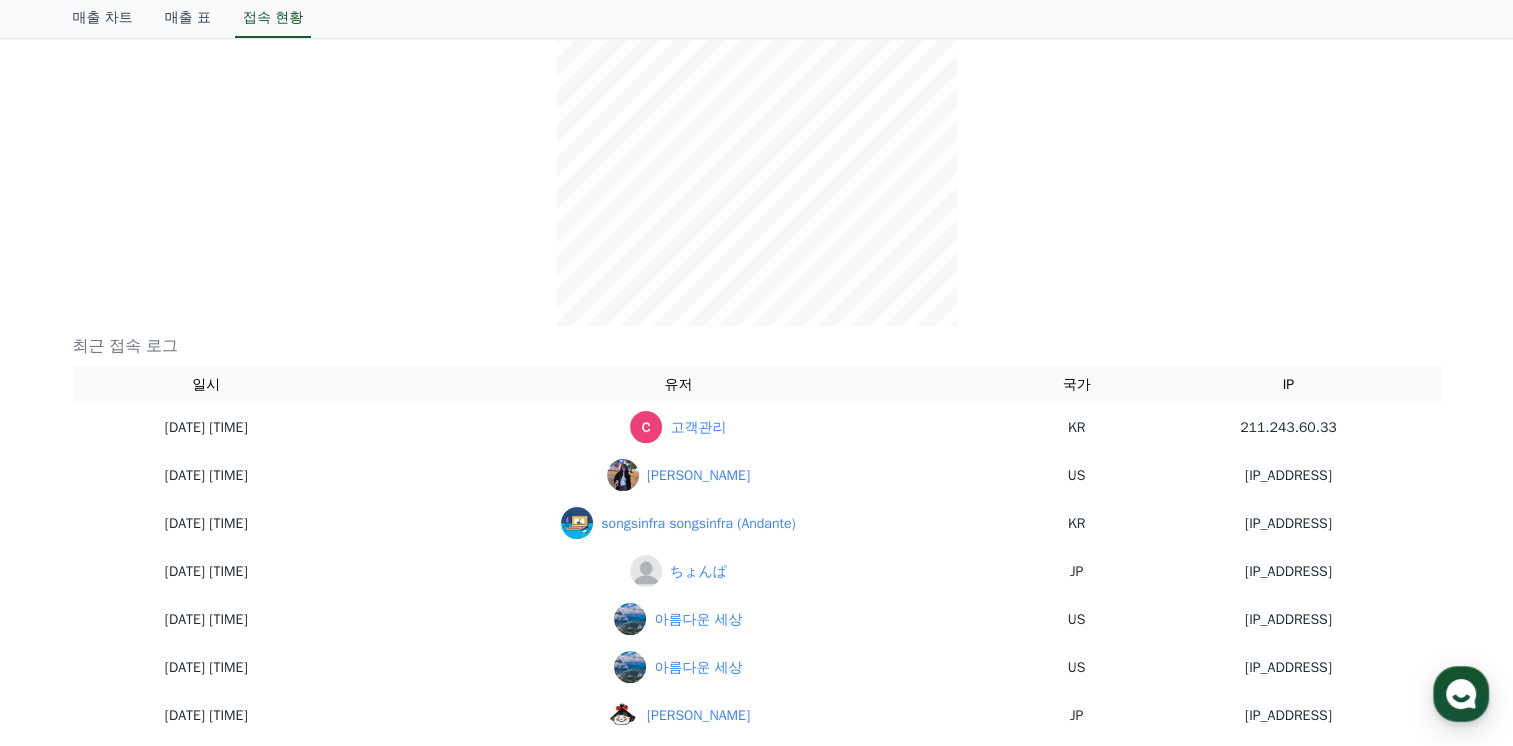scroll, scrollTop: 0, scrollLeft: 0, axis: both 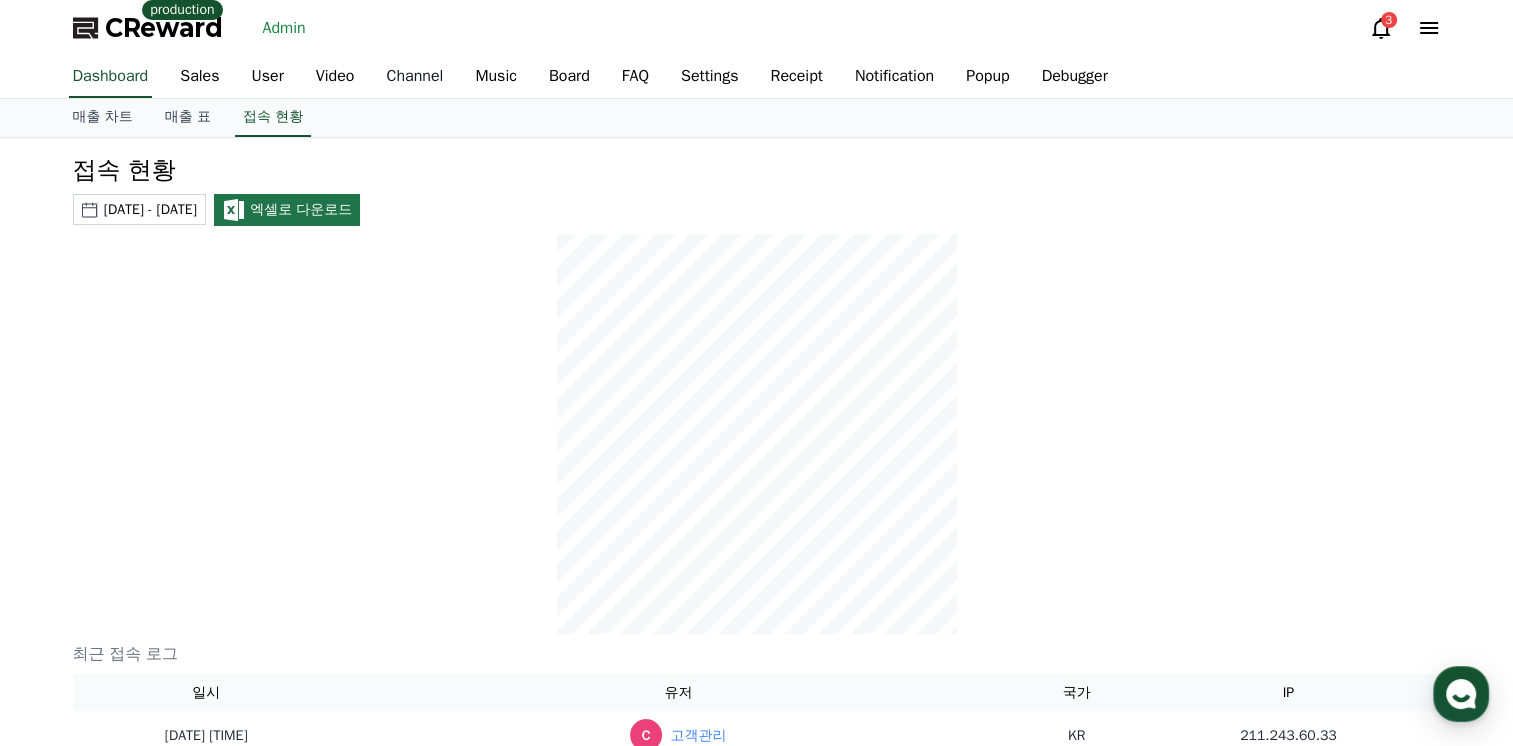 click on "Channel" at bounding box center [414, 77] 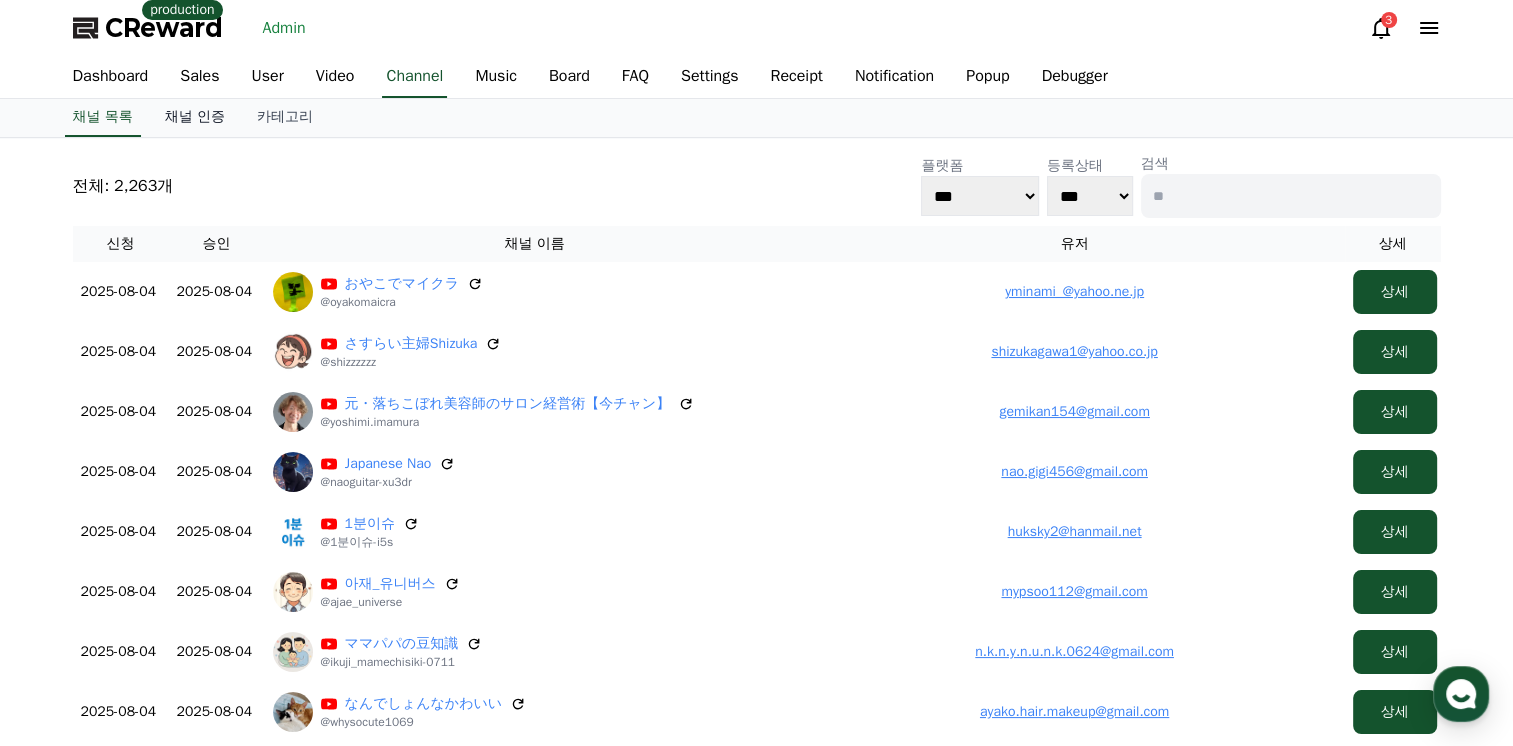 click on "채널 인증" at bounding box center (195, 118) 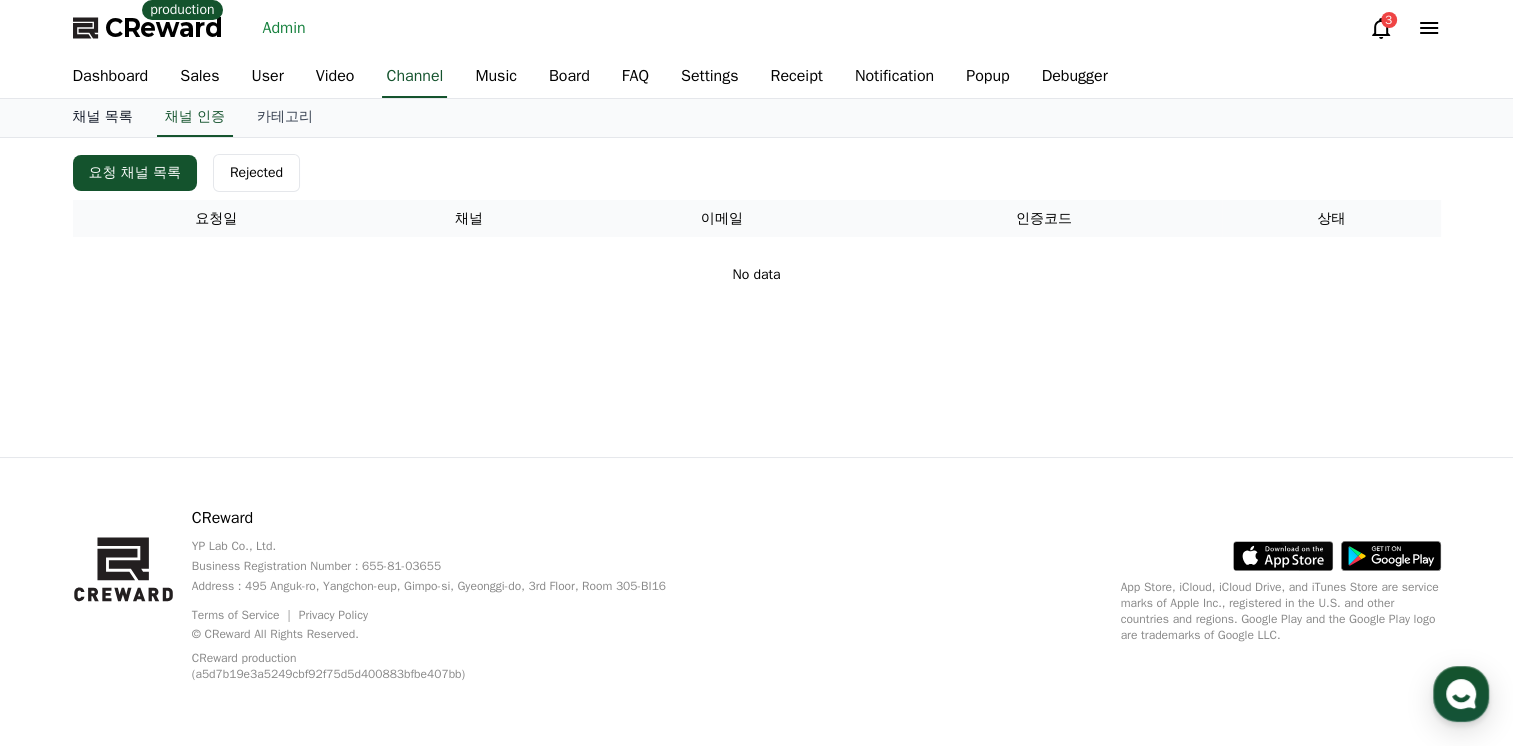 click on "채널 목록" at bounding box center [103, 118] 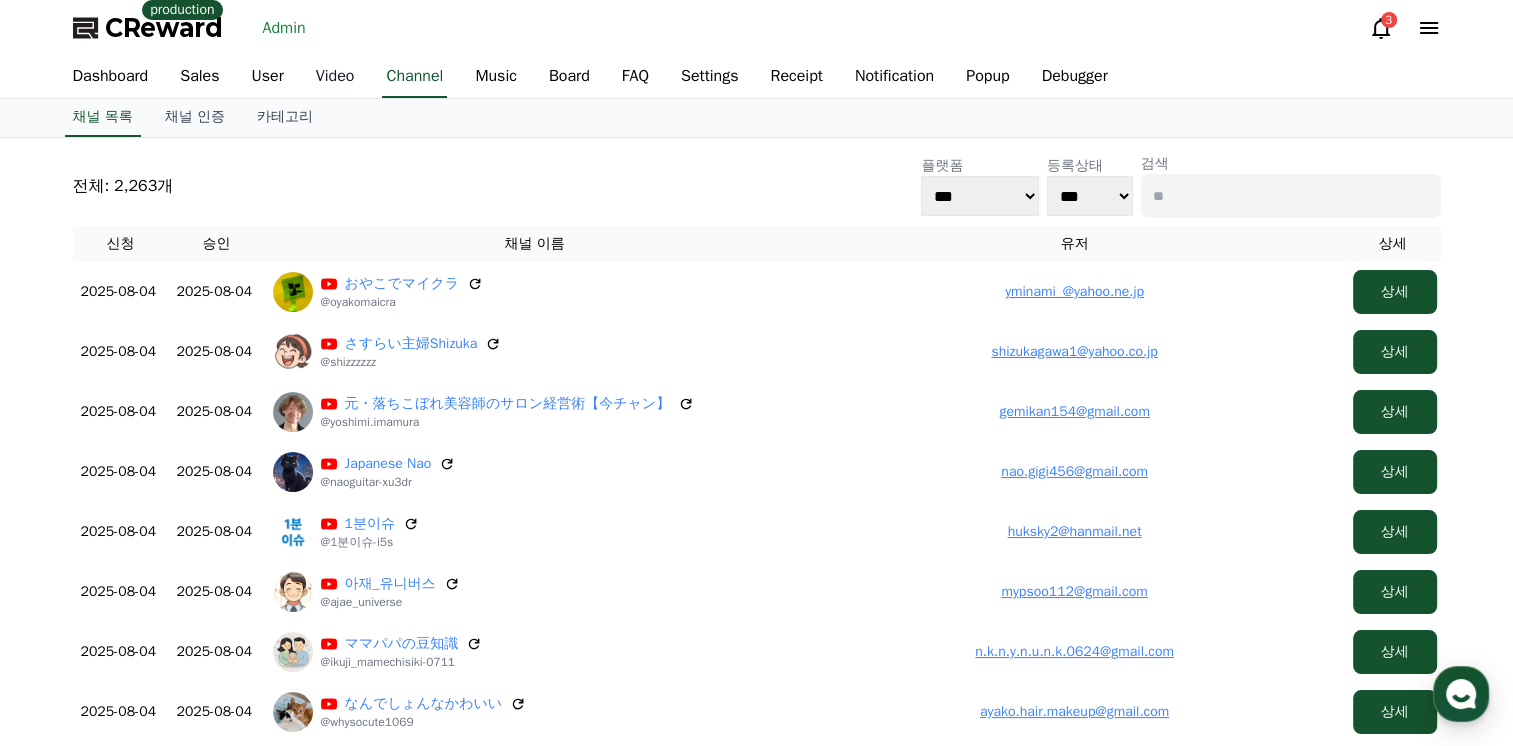 click on "Video" at bounding box center (335, 77) 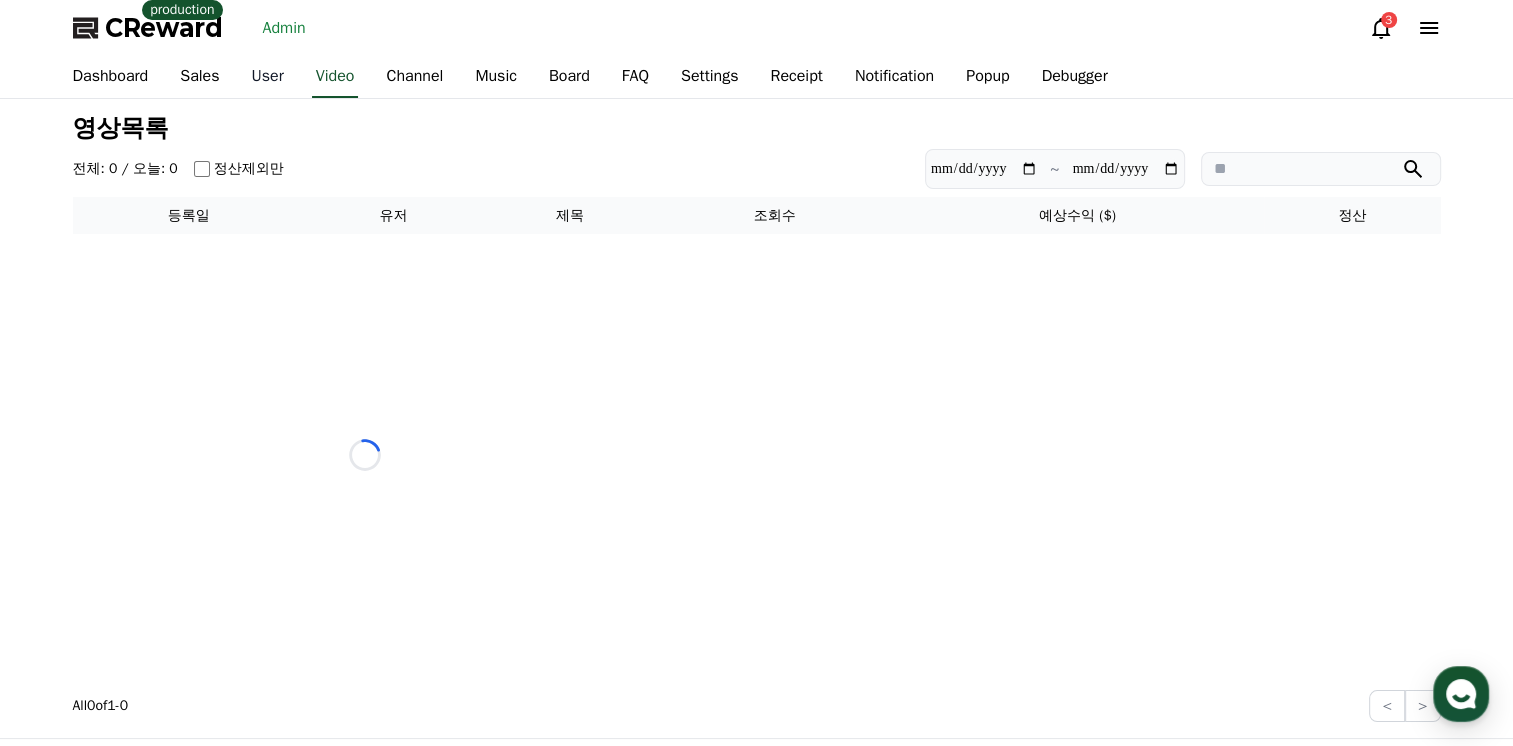 click on "User" at bounding box center [268, 77] 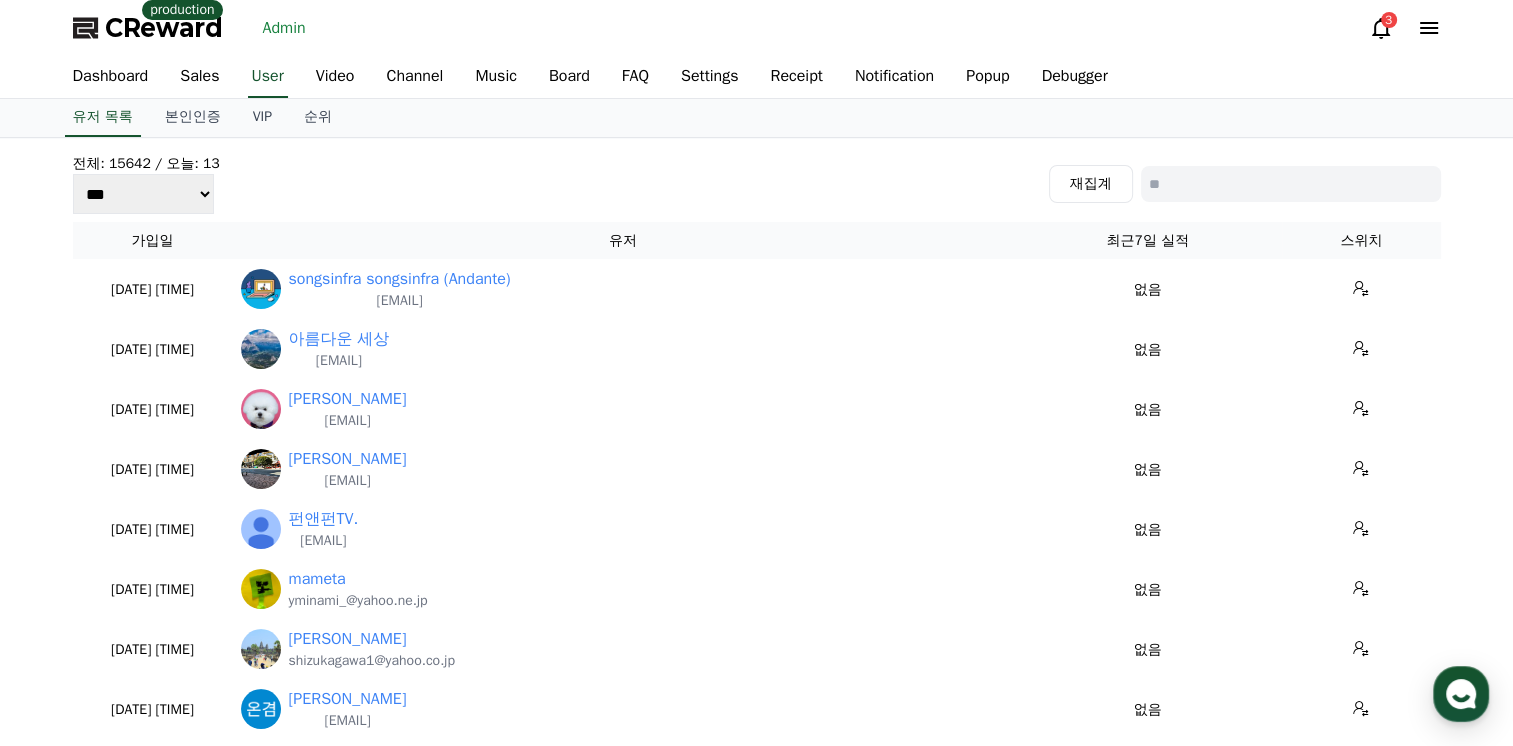 click on "전체: 15642 / 오늘: 13   *** *** ***     재집계" at bounding box center [757, 184] 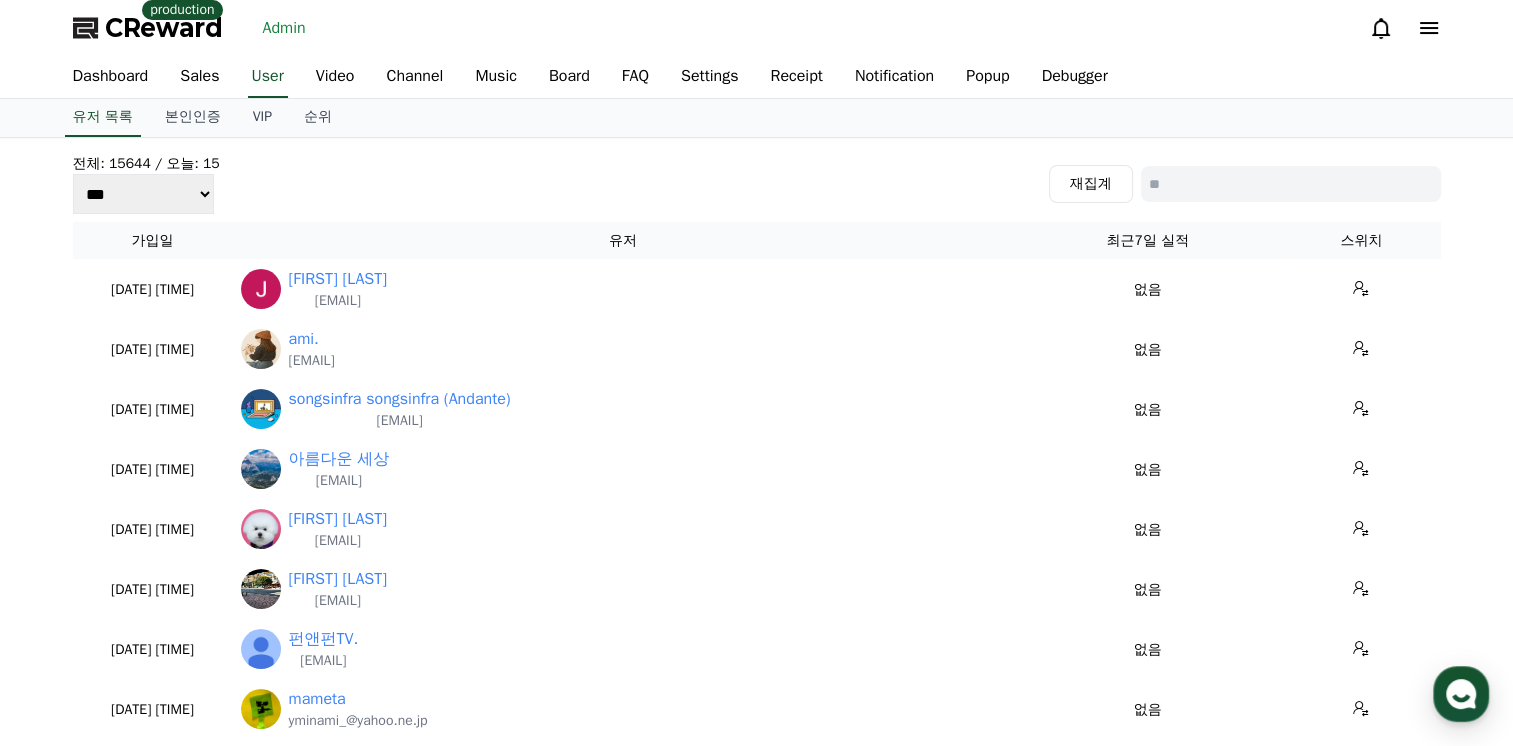 scroll, scrollTop: 0, scrollLeft: 0, axis: both 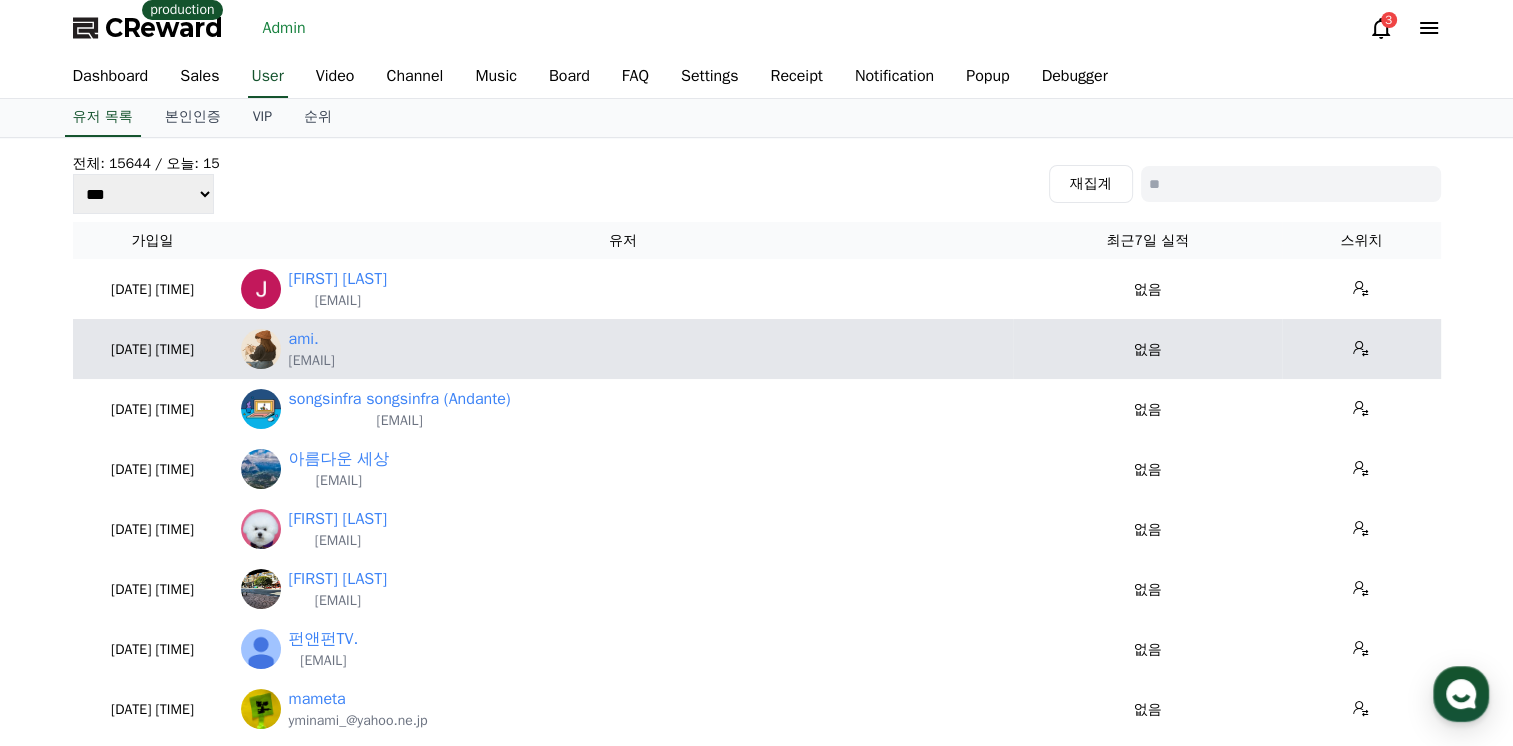 click on "[EMAIL]" at bounding box center (312, 361) 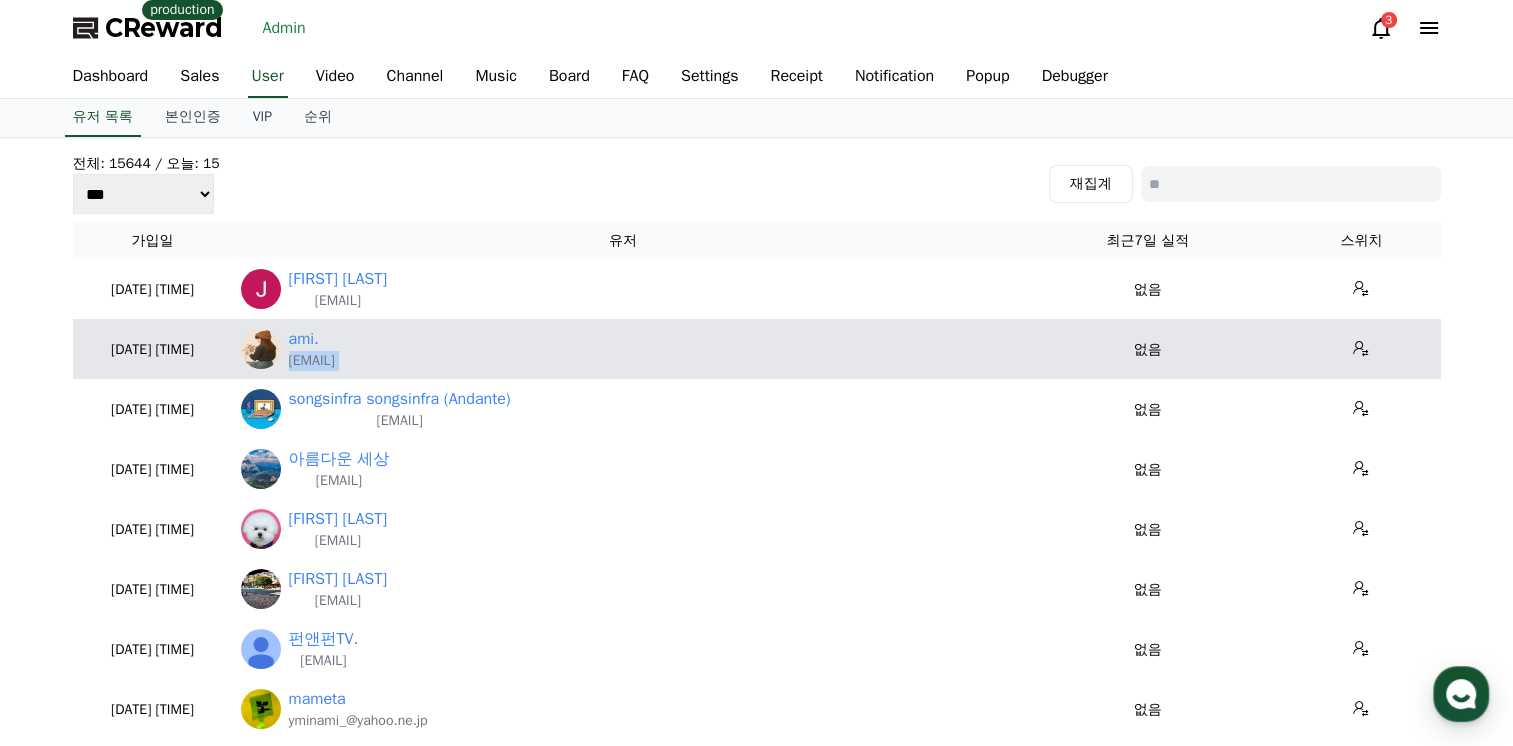 click on "aimybts0814@gmail.com" at bounding box center [312, 361] 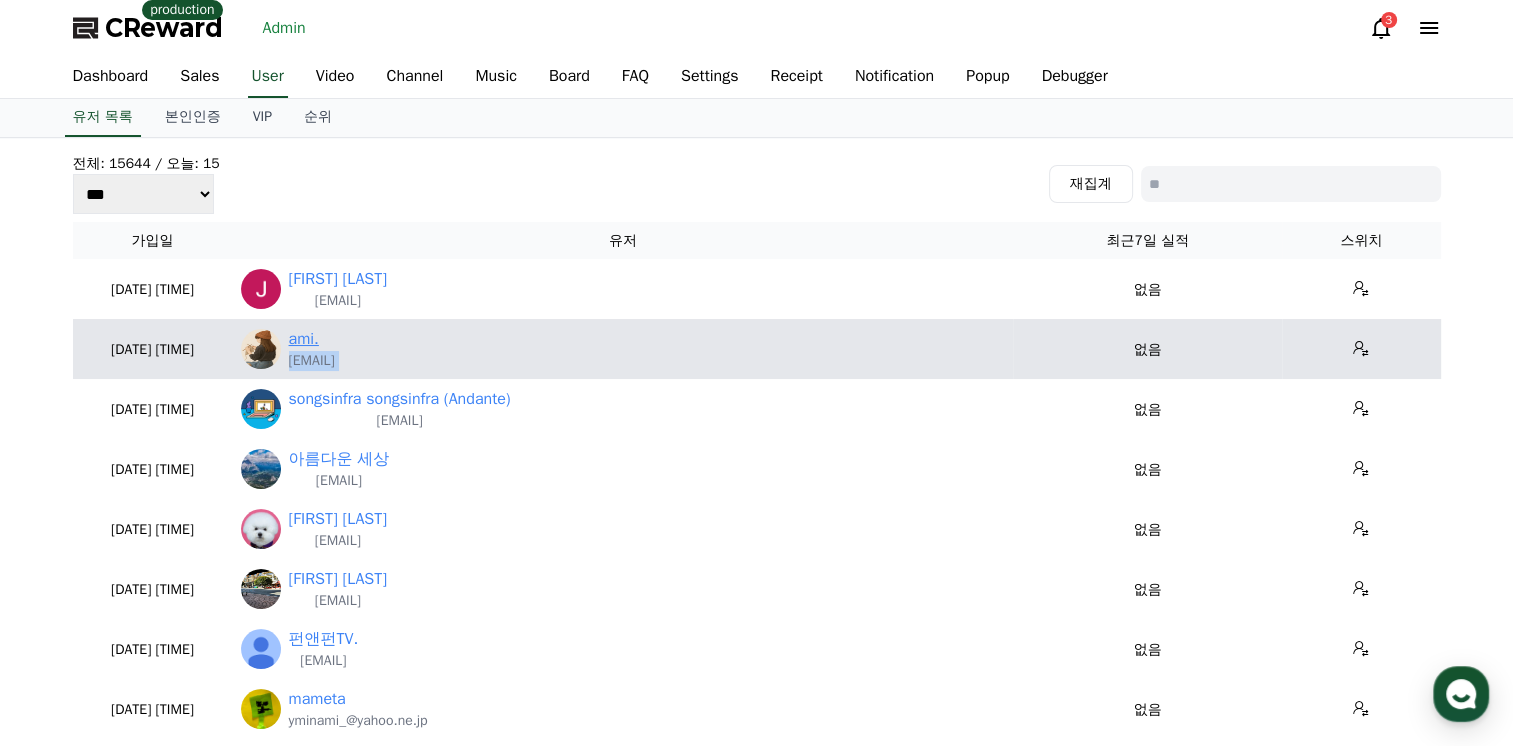click on "ami." at bounding box center (304, 339) 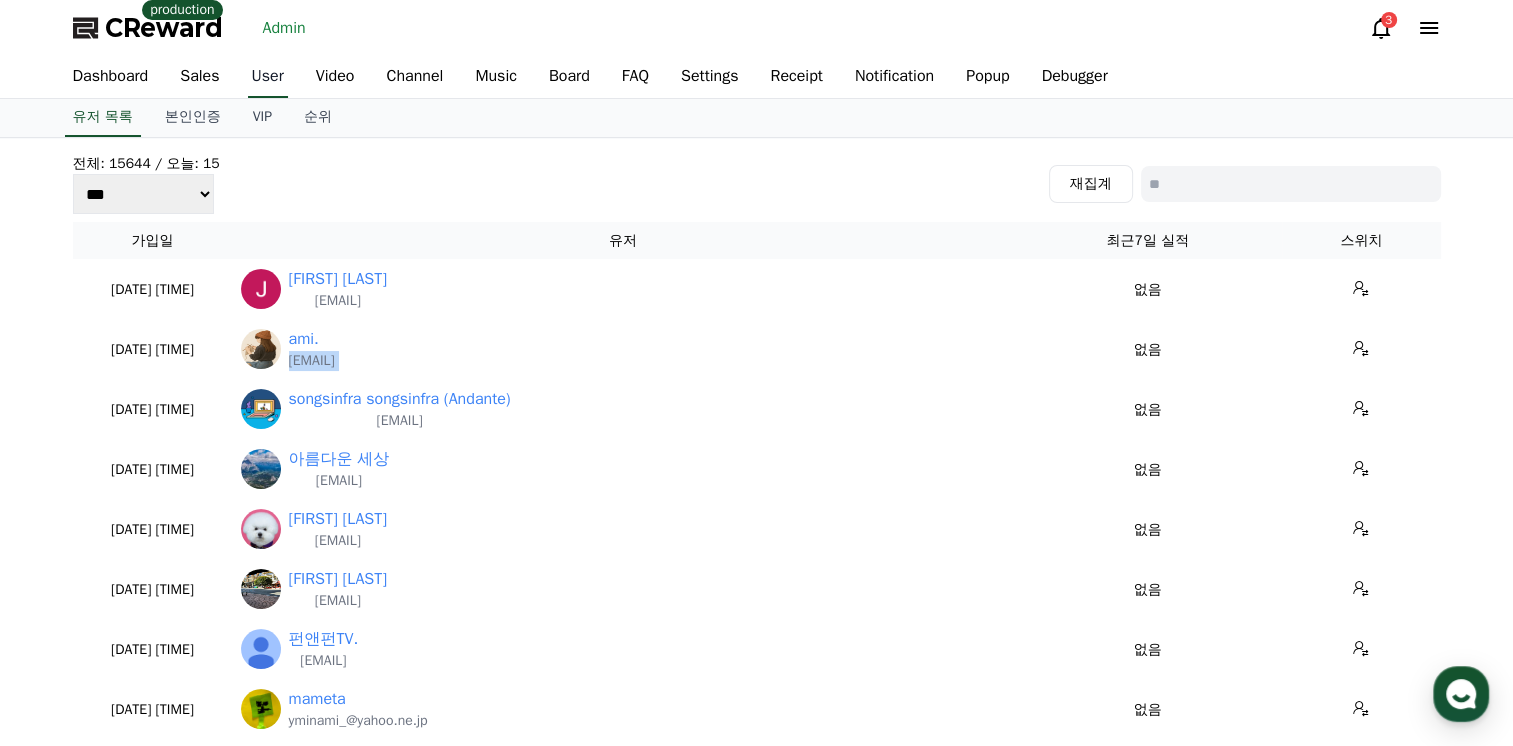 click on "User" at bounding box center (268, 77) 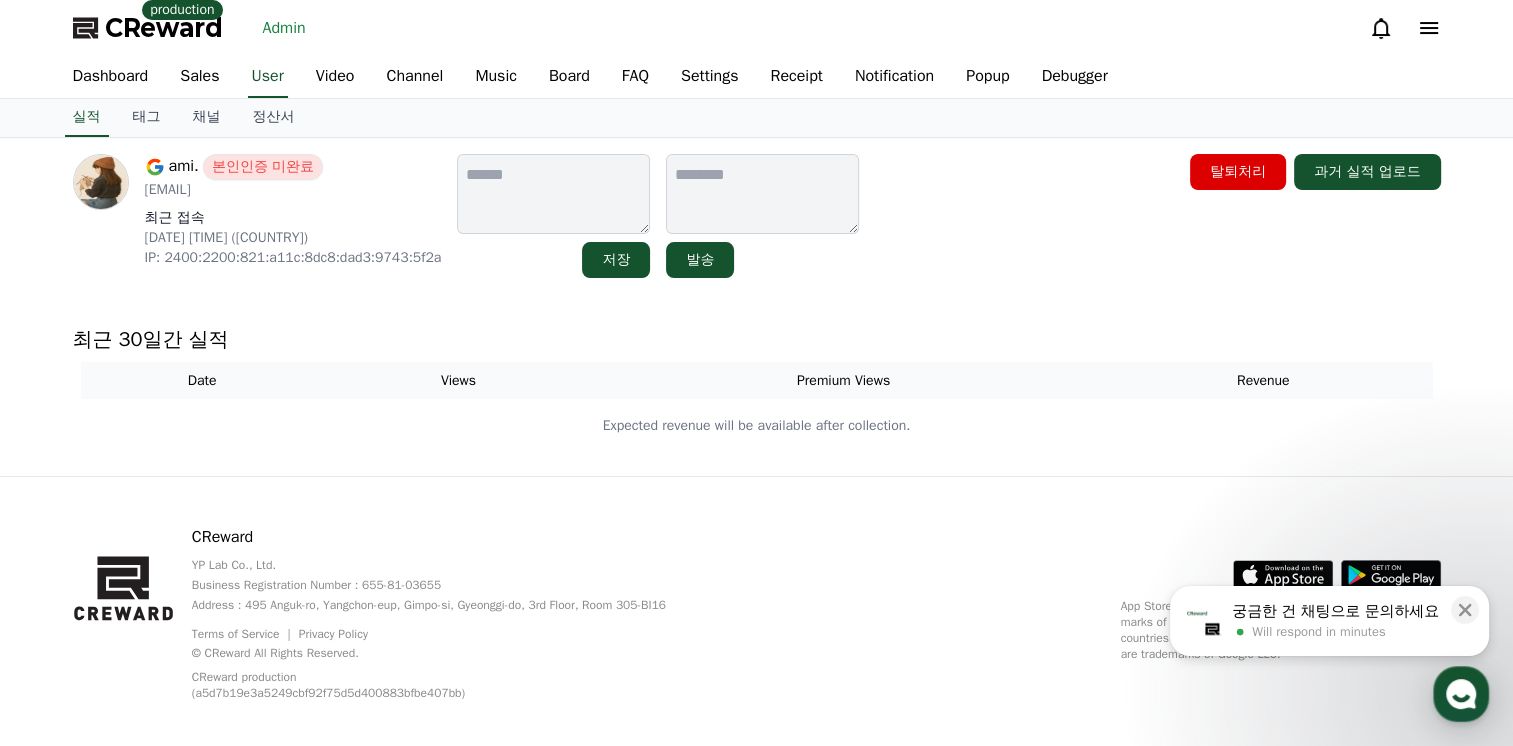 scroll, scrollTop: 0, scrollLeft: 0, axis: both 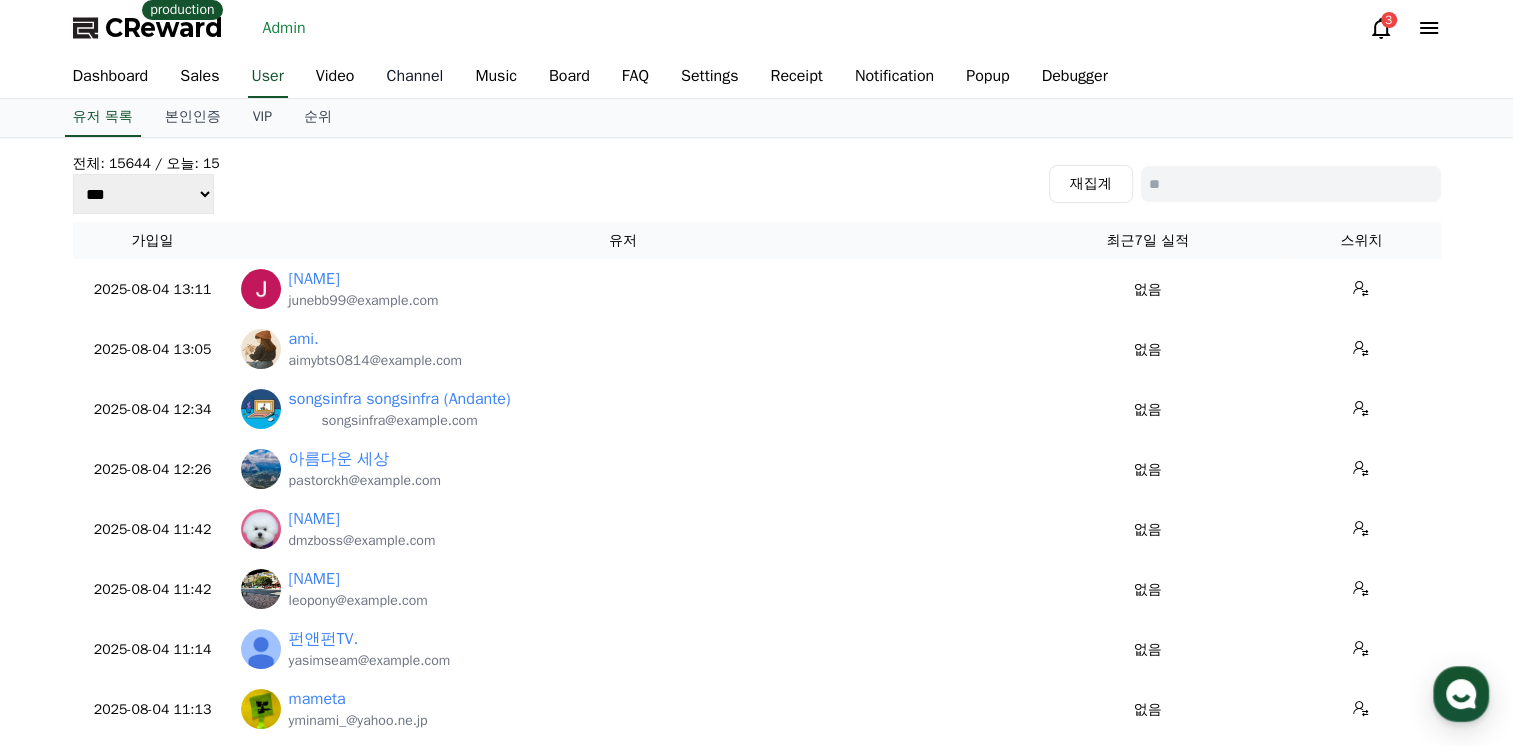 click on "Channel" at bounding box center [414, 77] 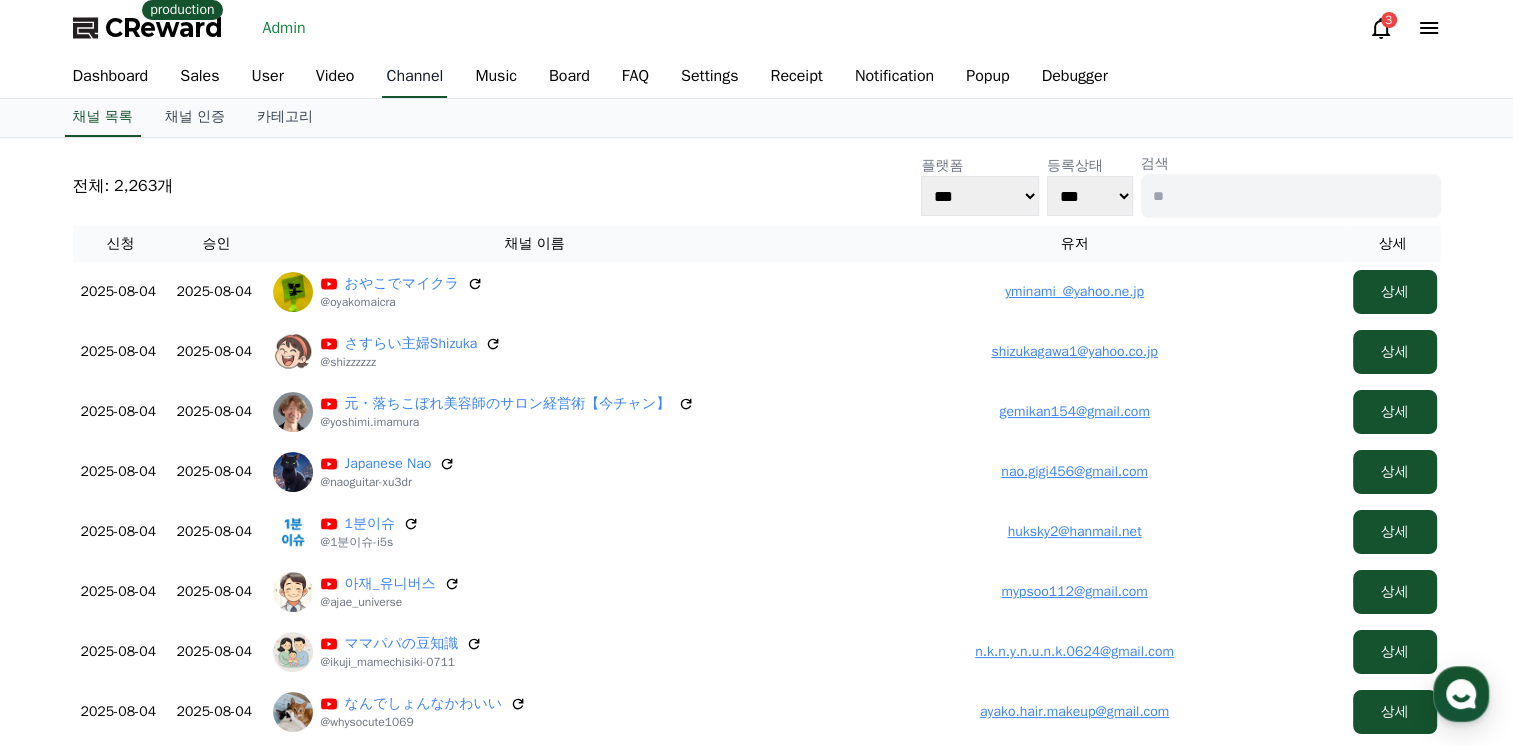 click on "채널 인증" at bounding box center (195, 118) 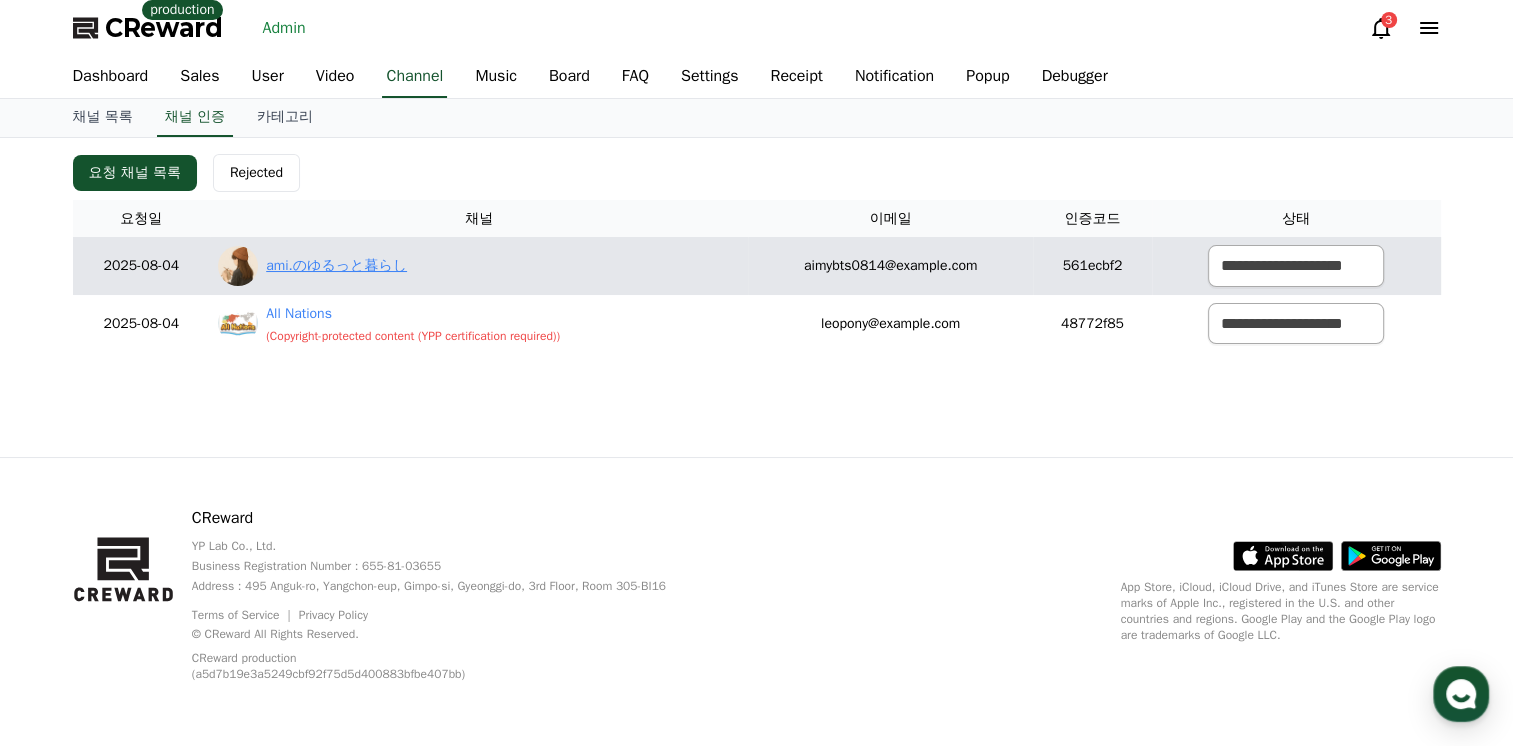 click on "ami.のゆるっと暮らし" at bounding box center (336, 265) 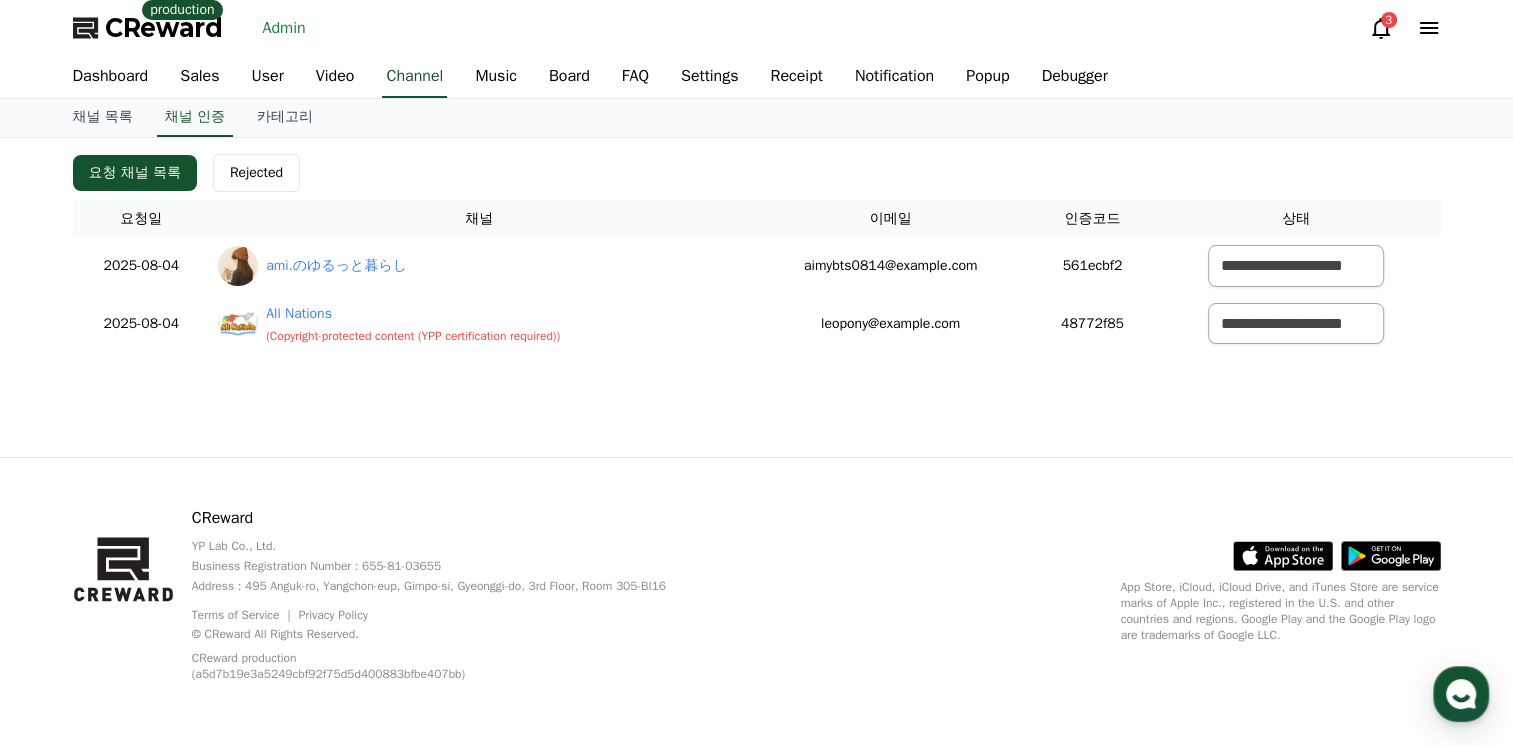 click on "CReward" at bounding box center [164, 28] 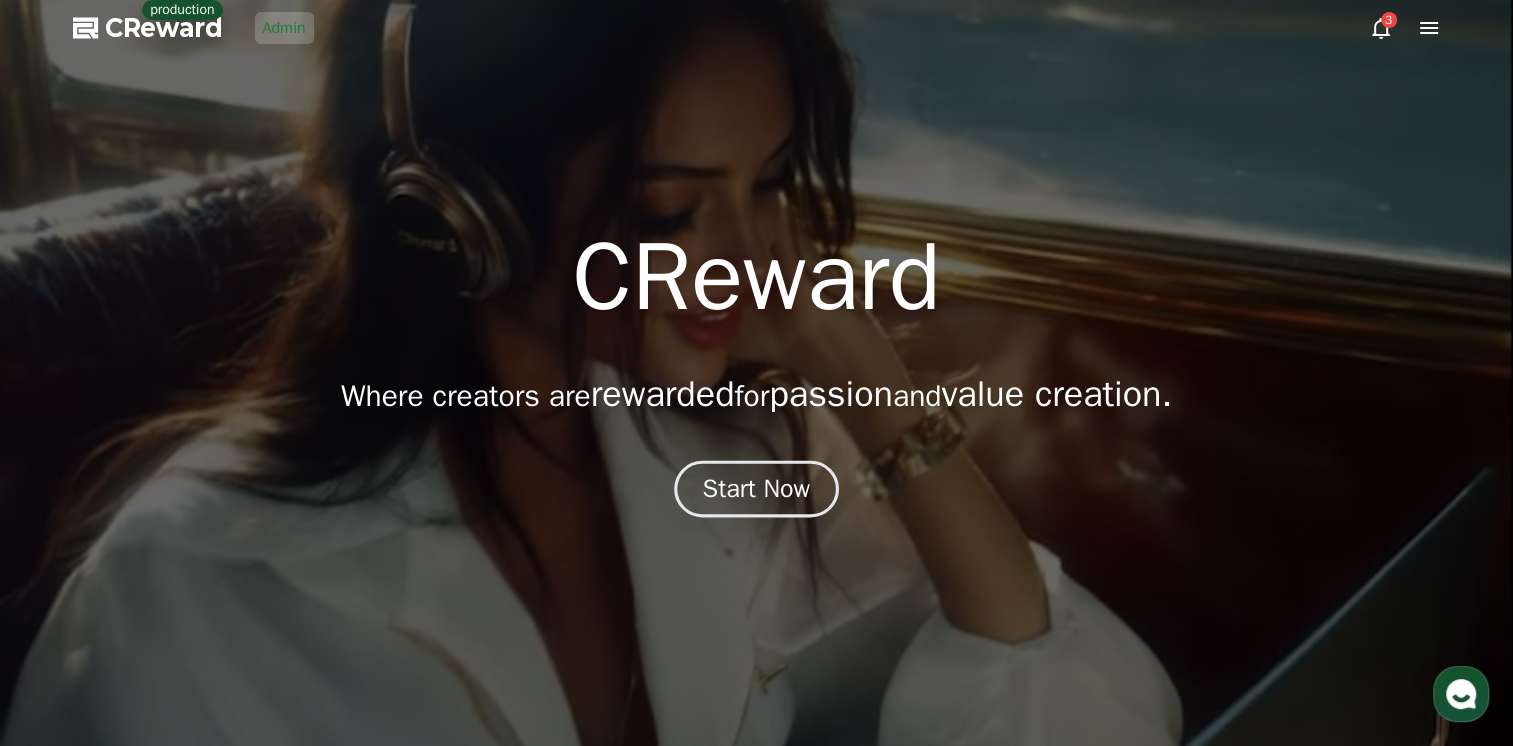 click on "Start Now" at bounding box center [757, 489] 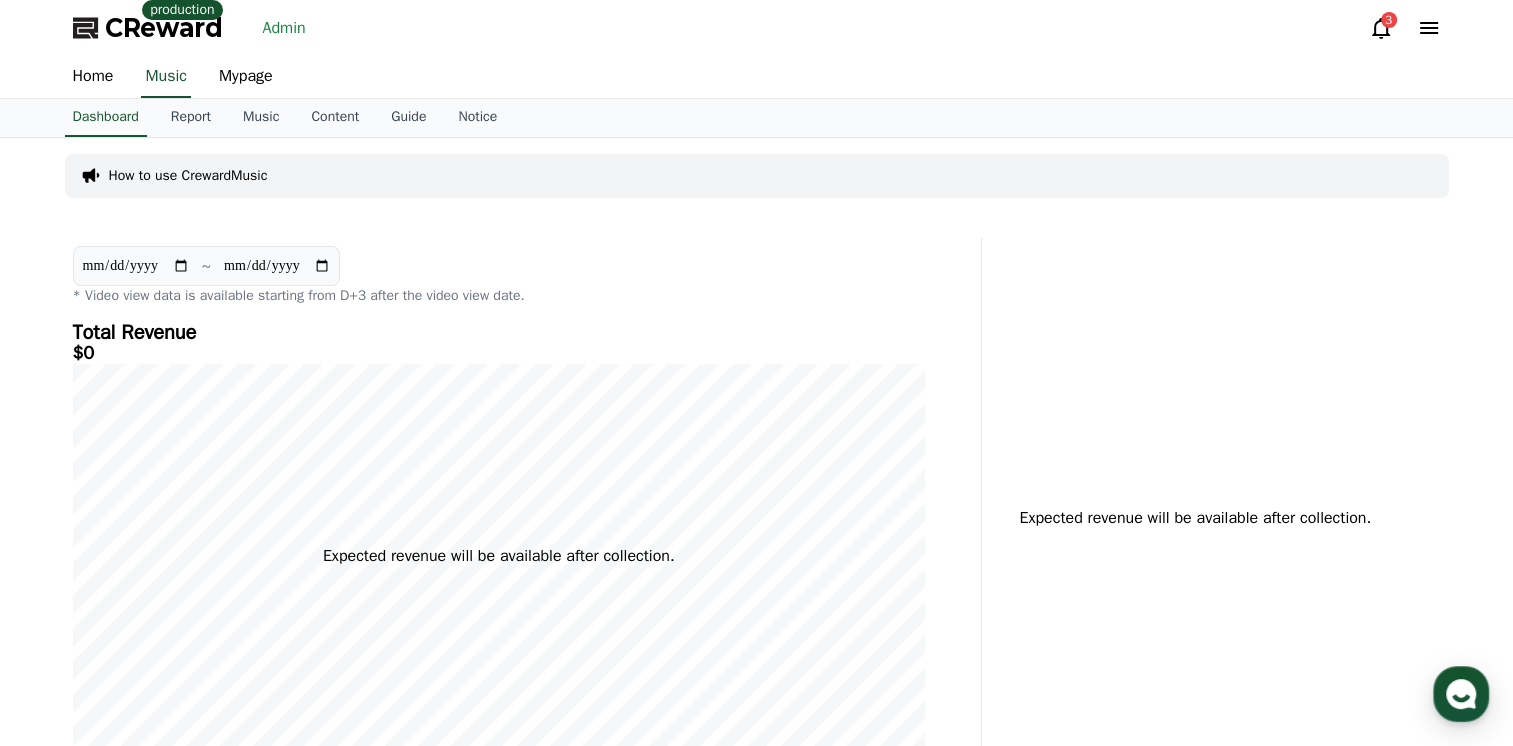 click on "Admin" at bounding box center [284, 28] 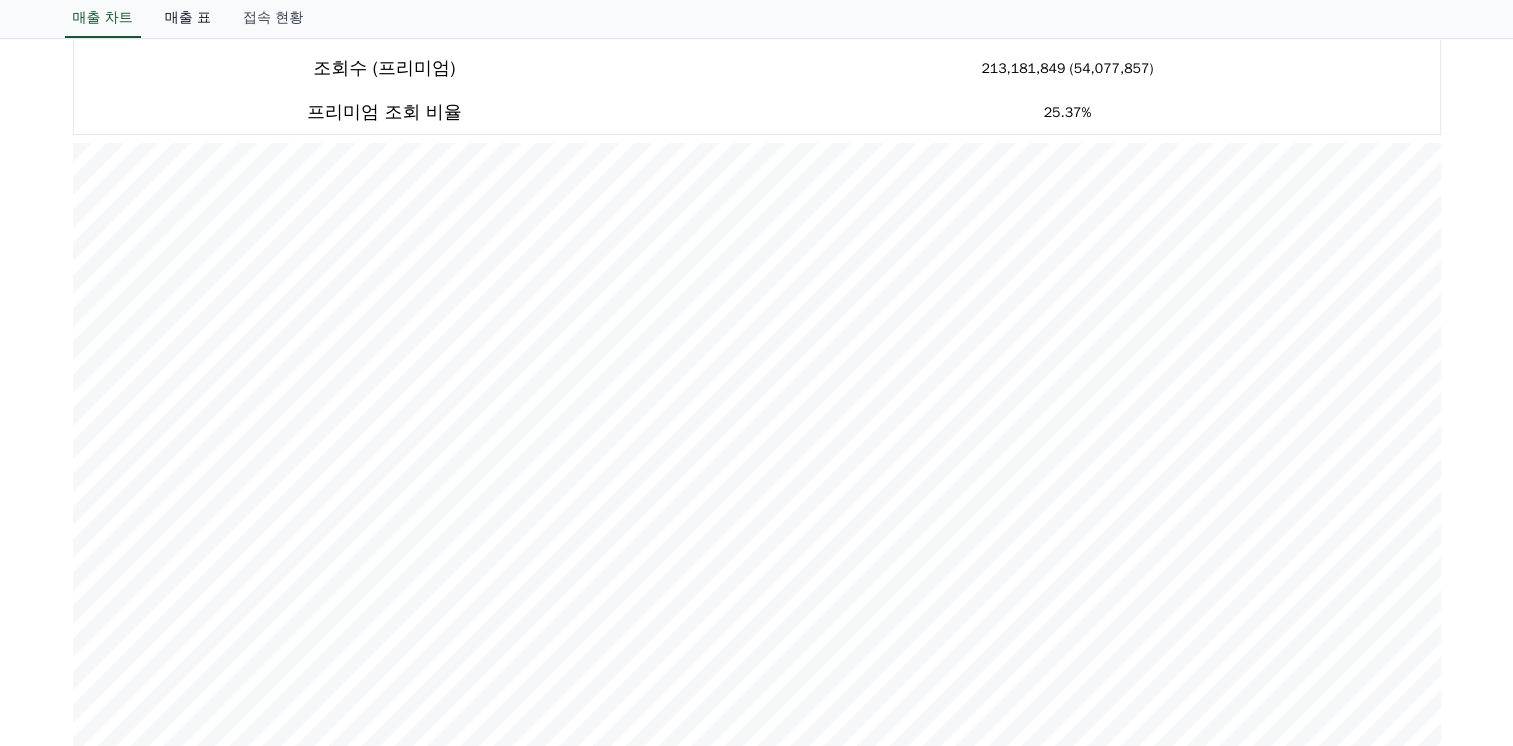 scroll, scrollTop: 0, scrollLeft: 0, axis: both 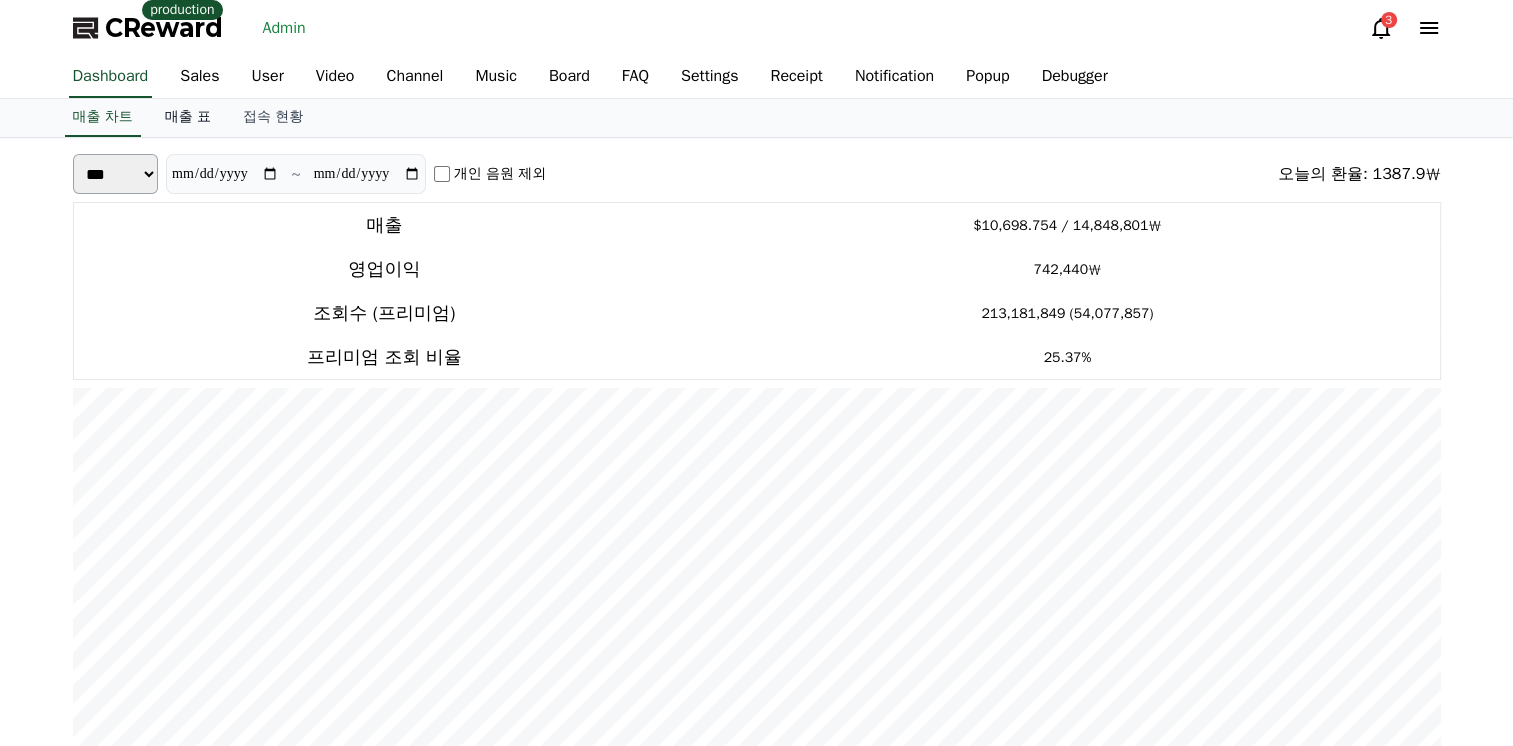click on "매출 표" at bounding box center [188, 118] 